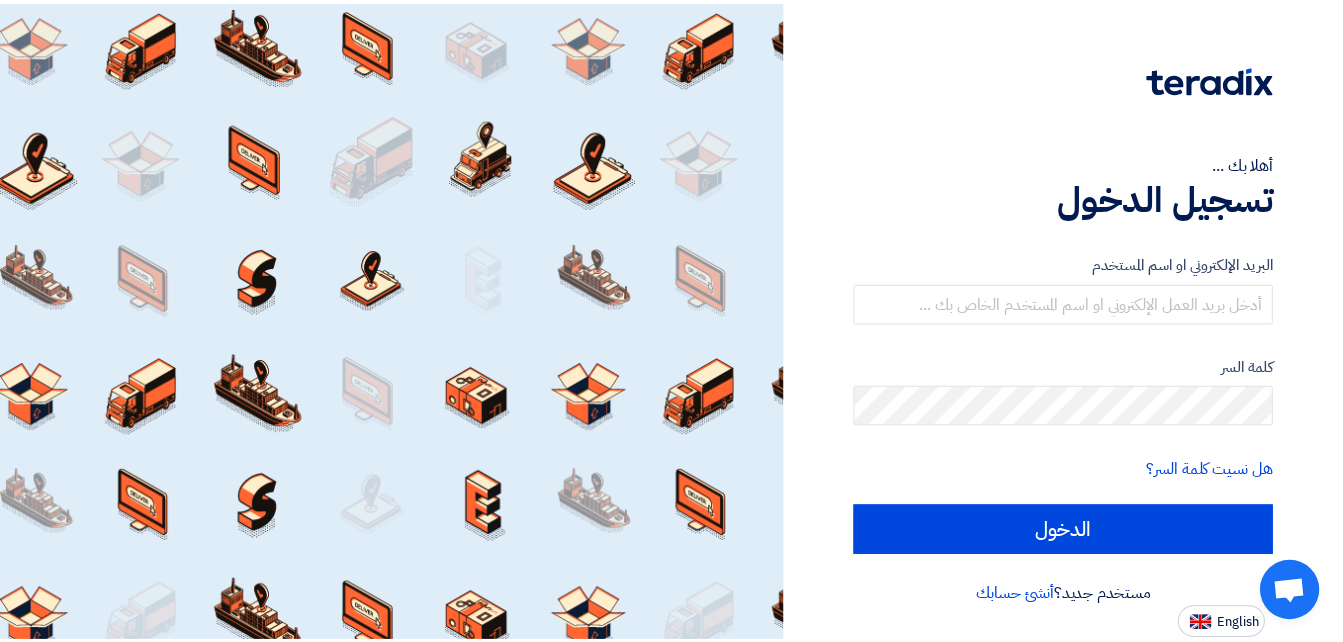scroll, scrollTop: 0, scrollLeft: 0, axis: both 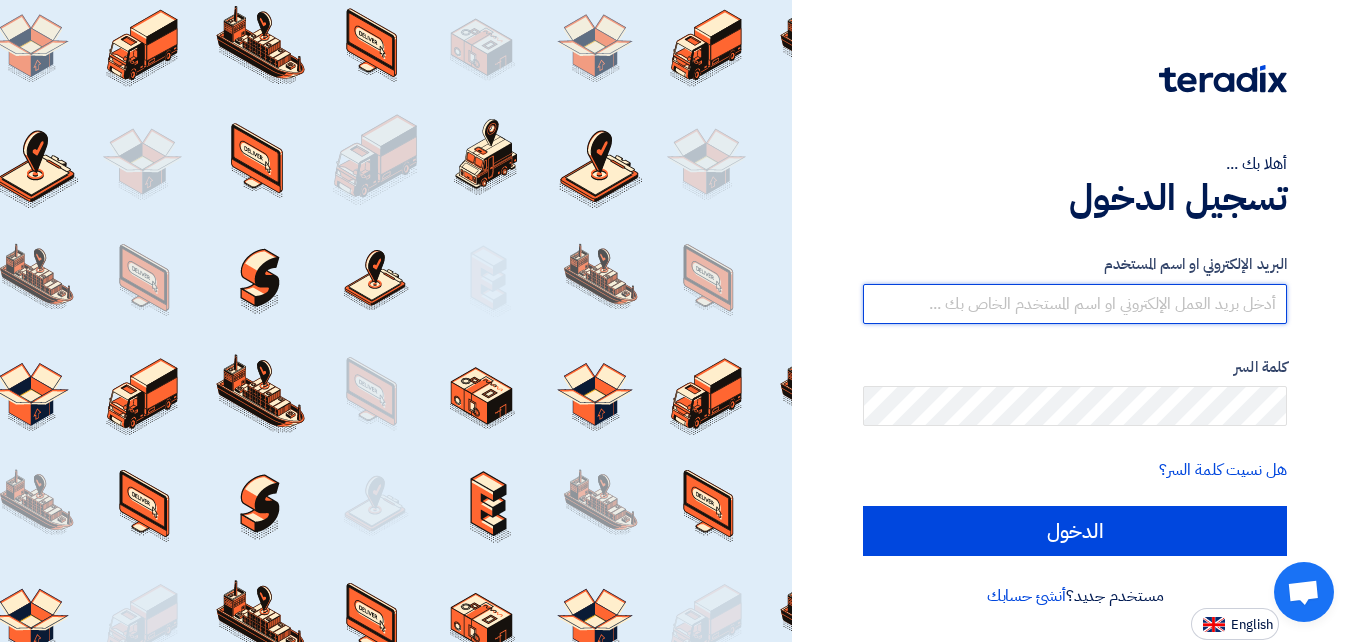 click at bounding box center (1075, 304) 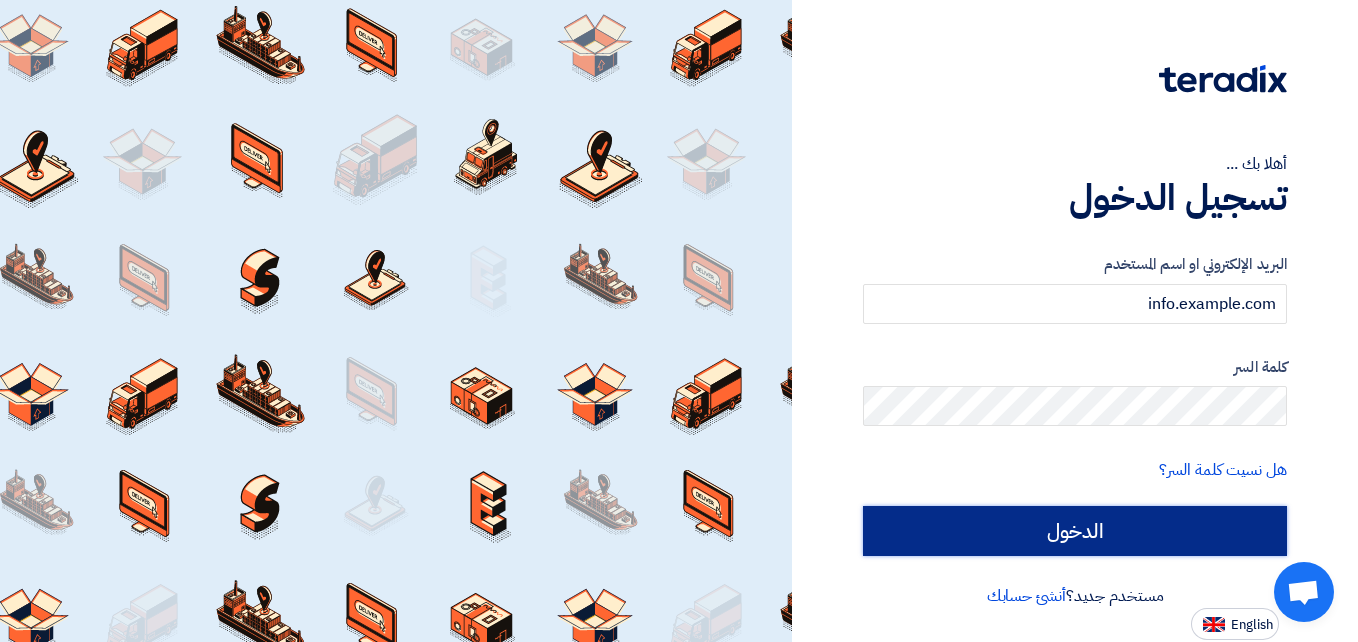click on "الدخول" 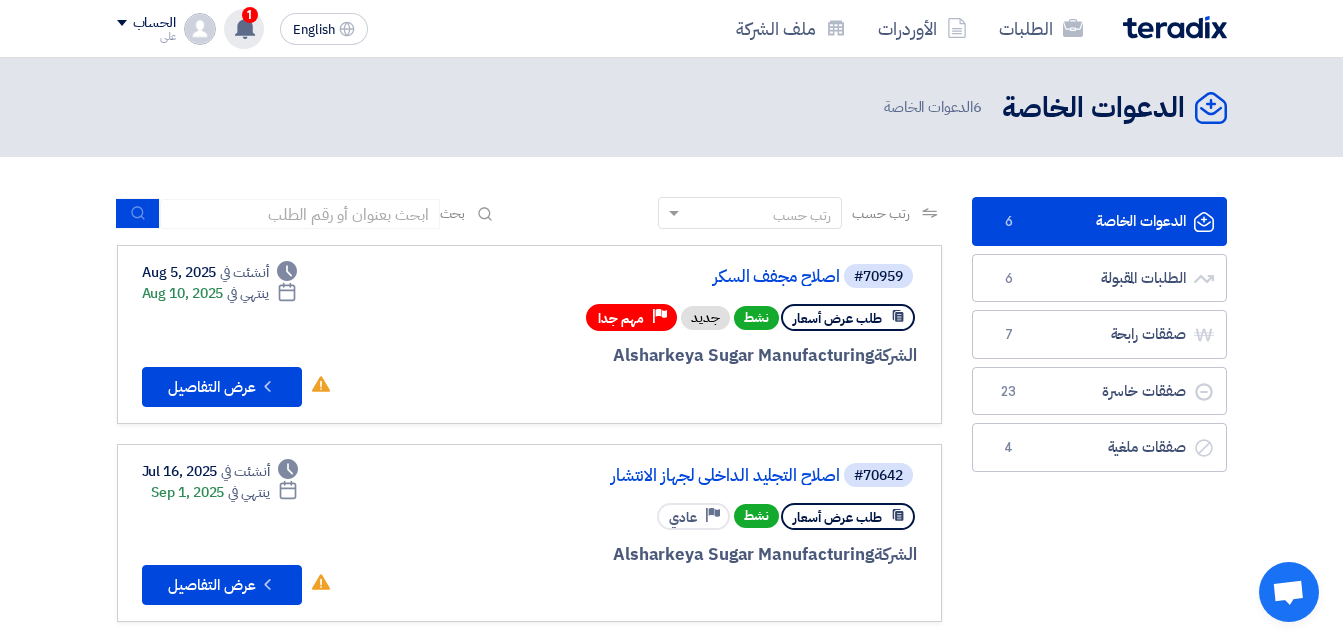 click on "1" 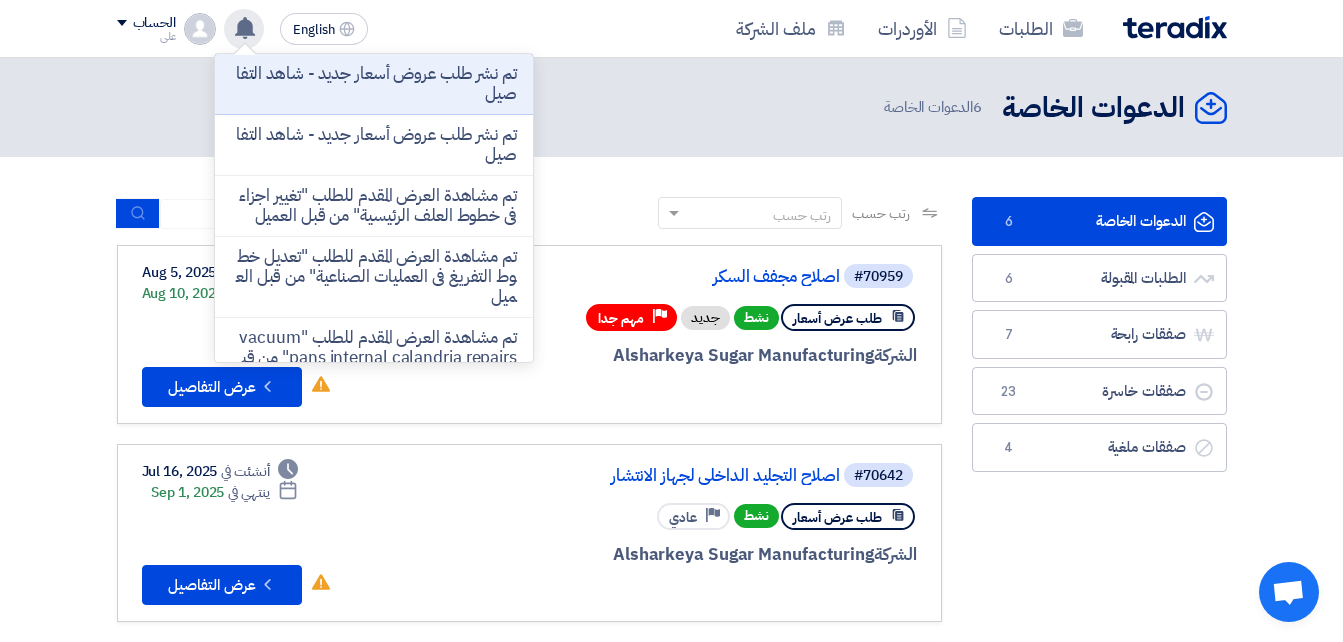 click on "#70959
اصلاح مجفف السكر
طلب عرض أسعار
نشط
جديد
Priority
مهم جدا
الشركة  Alsharkeya Sugar Manufacturing
Deadline" 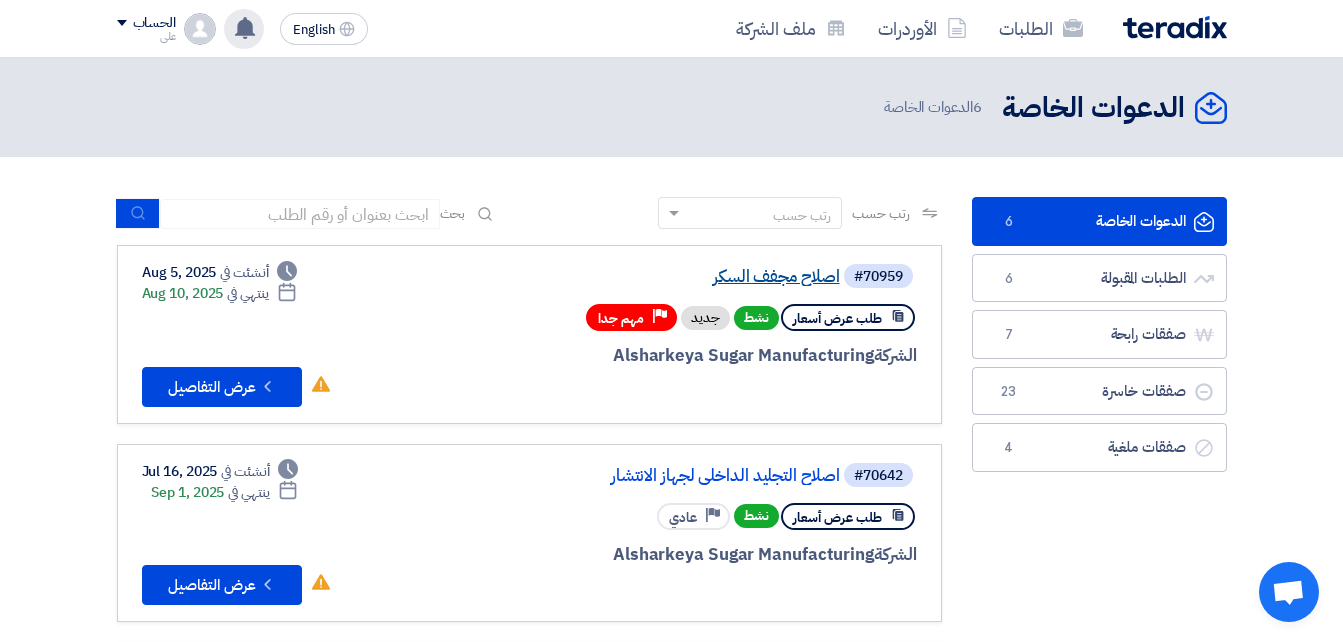 click on "اصلاح مجفف السكر" 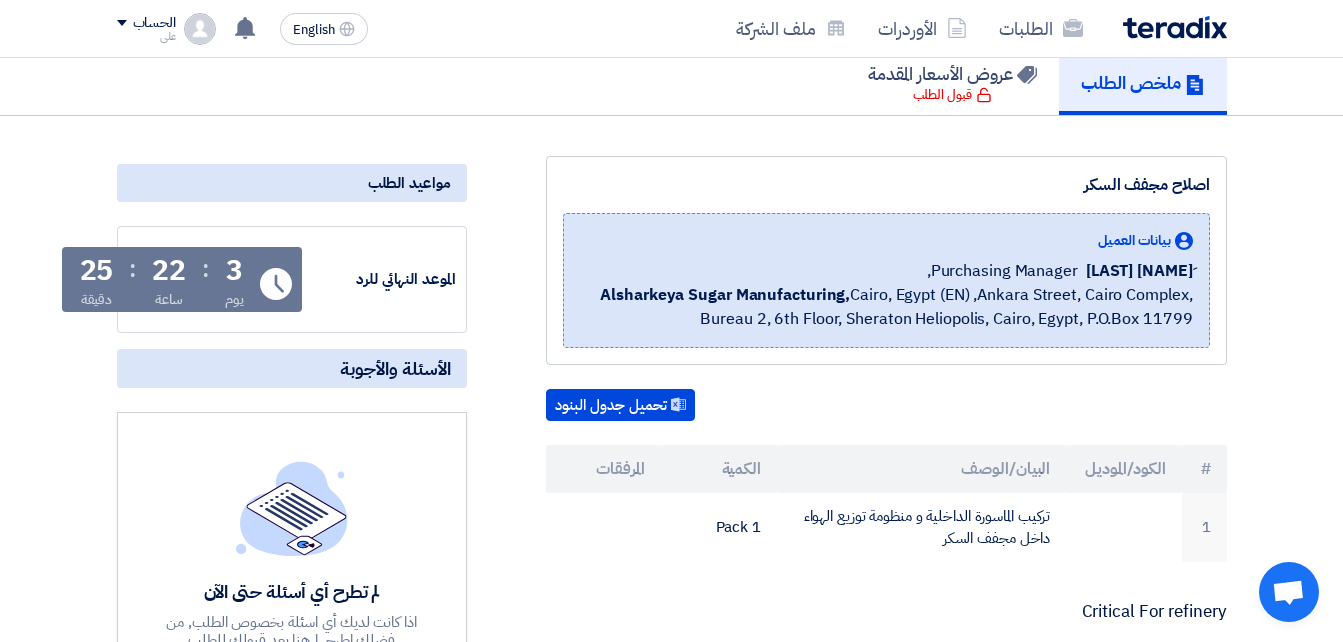scroll, scrollTop: 0, scrollLeft: 0, axis: both 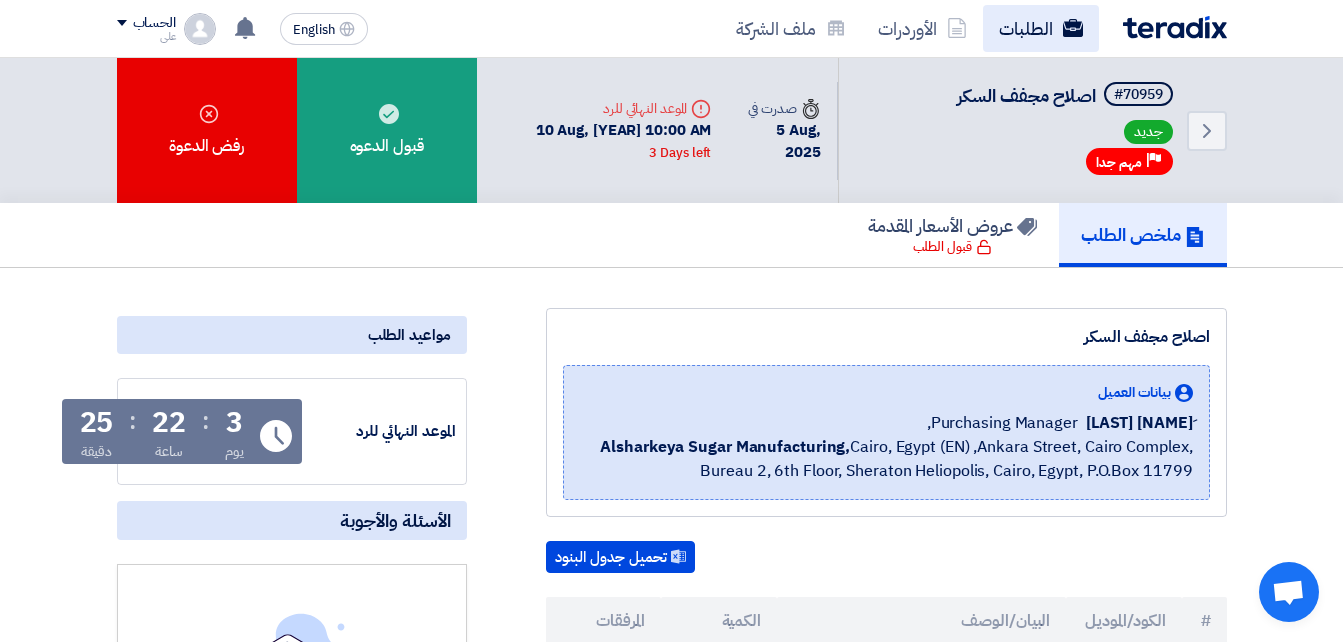 click on "الطلبات" 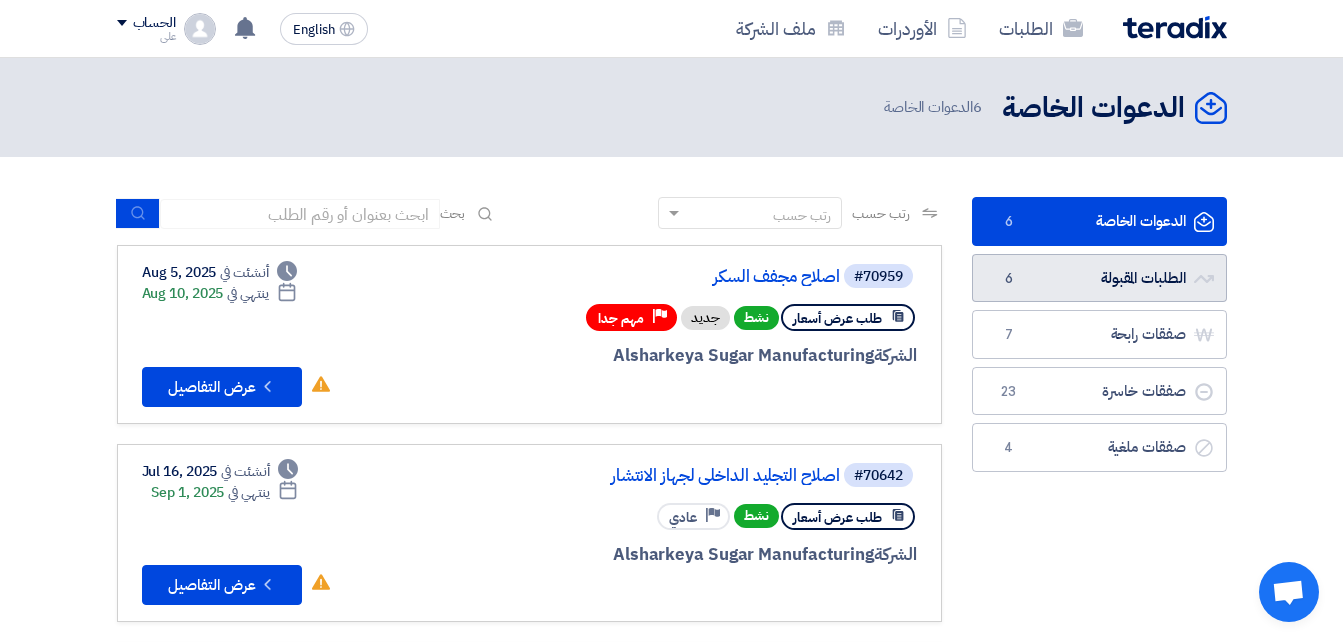 click on "الطلبات المقبولة
الطلبات المقبولة
6" 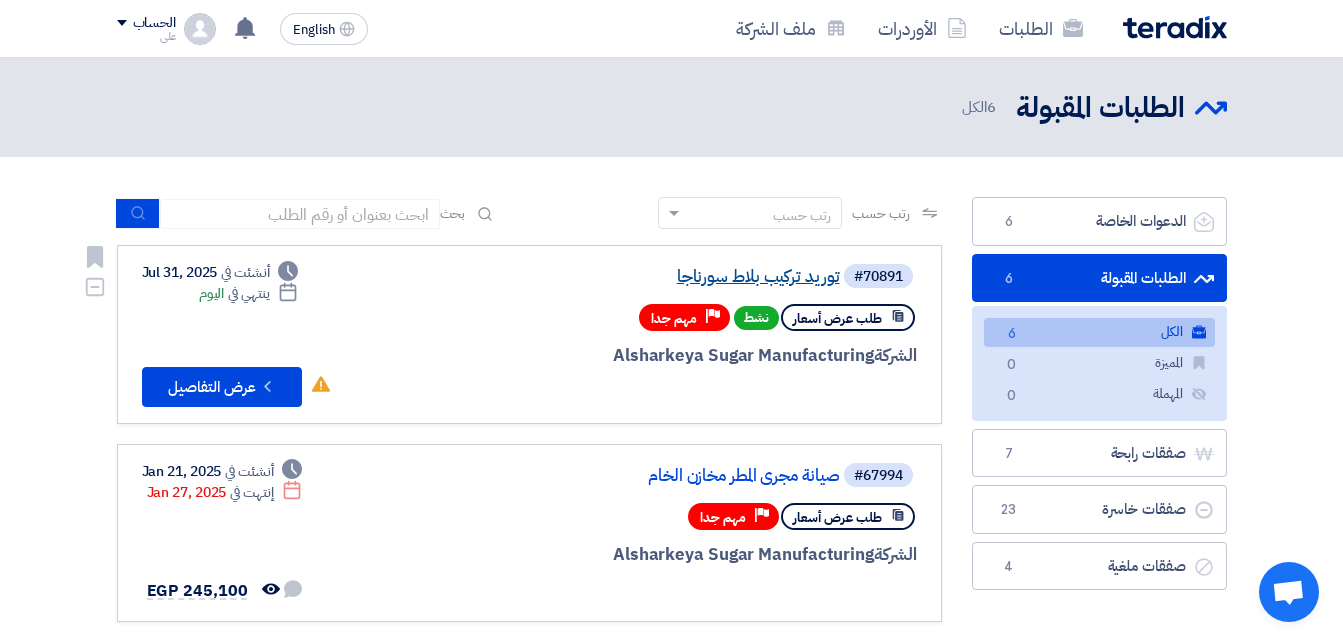 click on "توريد تركيب بلاط سورناجا" 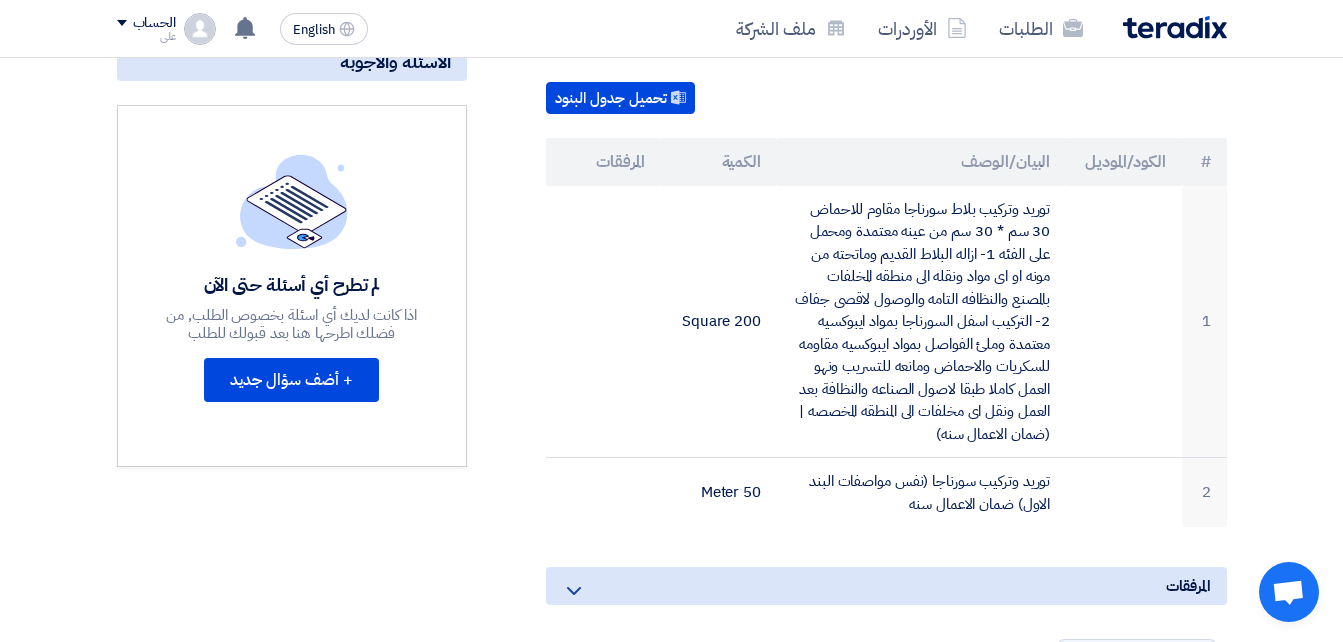 scroll, scrollTop: 463, scrollLeft: 0, axis: vertical 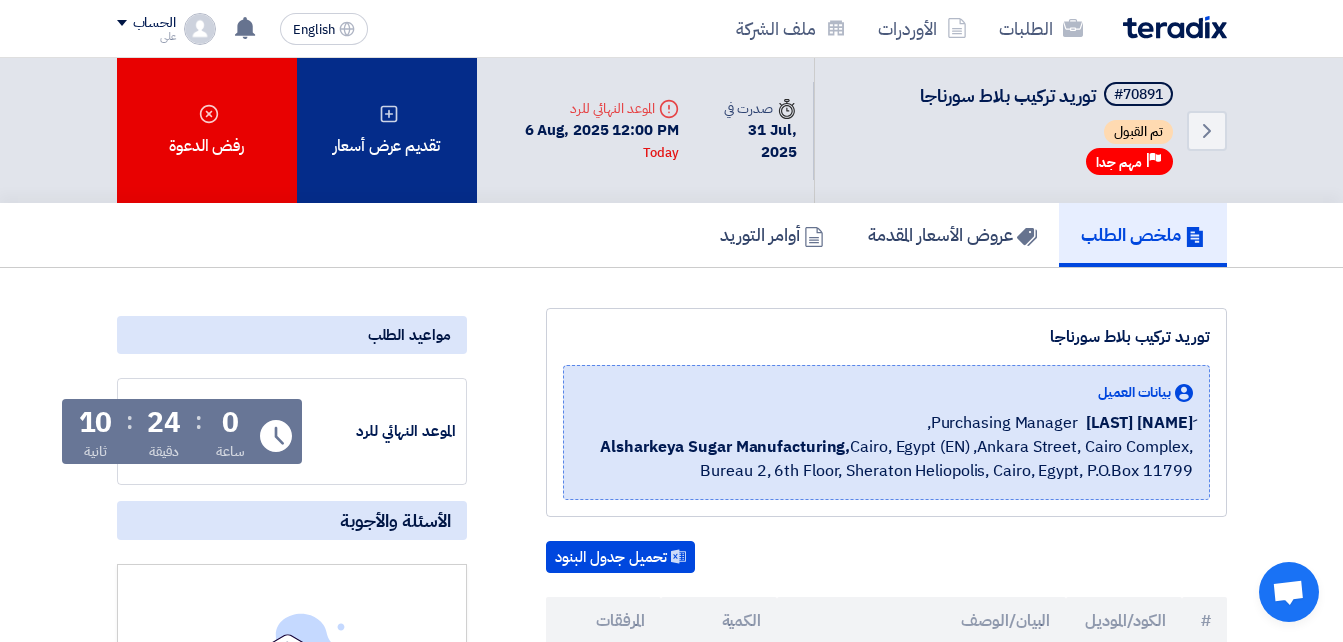 click on "تقديم عرض أسعار" 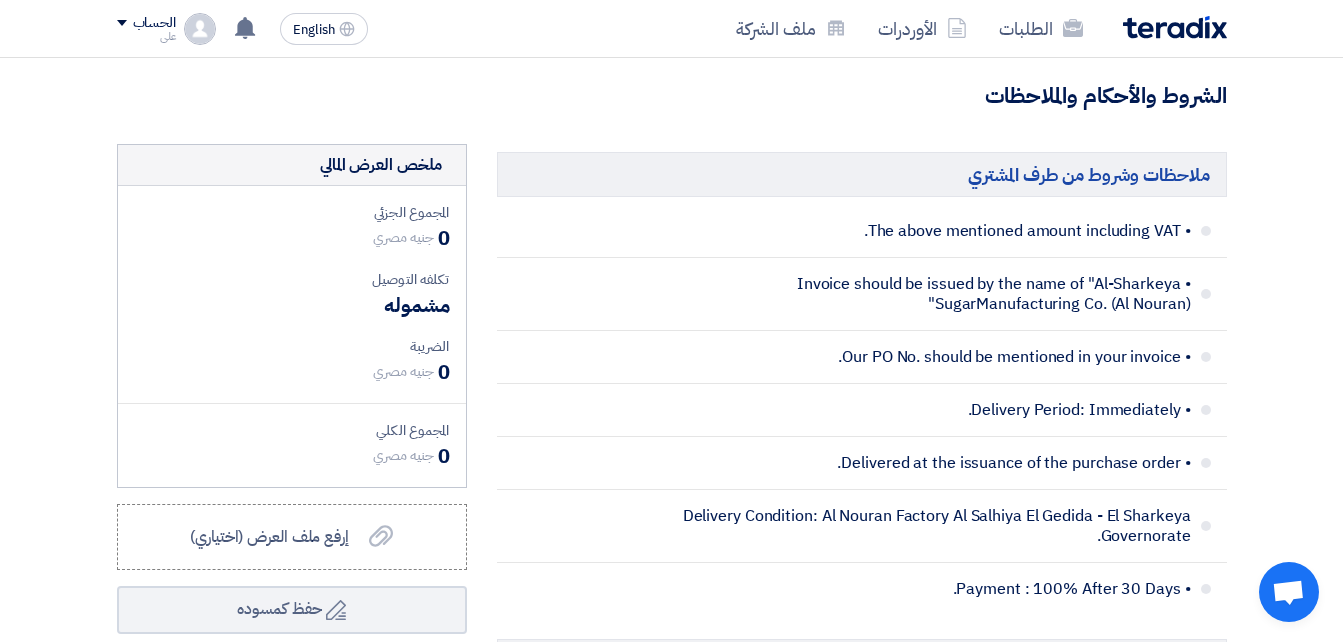 scroll, scrollTop: 978, scrollLeft: 0, axis: vertical 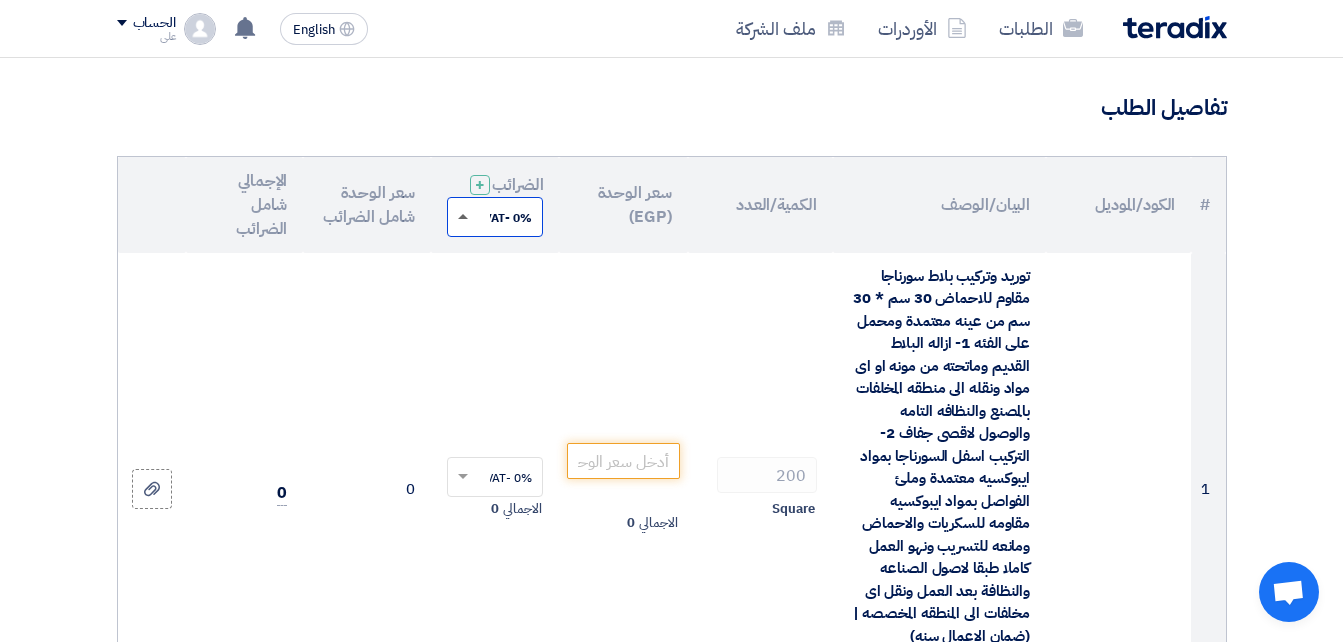 click 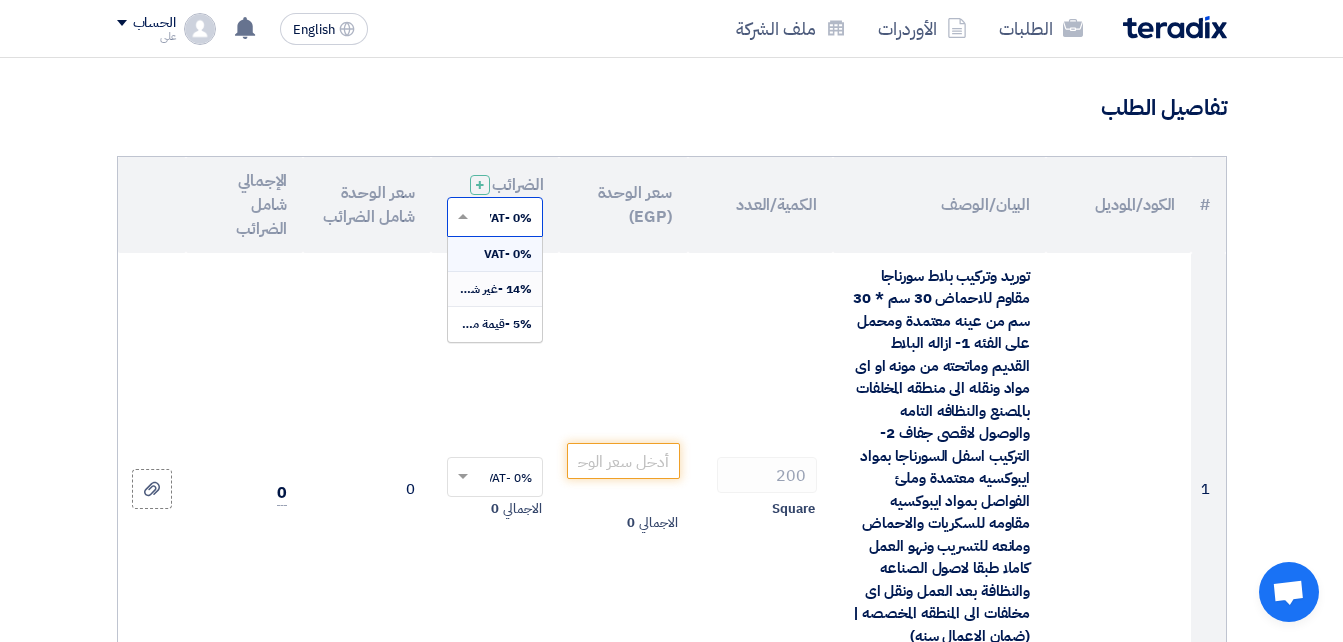 click on "14% -غير شامل الضريبة" at bounding box center (474, 289) 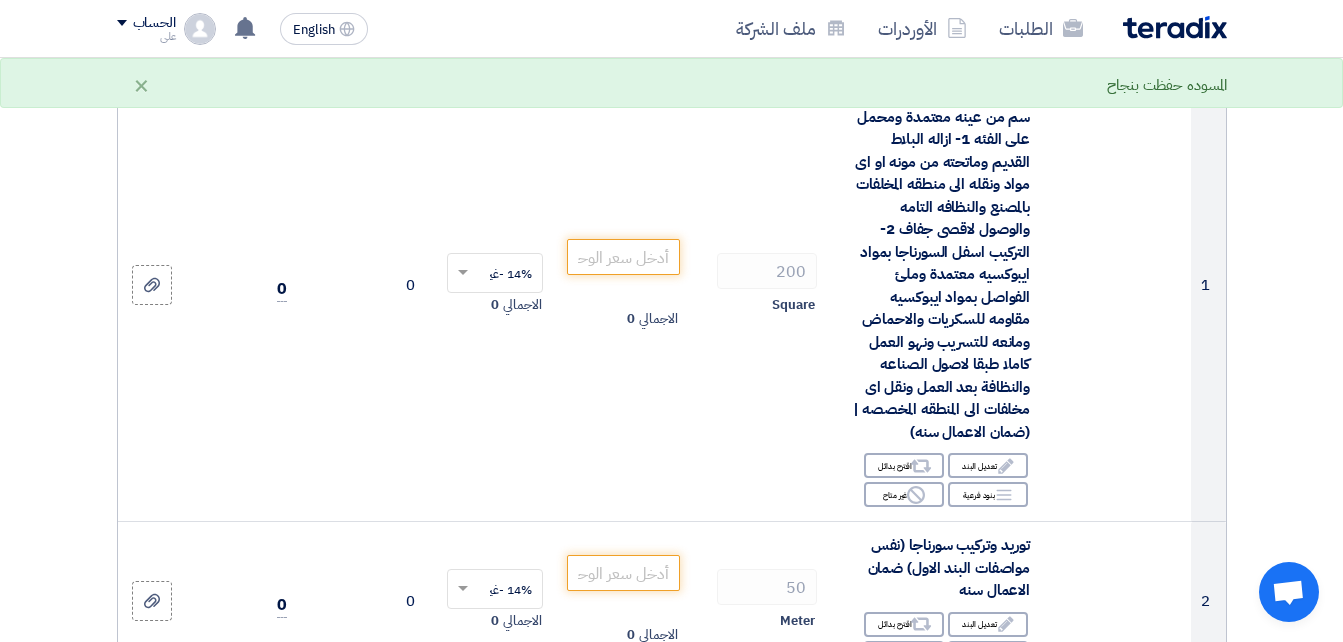 scroll, scrollTop: 361, scrollLeft: 0, axis: vertical 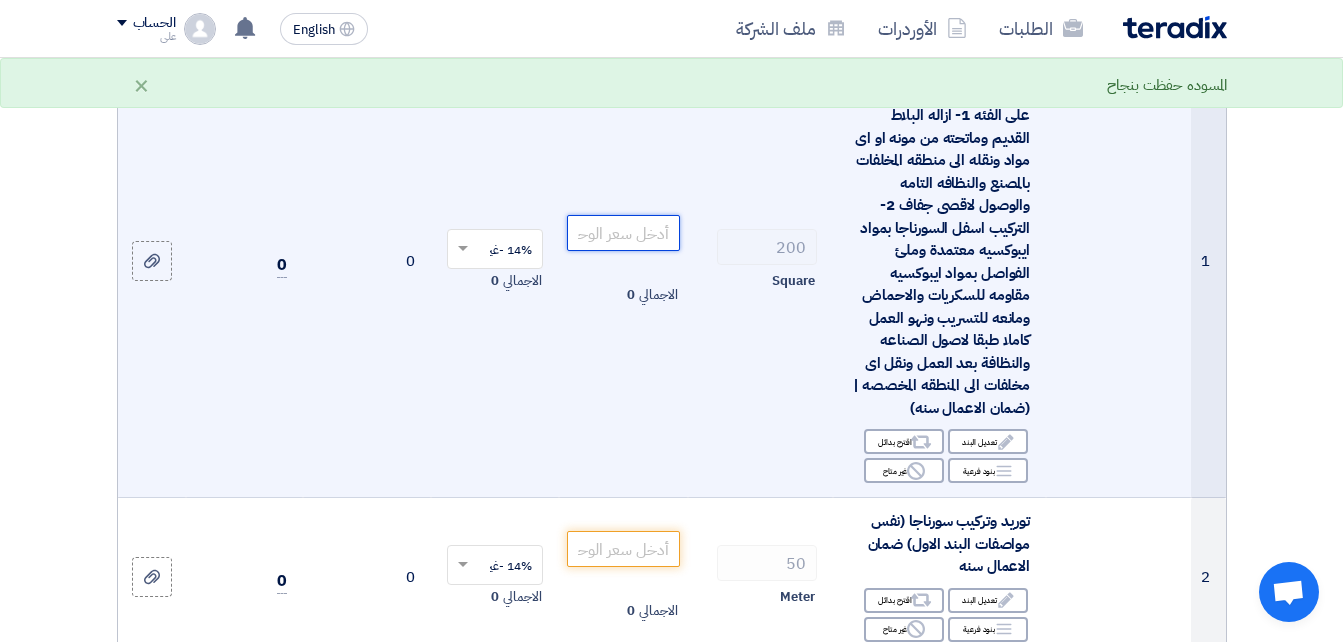 click 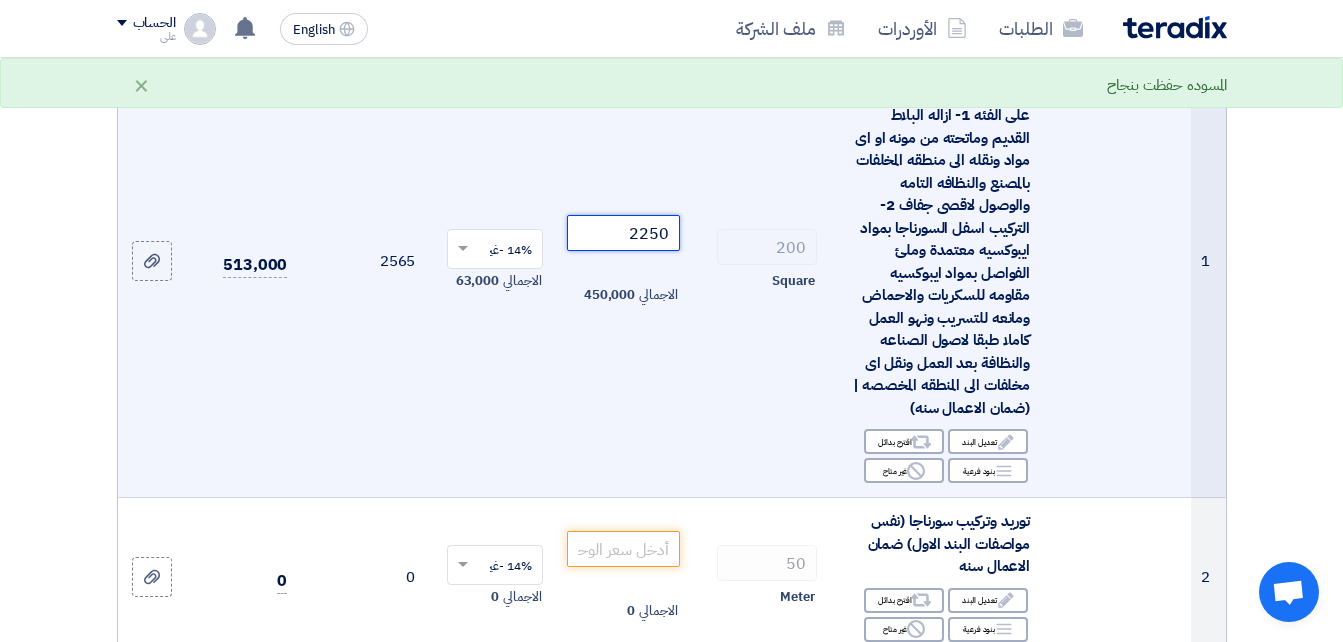 type on "2250" 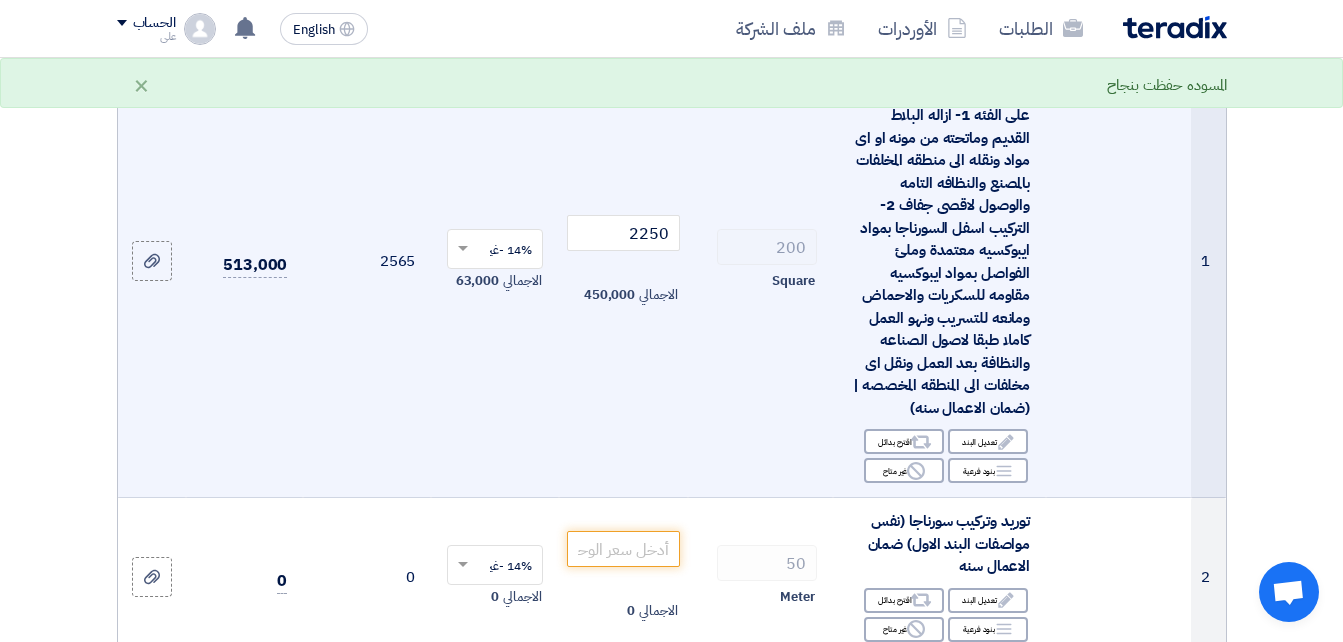 click on "2250
الاجمالي
450,000" 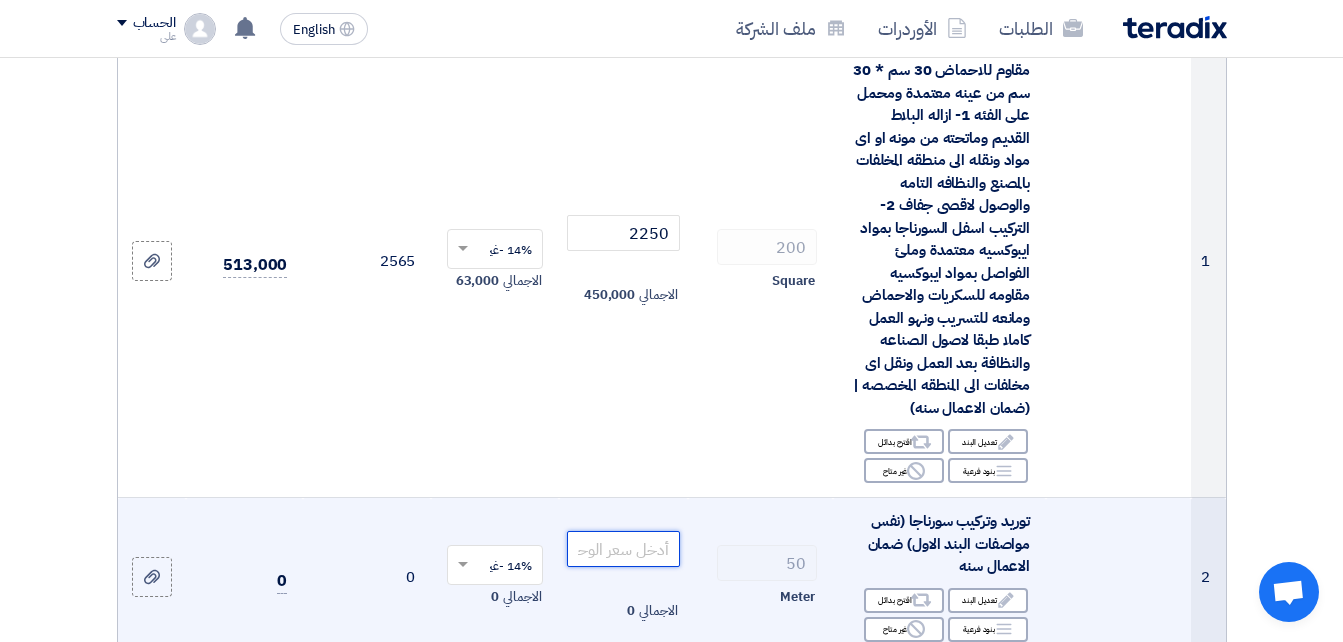 click 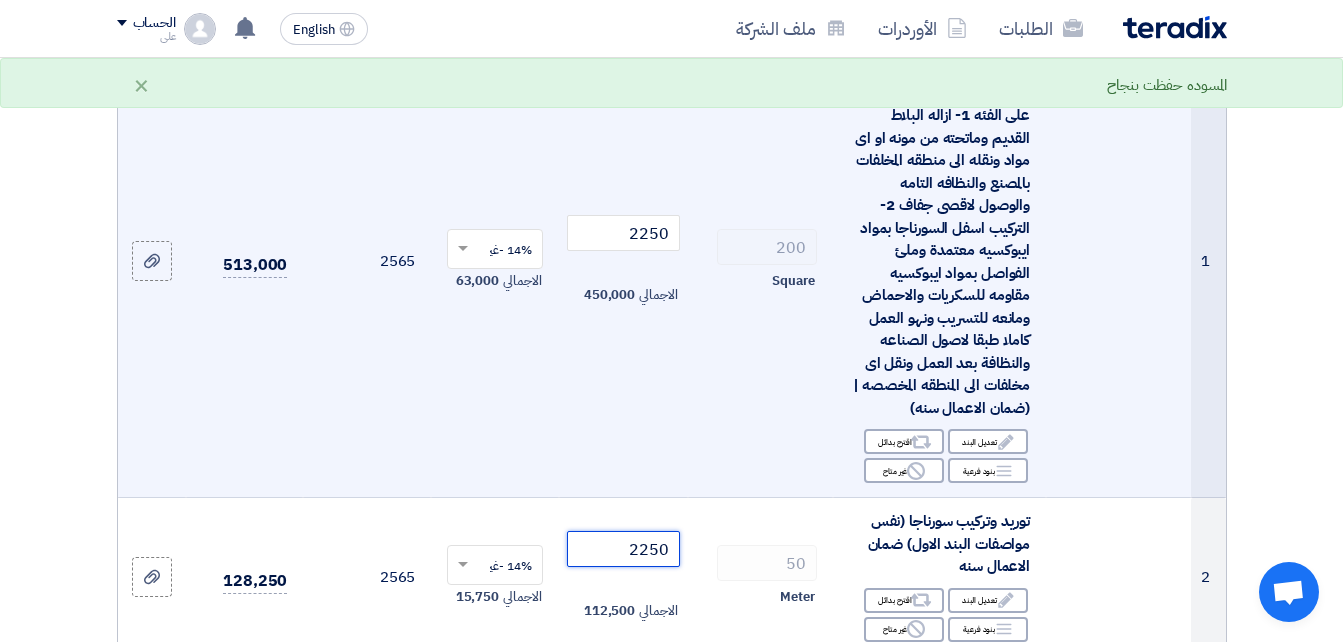 type on "2250" 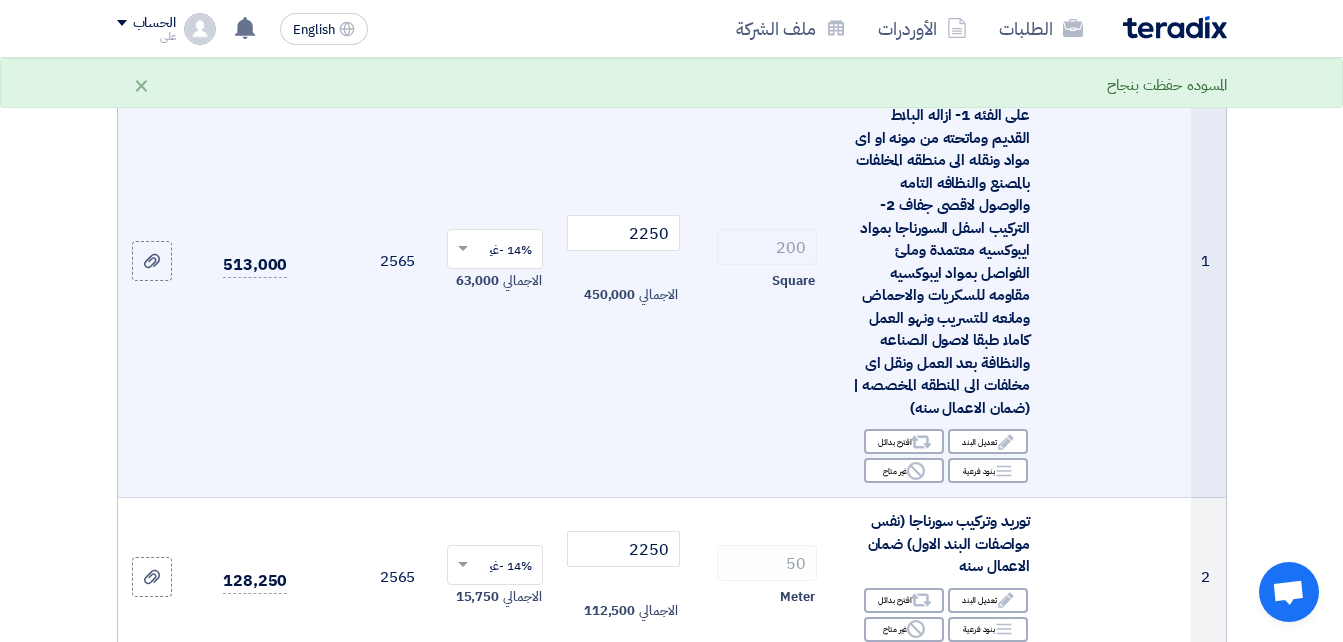 click on "2250
الاجمالي
450,000" 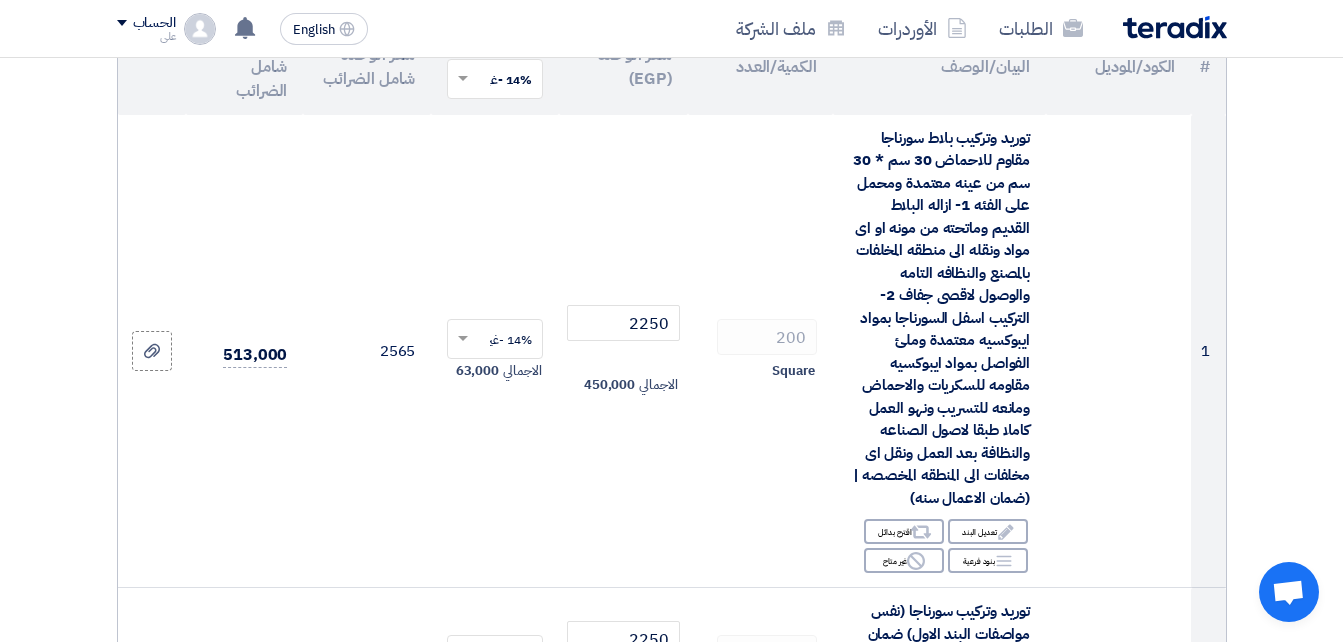 scroll, scrollTop: 261, scrollLeft: 0, axis: vertical 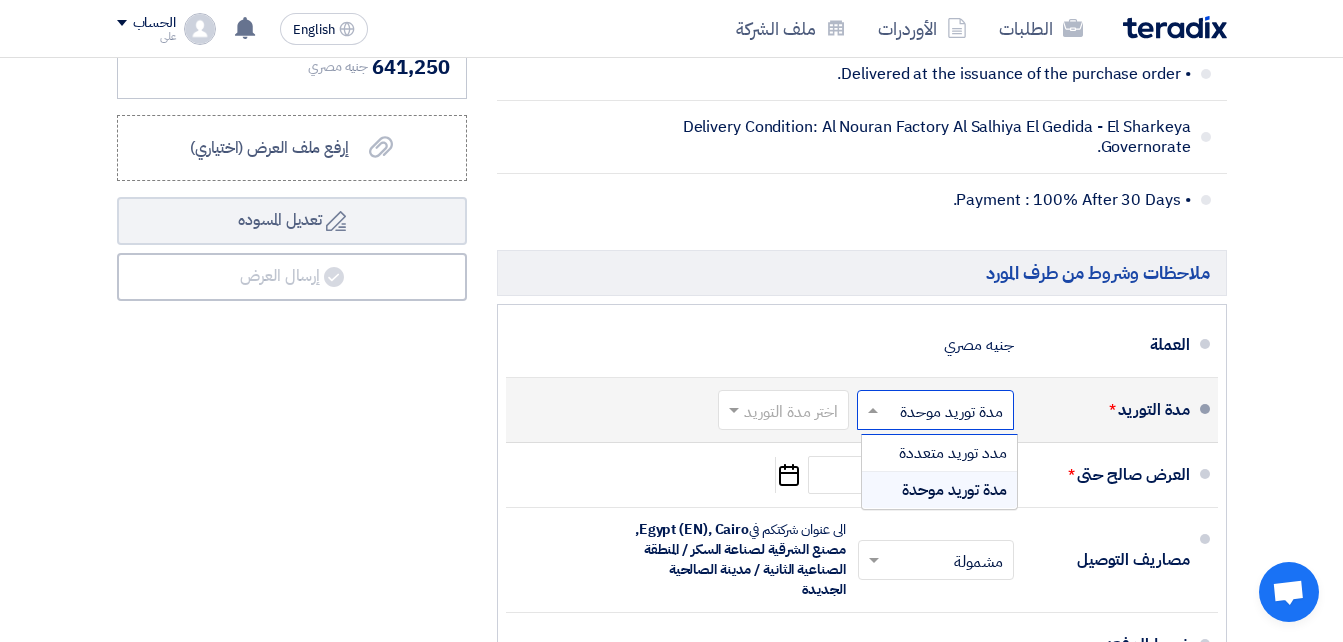 click 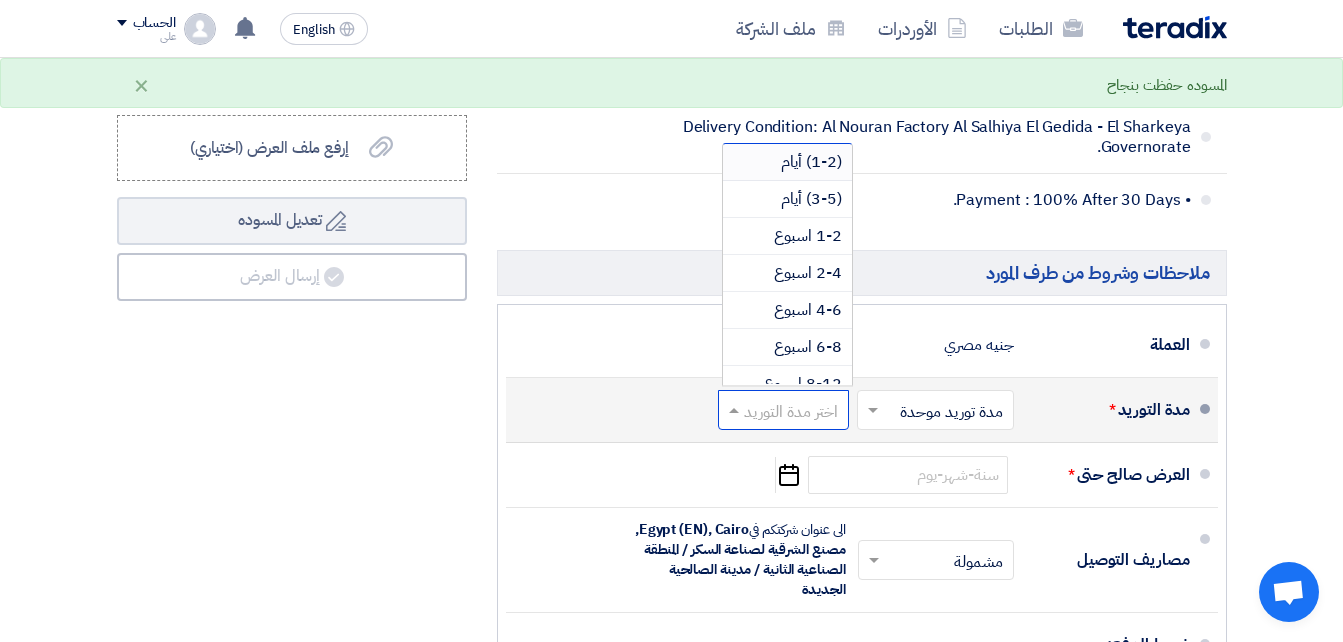 click 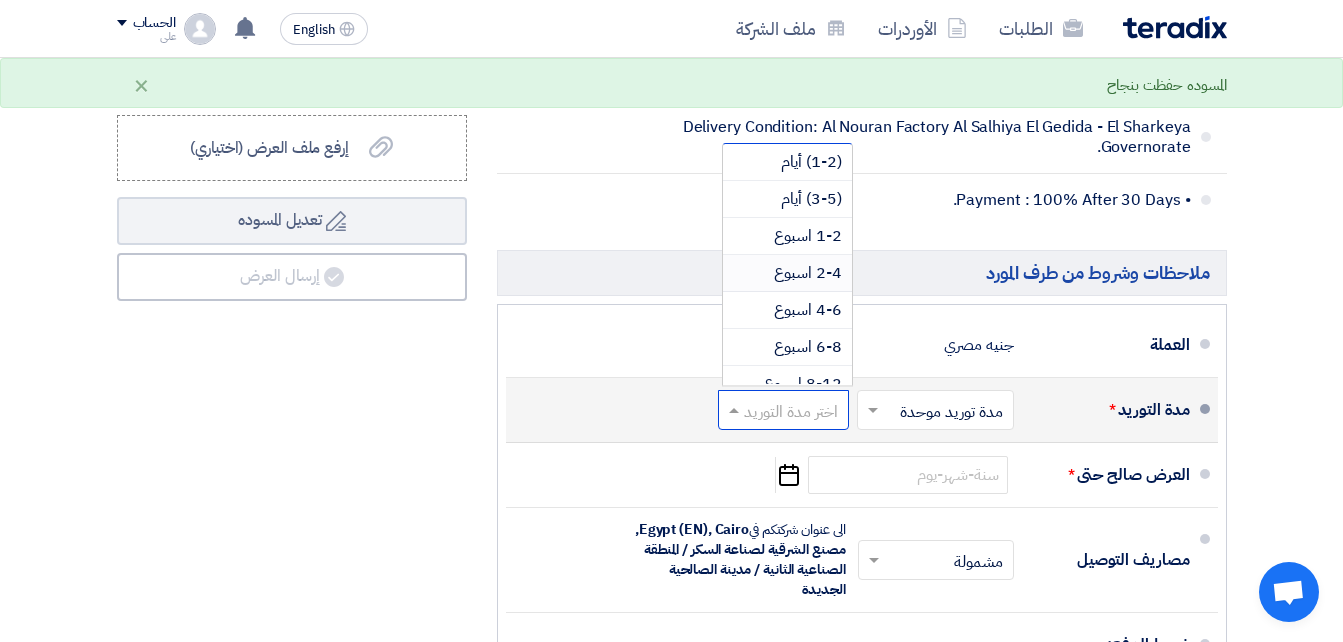 click on "2-4 اسبوع" at bounding box center (808, 273) 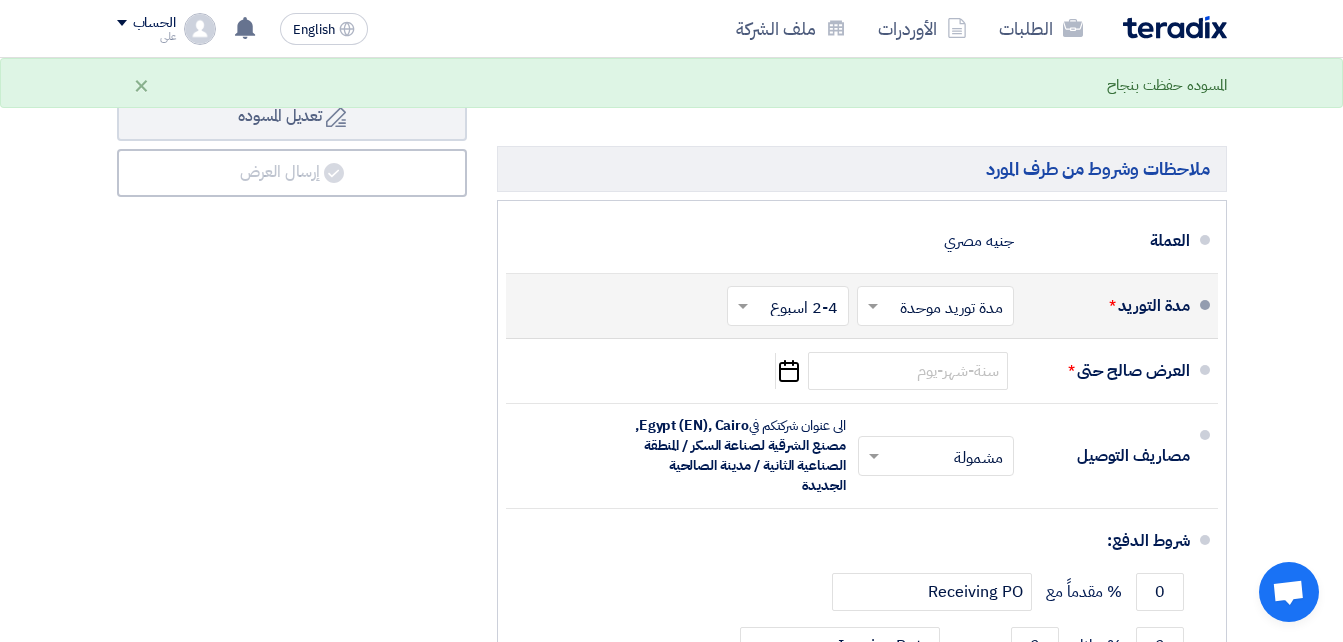 scroll, scrollTop: 1472, scrollLeft: 0, axis: vertical 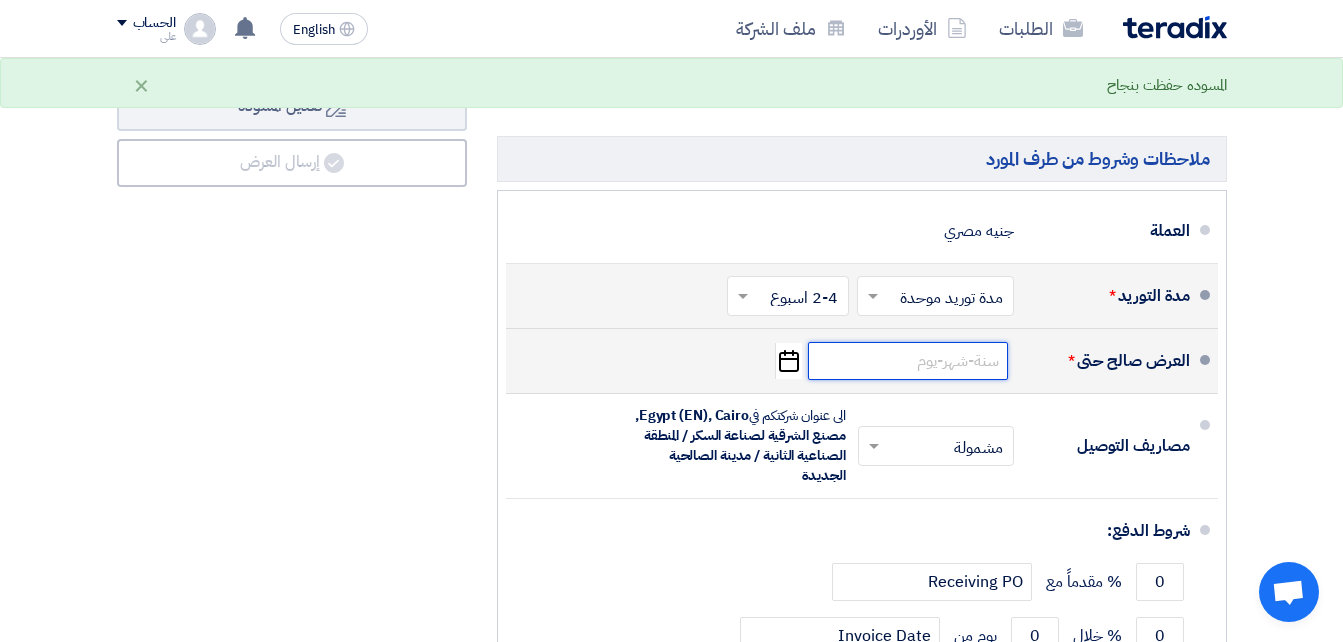 click 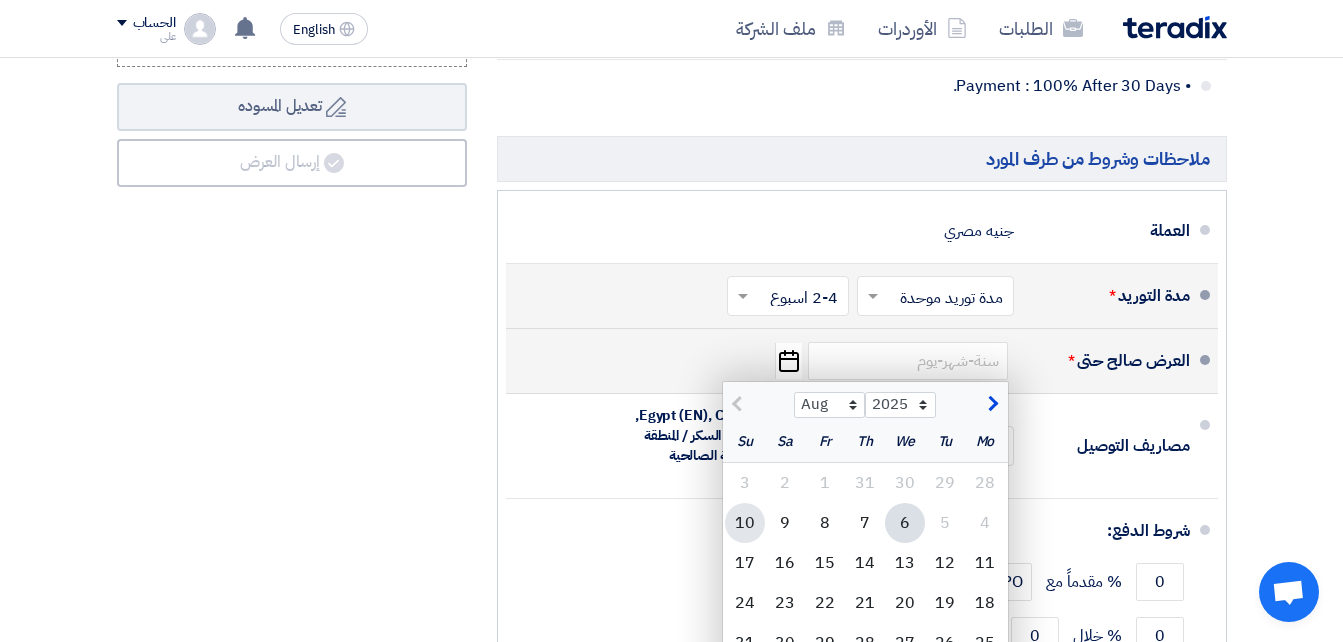 click on "10" 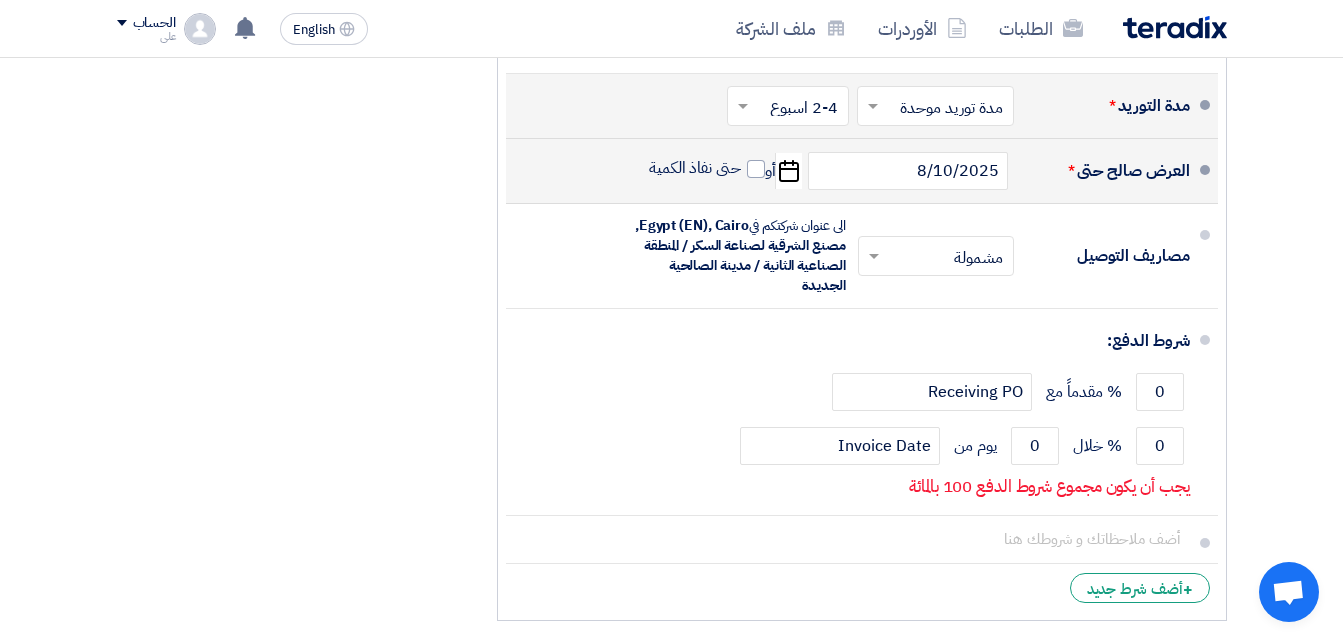 scroll, scrollTop: 1657, scrollLeft: 0, axis: vertical 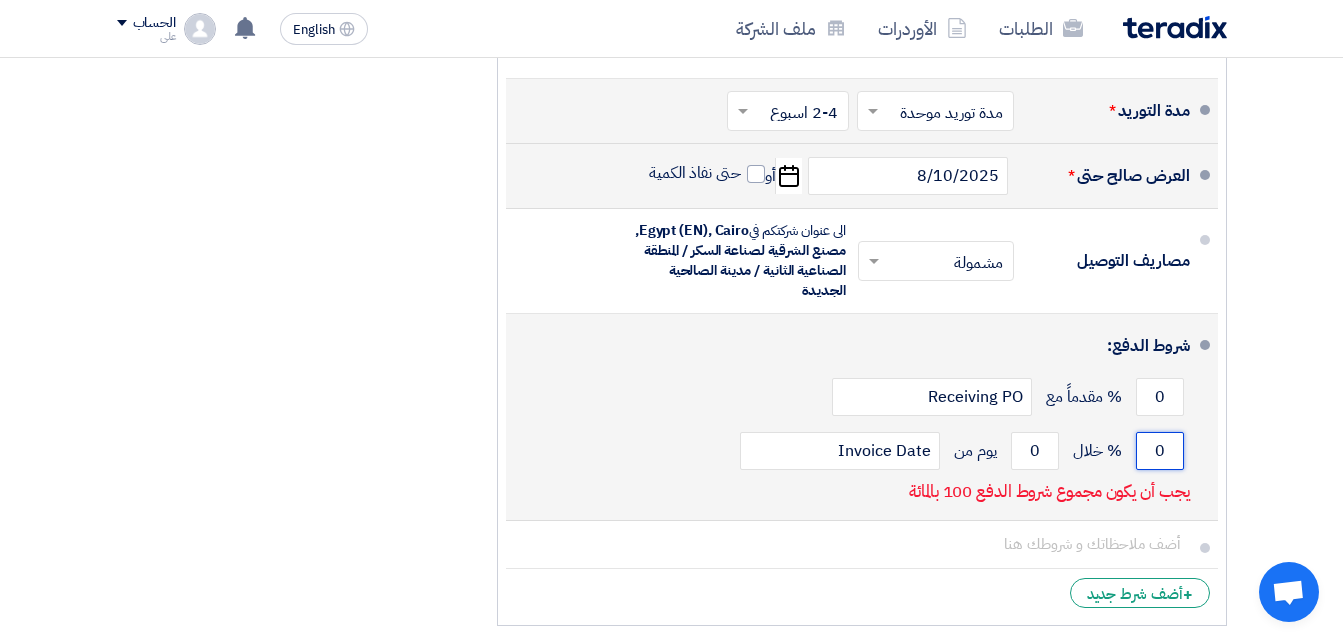 click on "0" 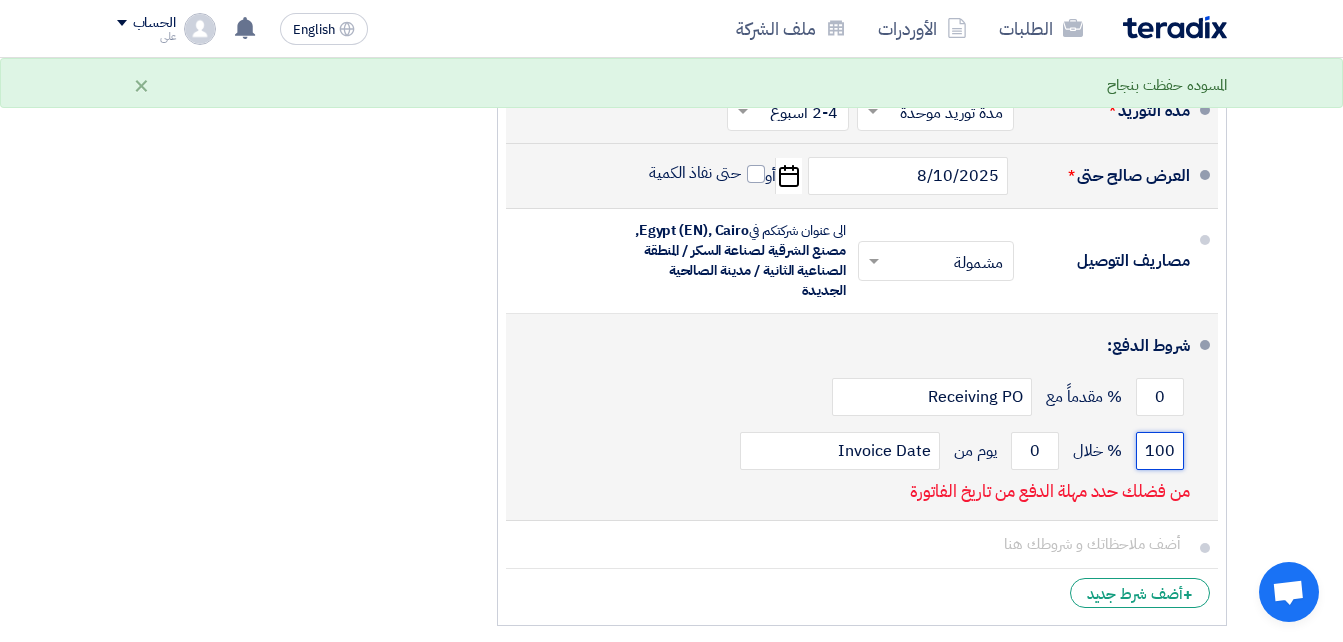 type on "100" 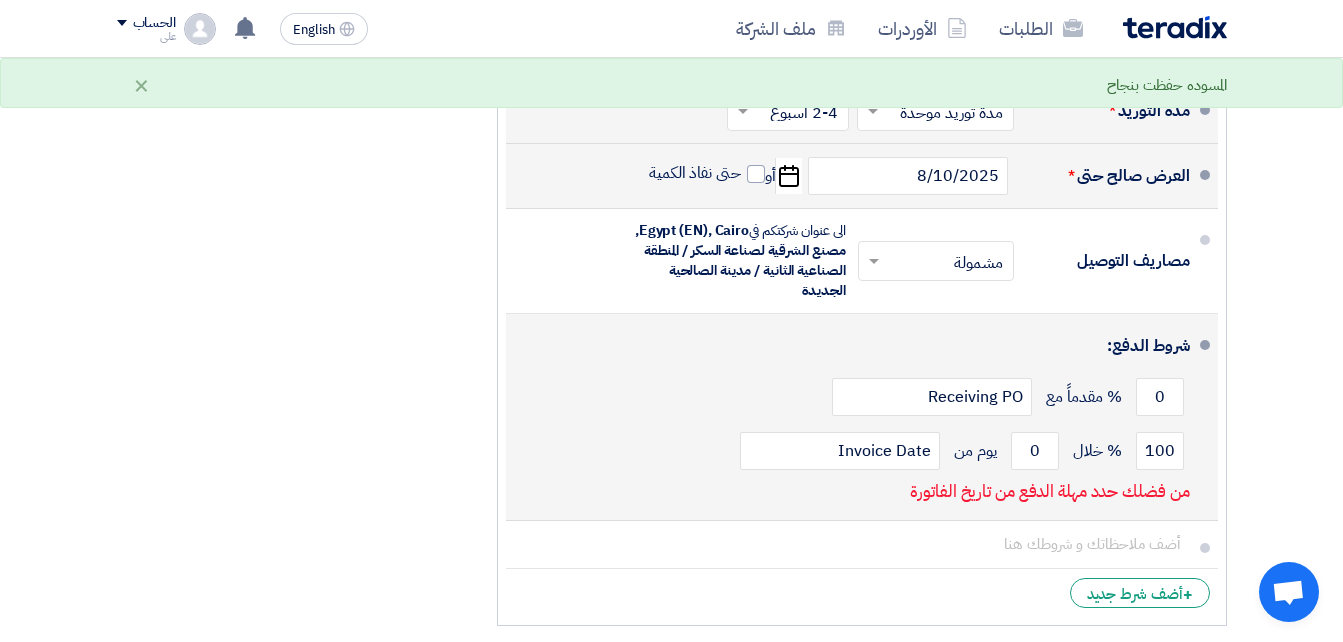 click on "100
% خلال
0
يوم من
Invoice Date" 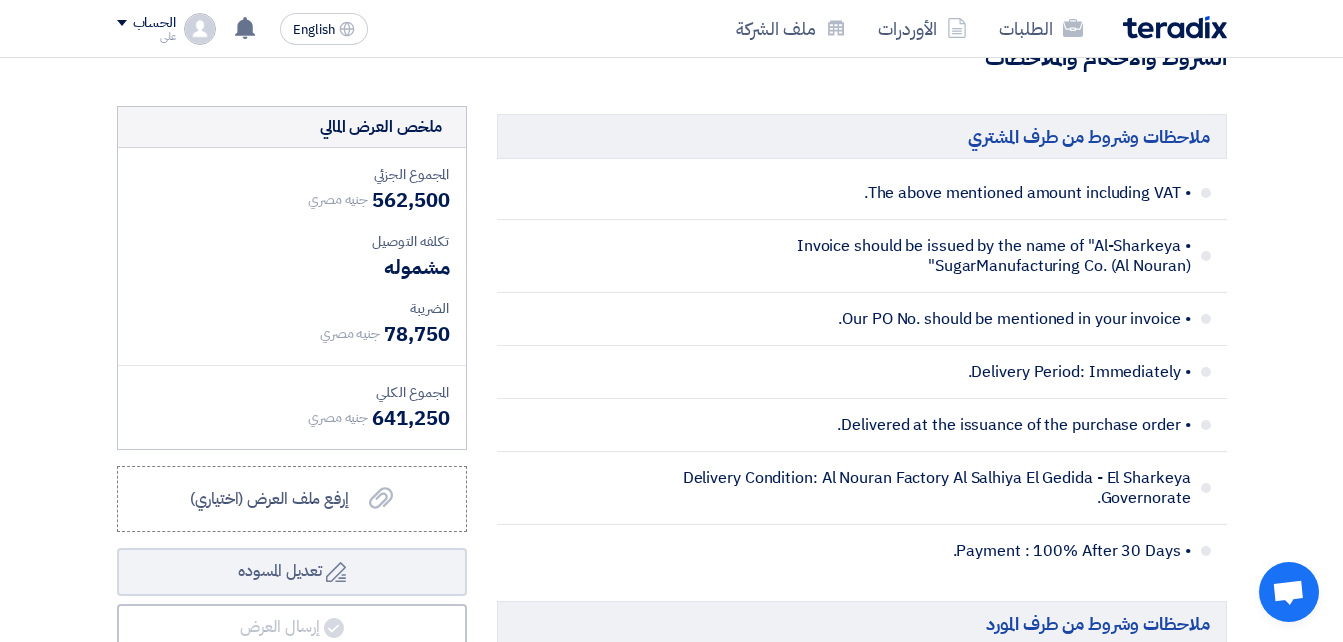 scroll, scrollTop: 959, scrollLeft: 0, axis: vertical 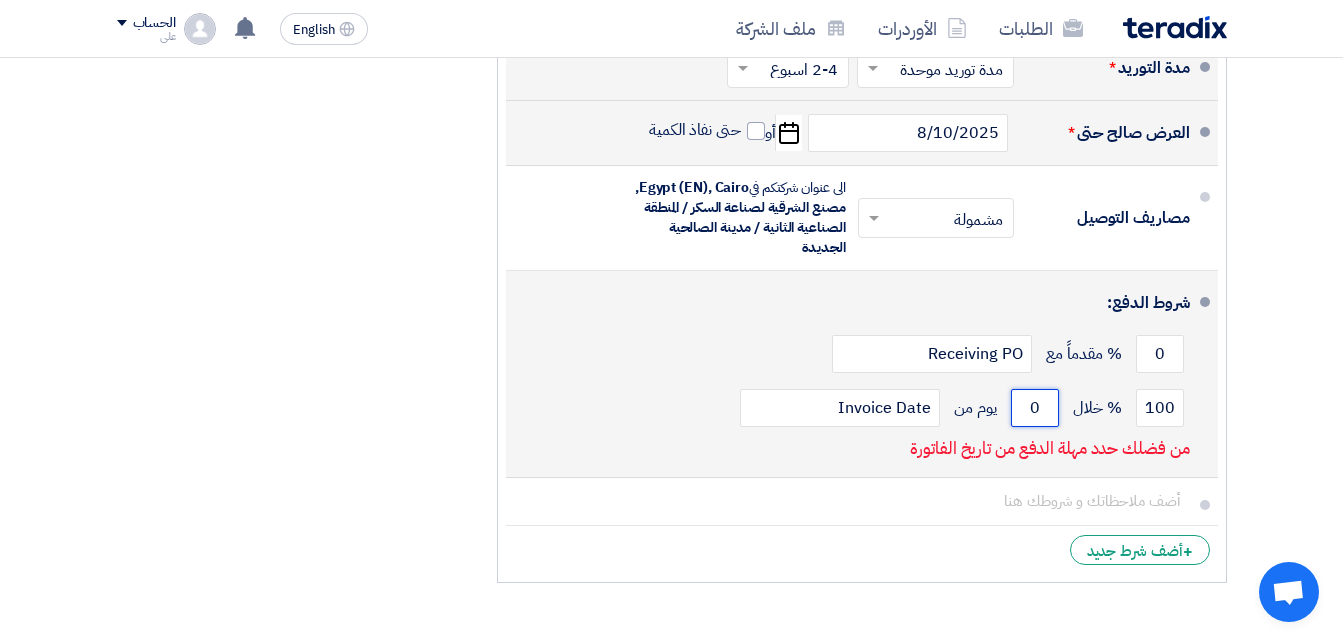 click on "0" 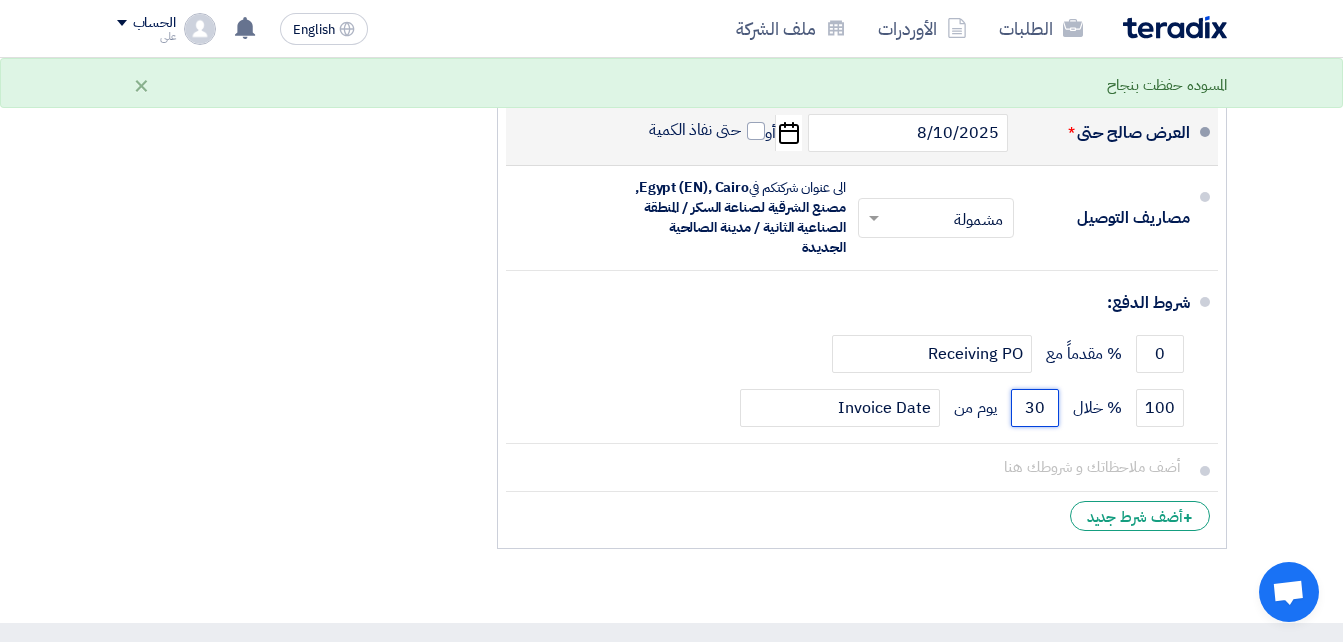 type on "30" 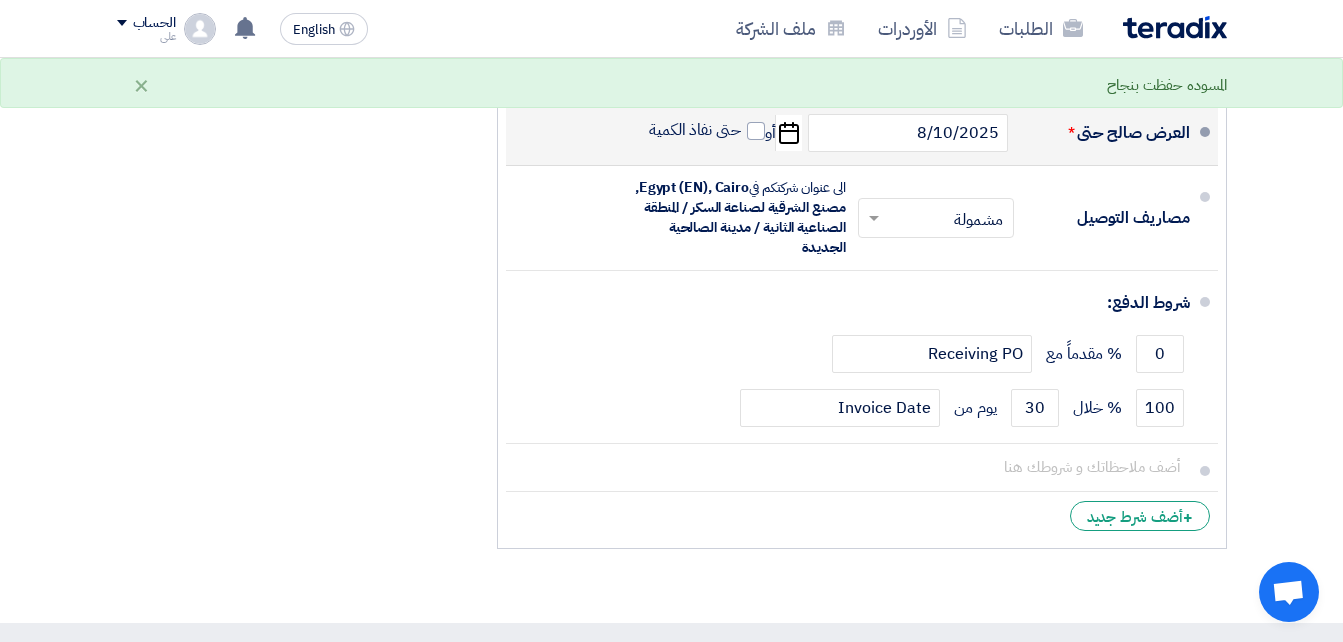 click on "ملخص العرض المالي
المجموع الجزئي
جنيه مصري
562,500
تكلفه التوصيل" 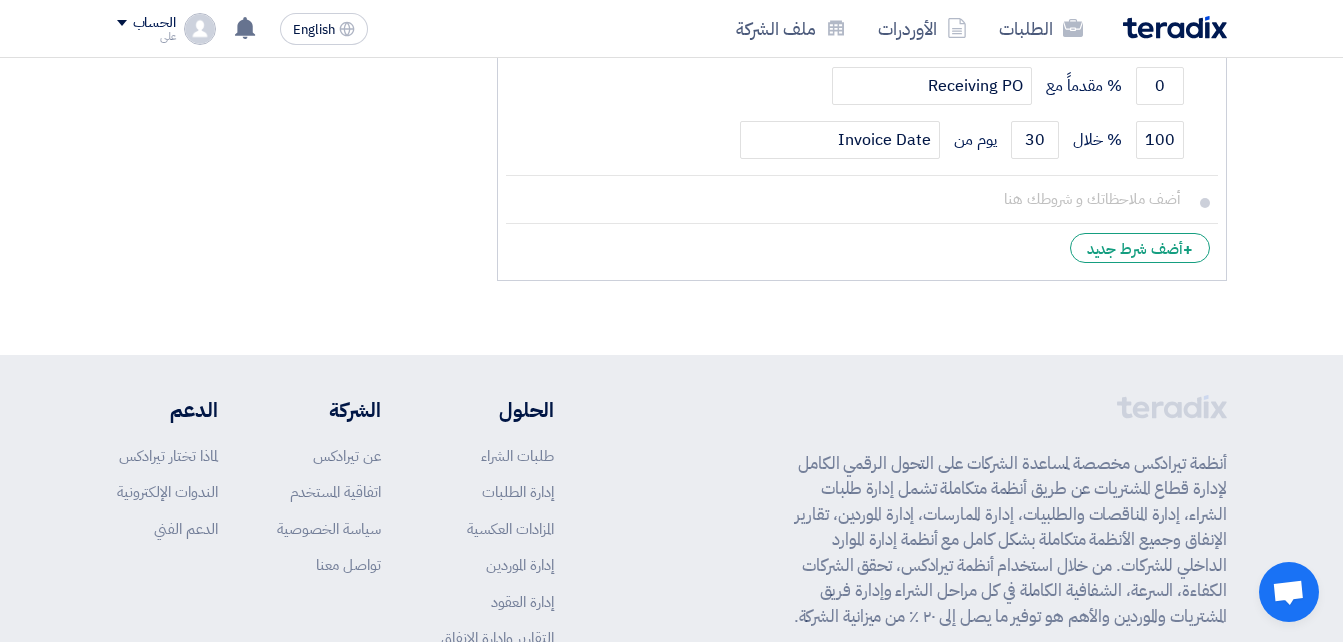 scroll, scrollTop: 1883, scrollLeft: 0, axis: vertical 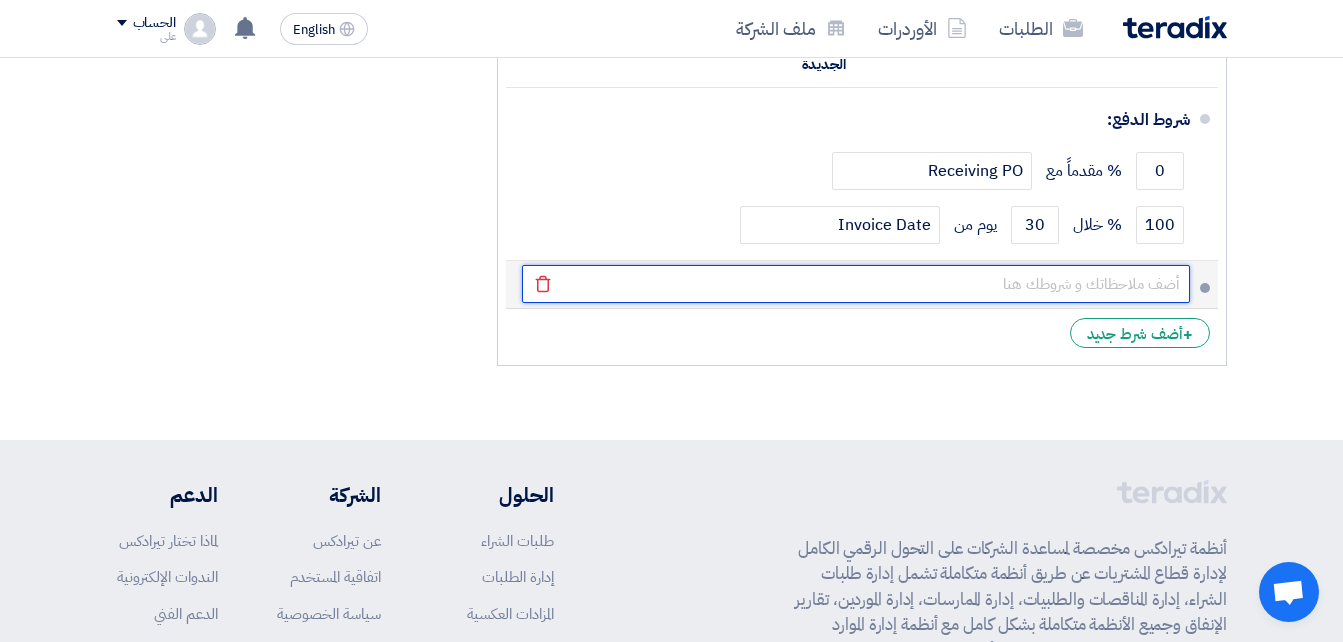 click 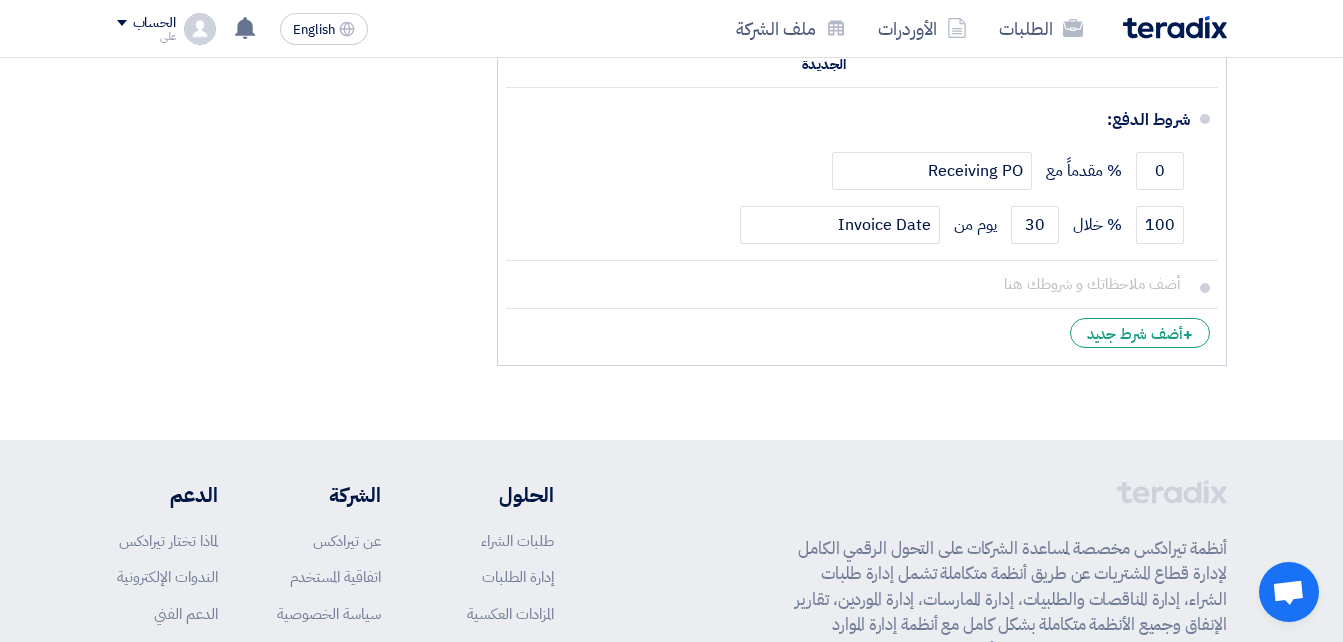 click on "ملاحظات وشروط من طرف المشتري
• The above mentioned amount including VAT.
• Invoice should be issued by the name of "Al-Sharkeya SugarManufacturing Co. (Al Nouran)"
• Our PO No. should be mentioned in your invoice.
• Delivery Period: Immediately." 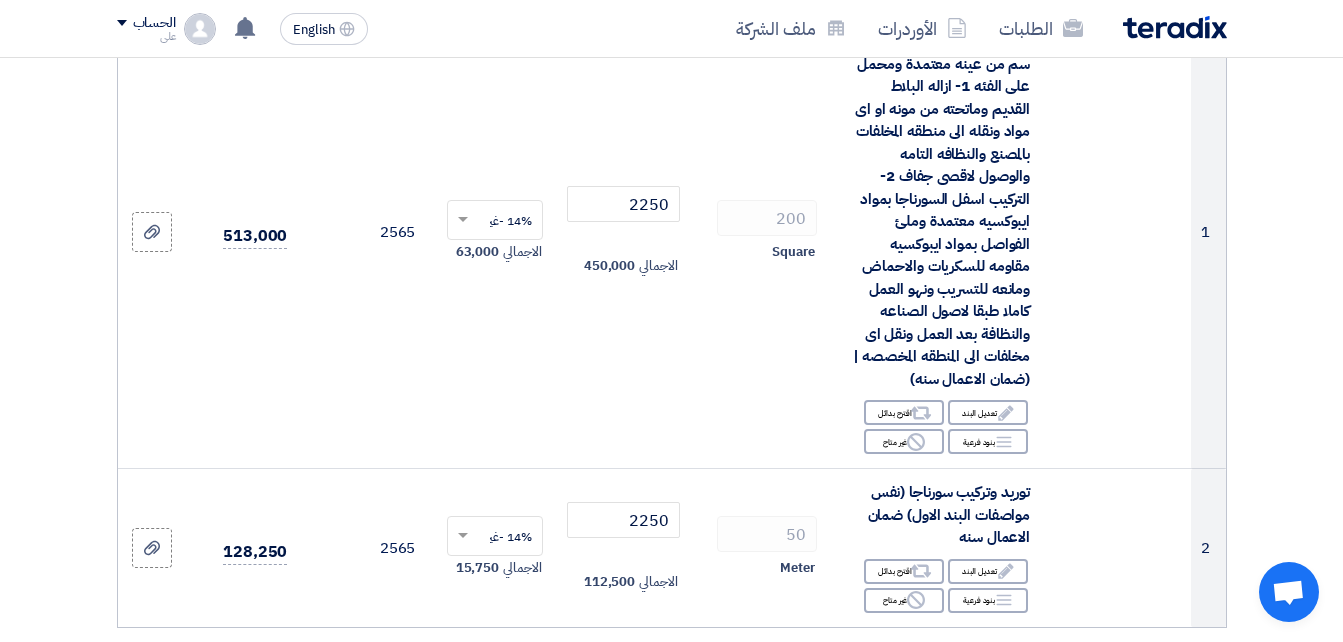 scroll, scrollTop: 296, scrollLeft: 0, axis: vertical 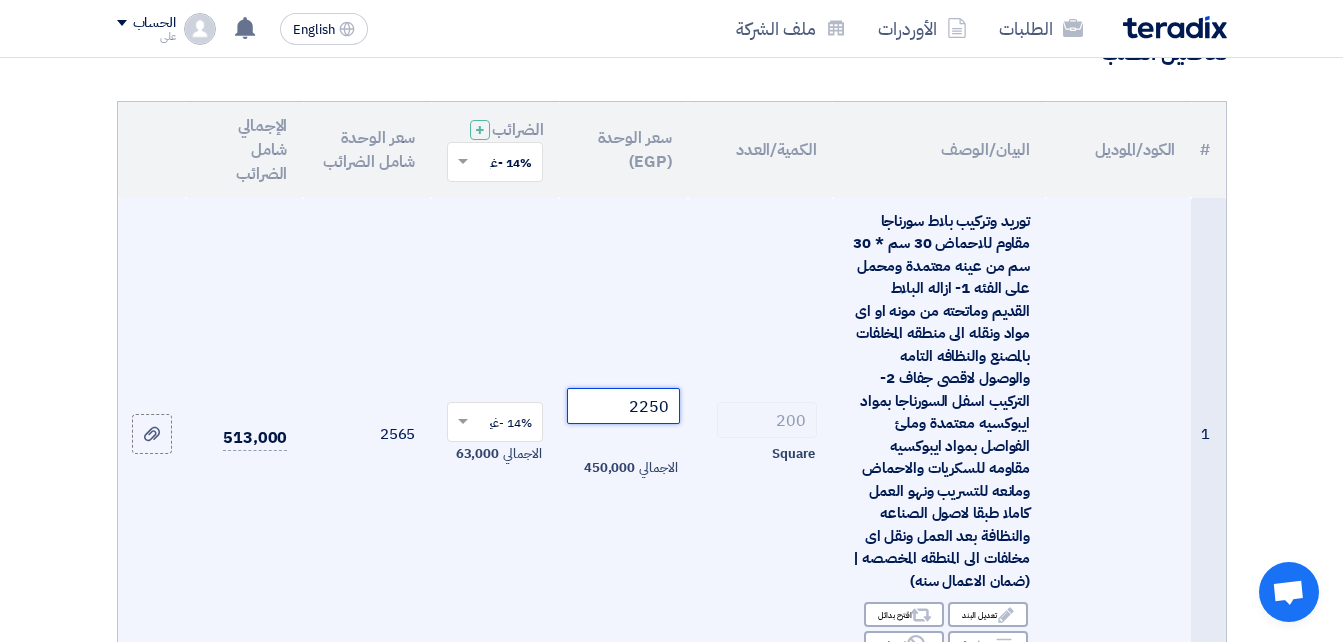 click on "2250" 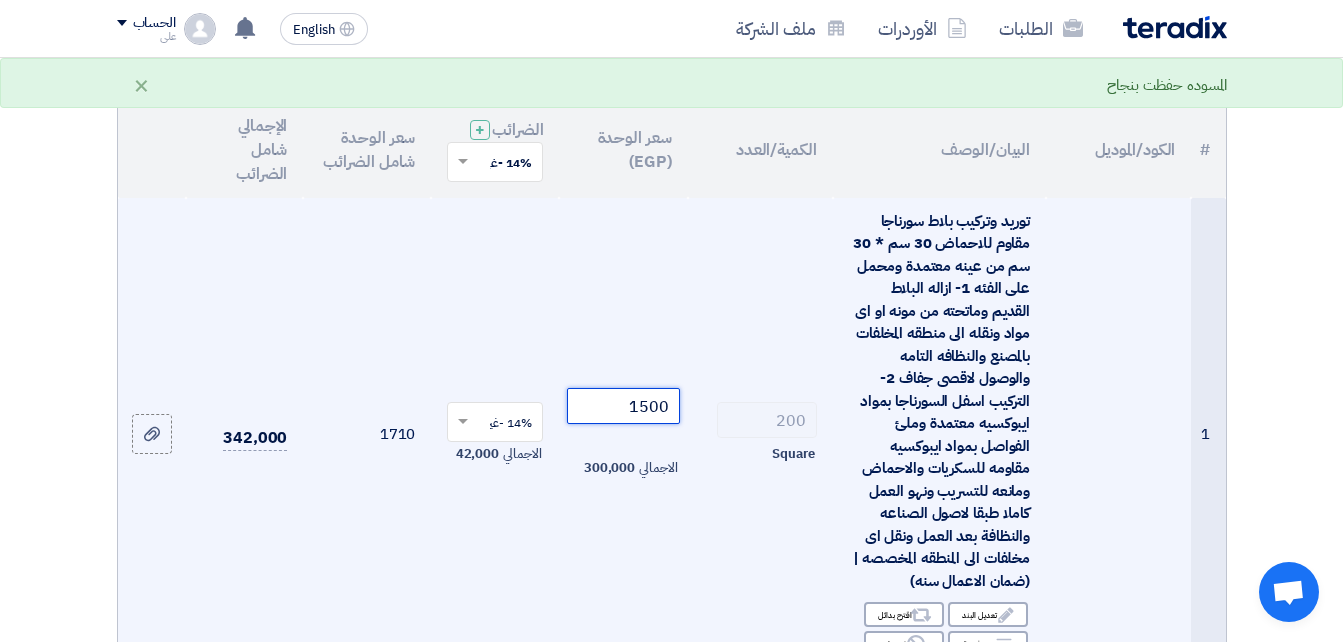 type on "1500" 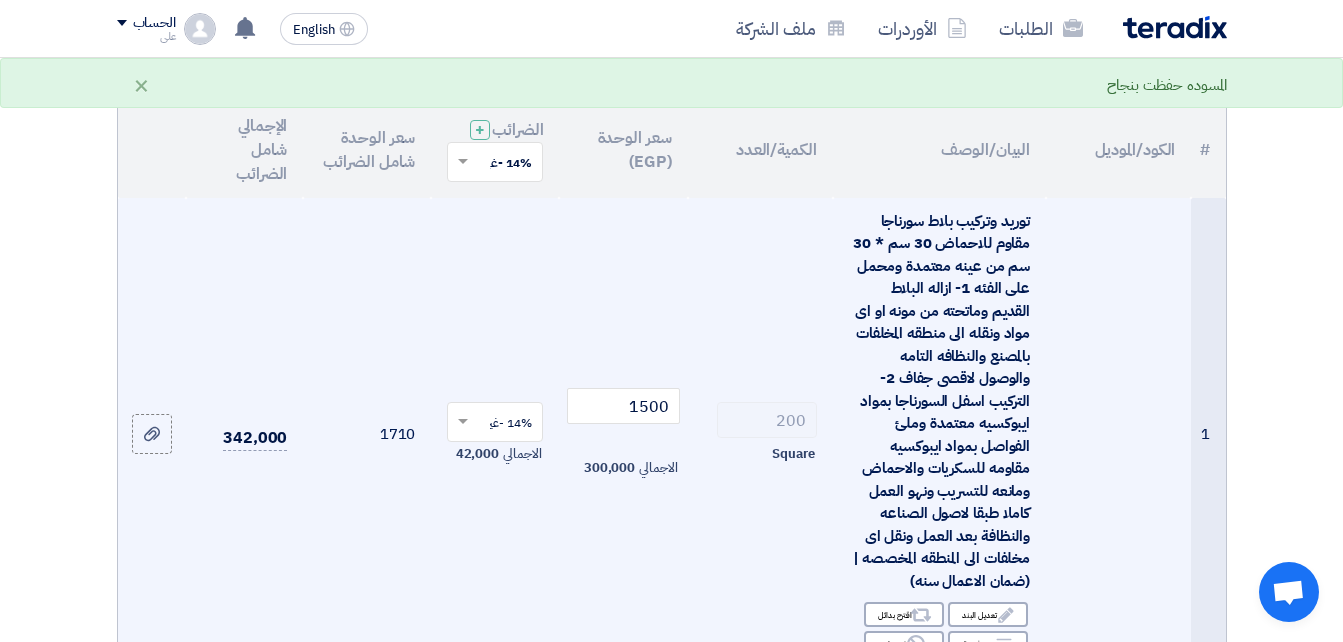 click on "1500
الاجمالي
300,000" 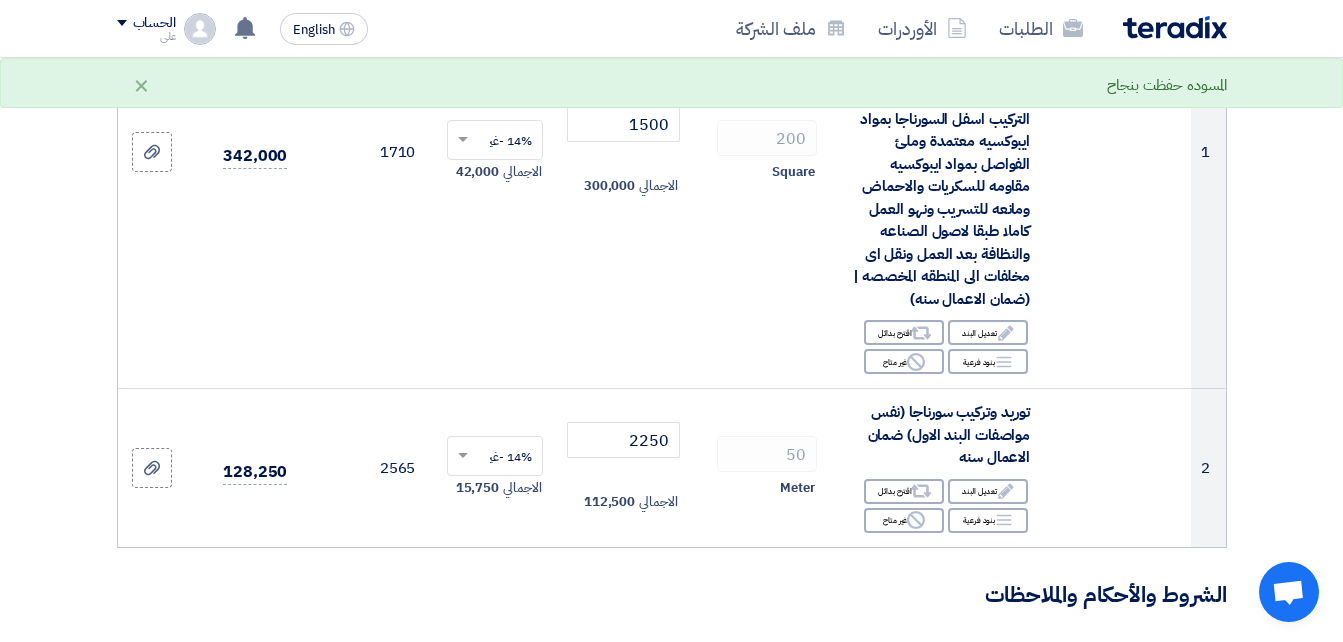 scroll, scrollTop: 498, scrollLeft: 0, axis: vertical 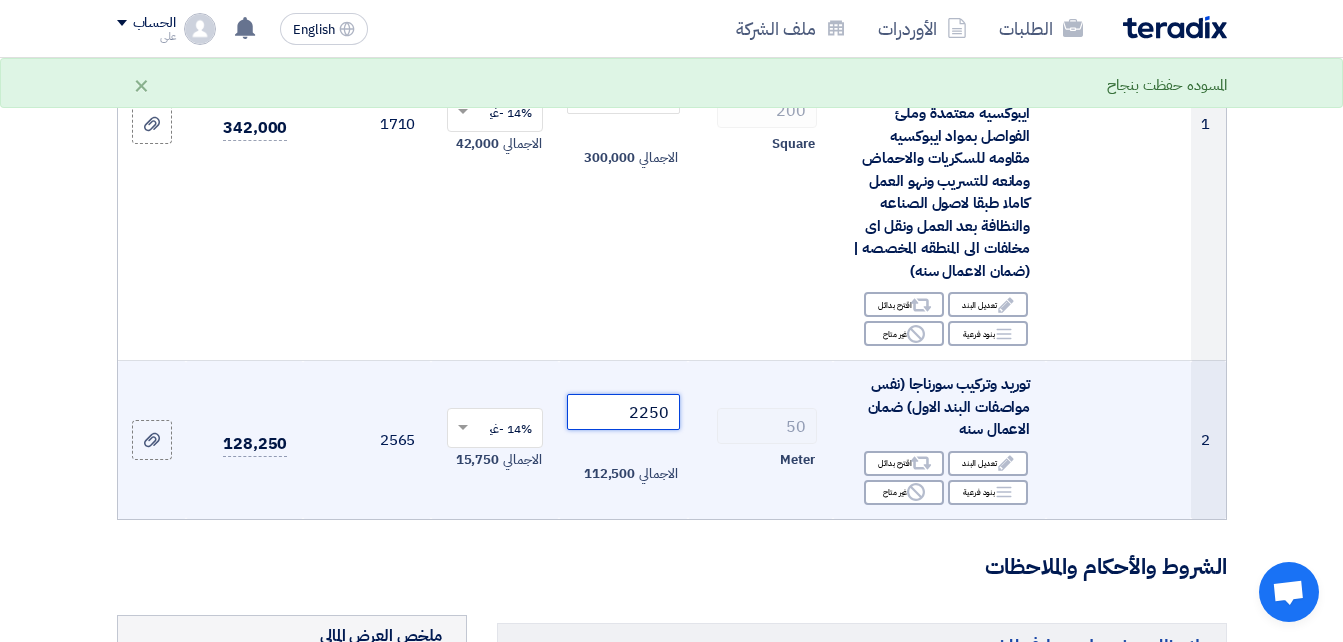 click on "2250" 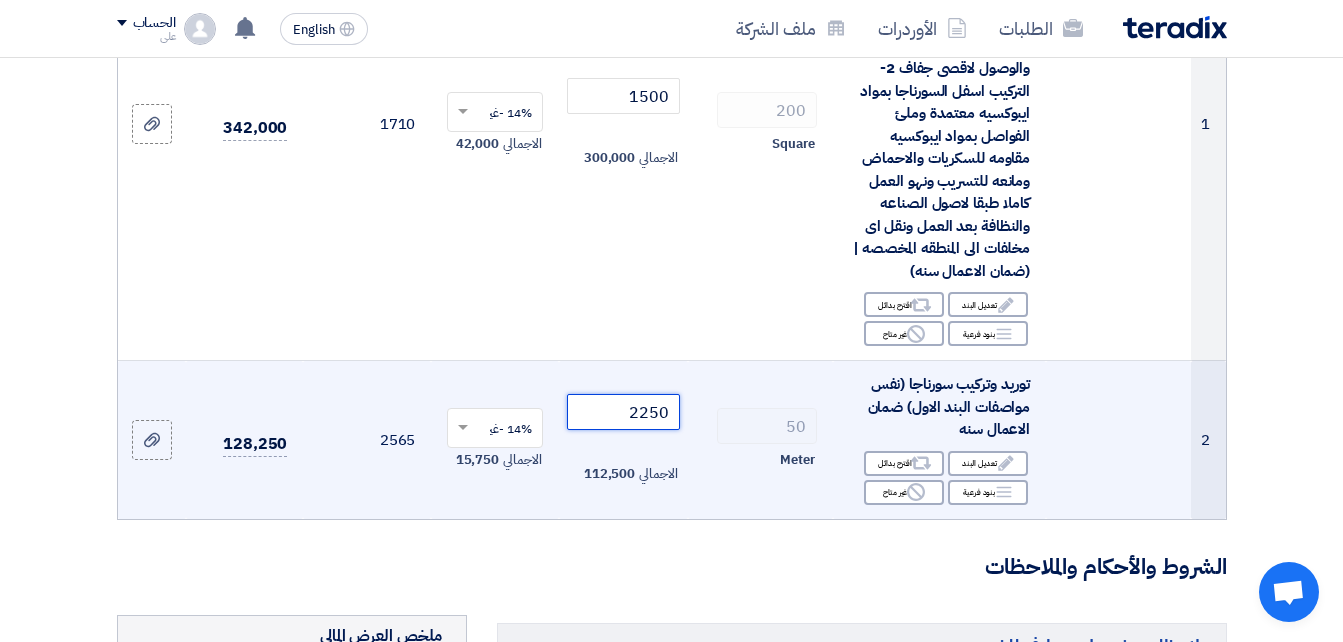 click on "2250" 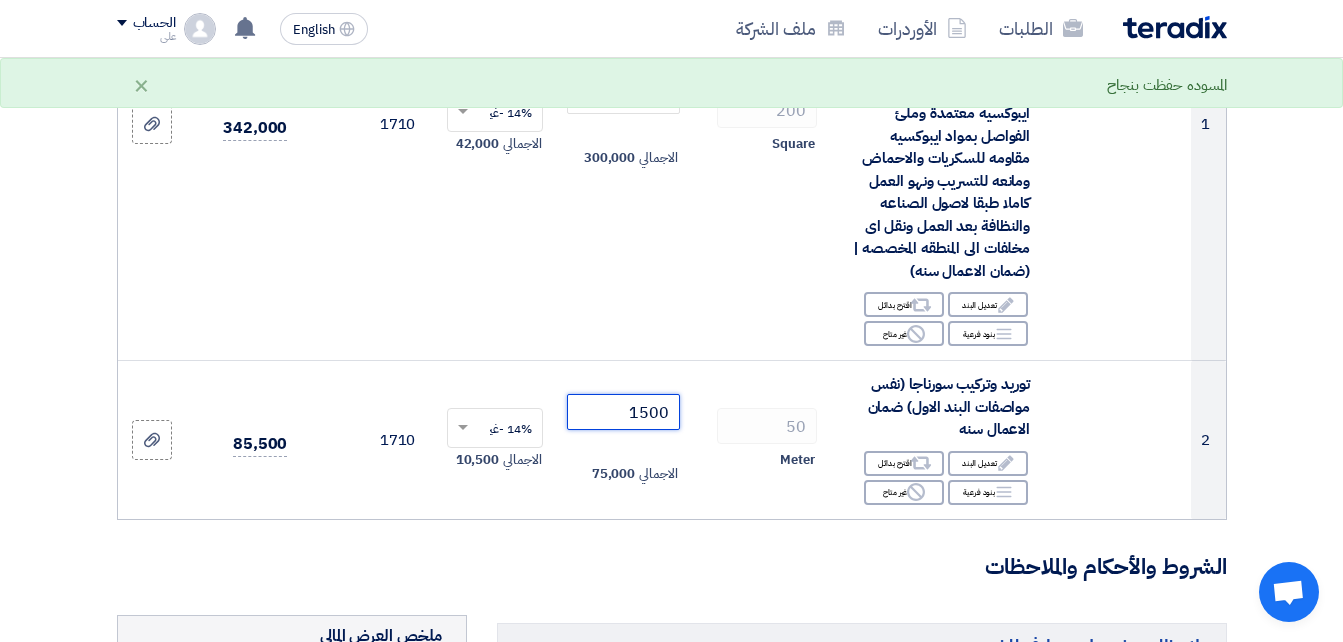 type on "1500" 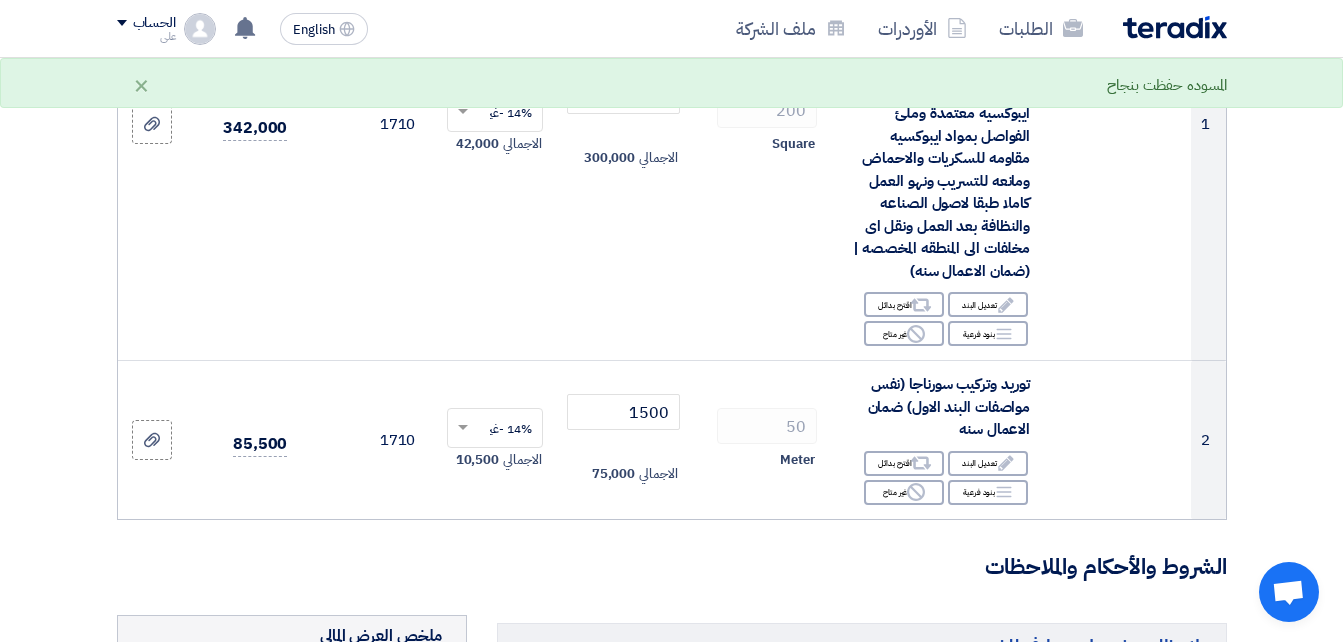 click on "الشروط والأحكام والملاحظات" 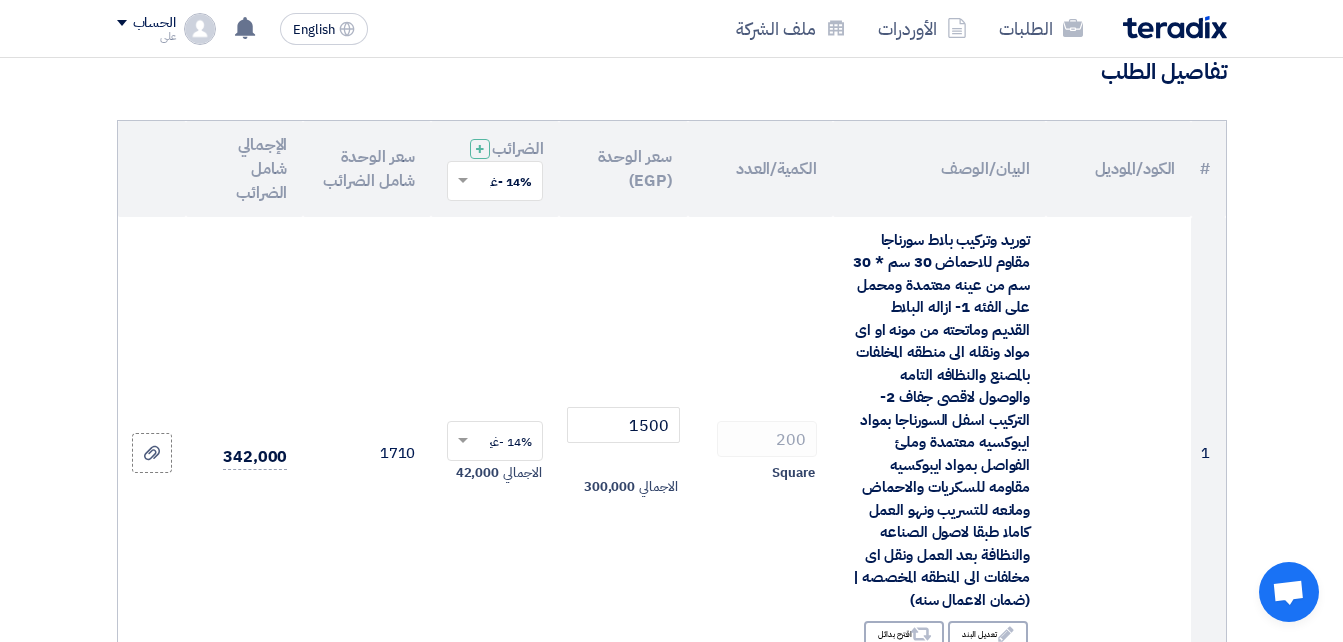 scroll, scrollTop: 212, scrollLeft: 0, axis: vertical 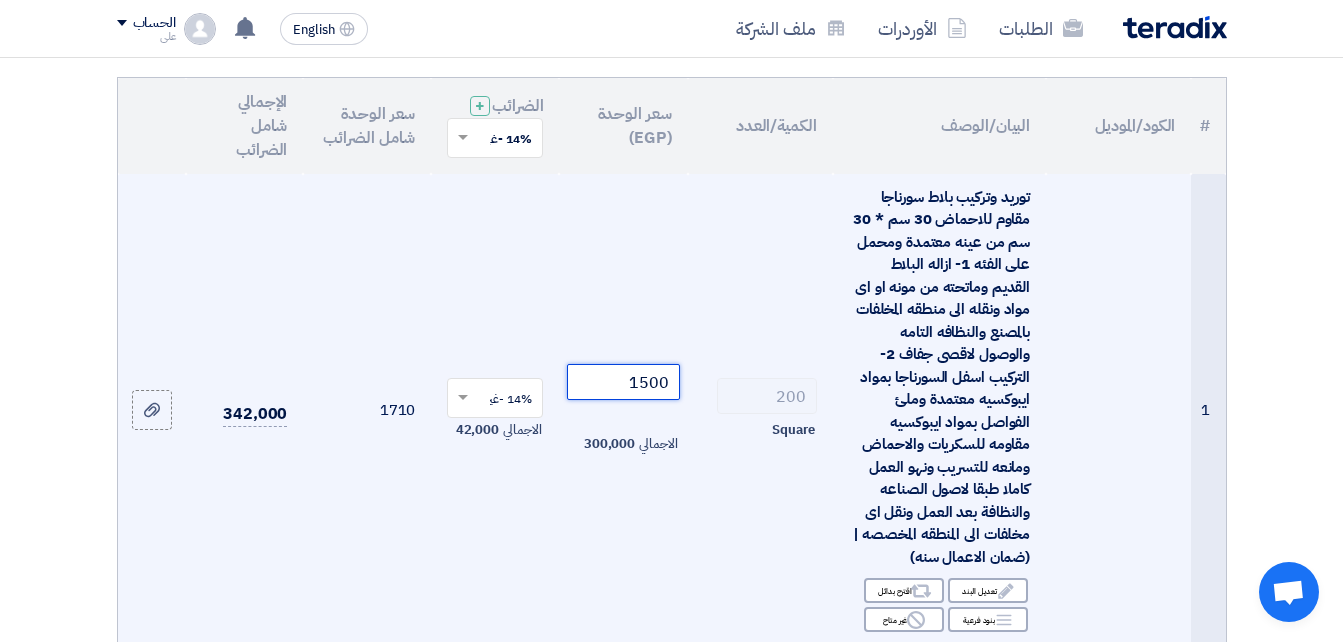 click on "1500" 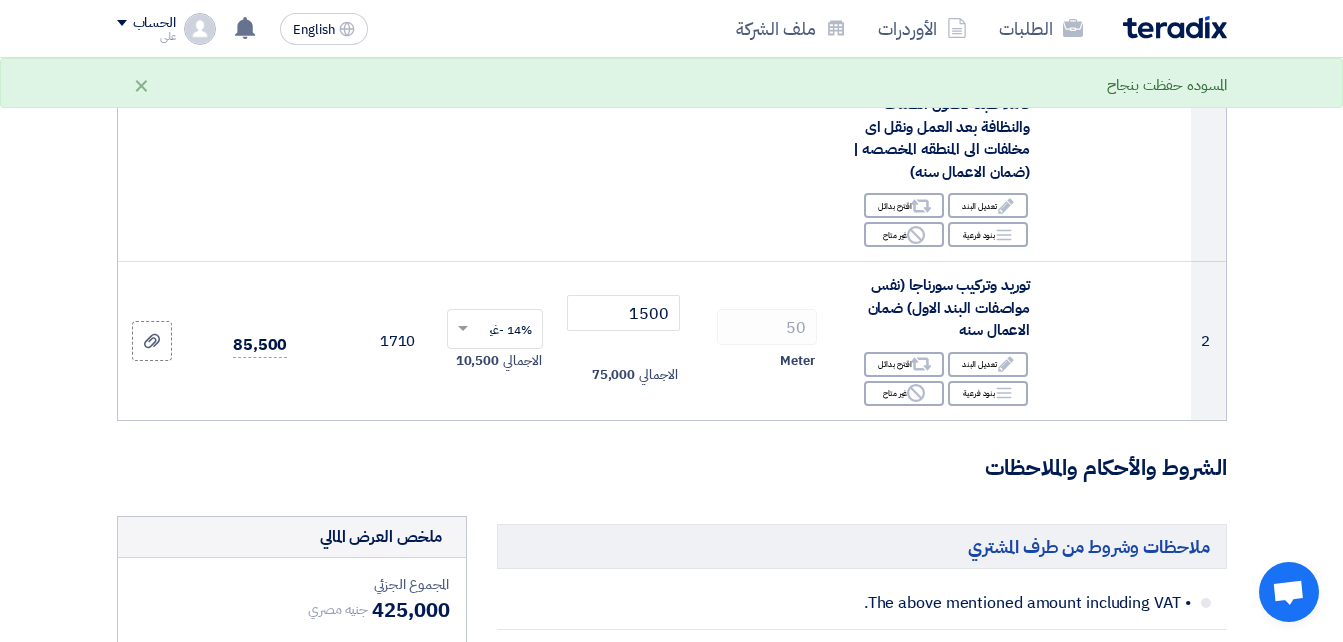 scroll, scrollTop: 601, scrollLeft: 0, axis: vertical 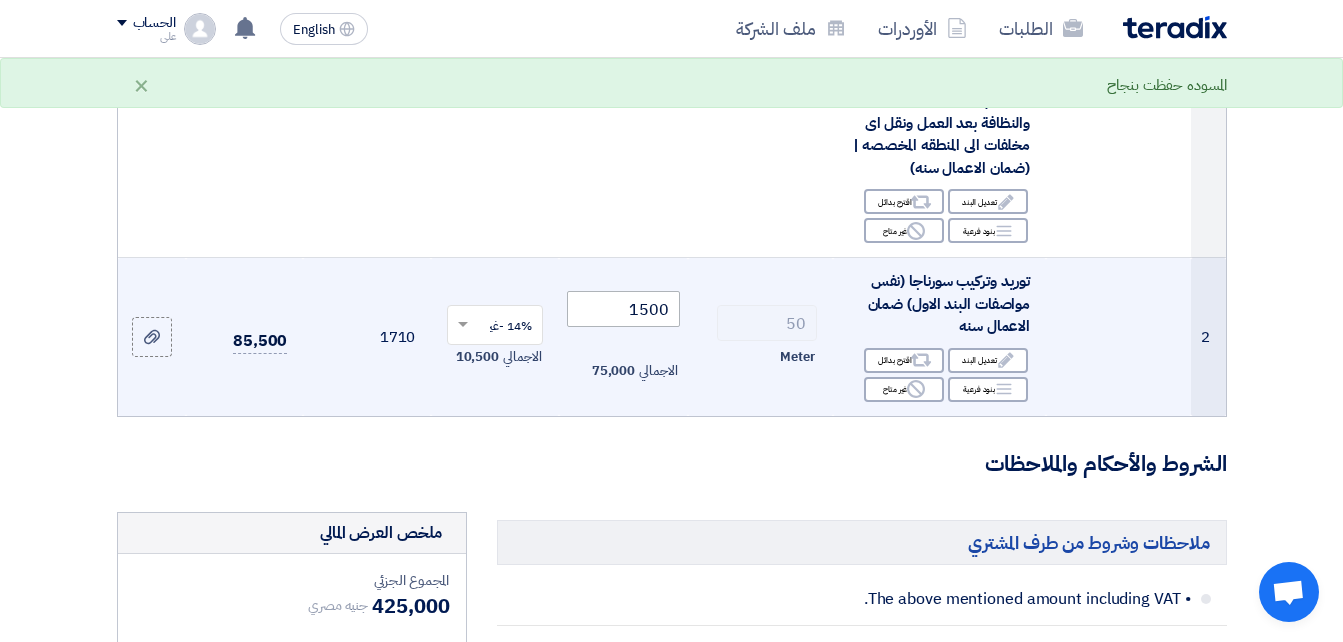 type on "1750" 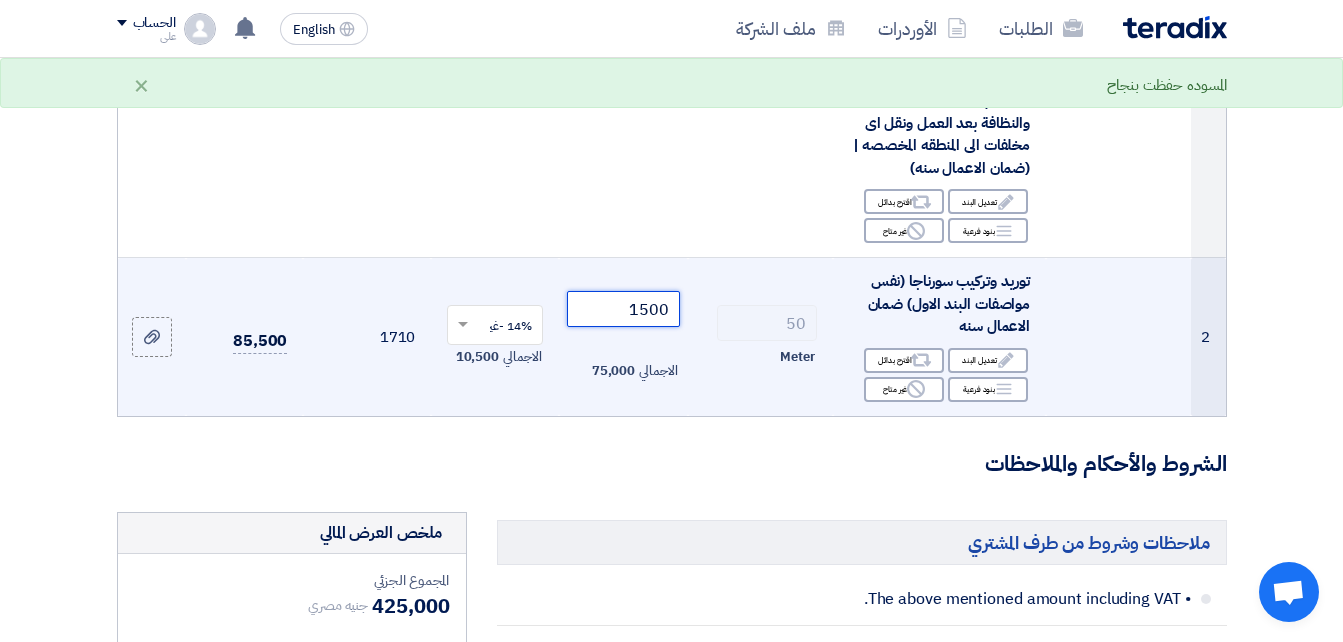 click on "1500" 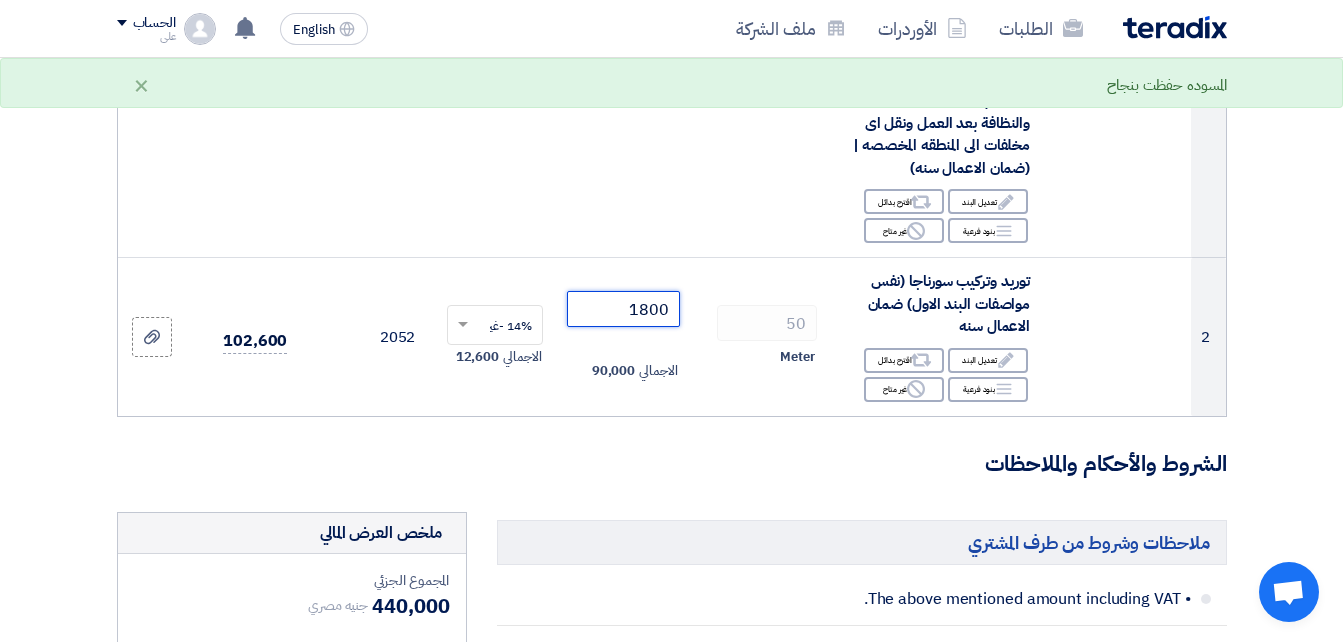 type on "1800" 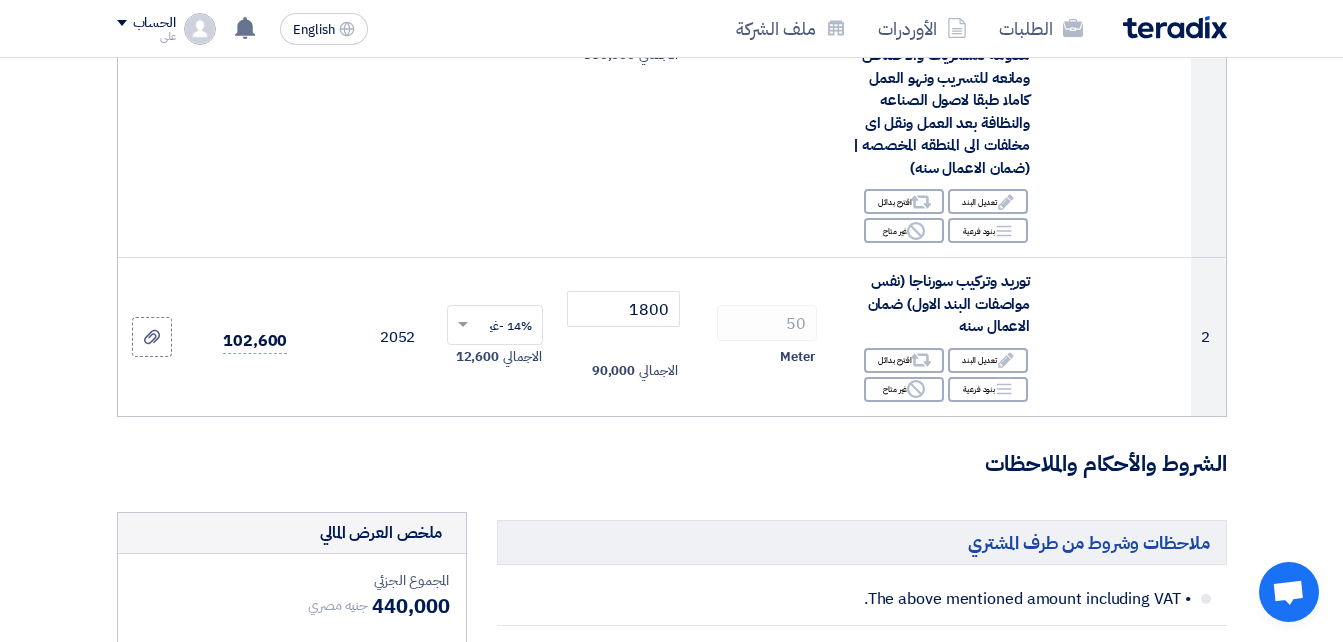 click on "تفاصيل الطلب
#
الكود/الموديل
البيان/الوصف
الكمية/العدد
سعر الوحدة (EGP)
الضرائب
+
'Select taxes...
14% -غير شامل الضريبة
×" 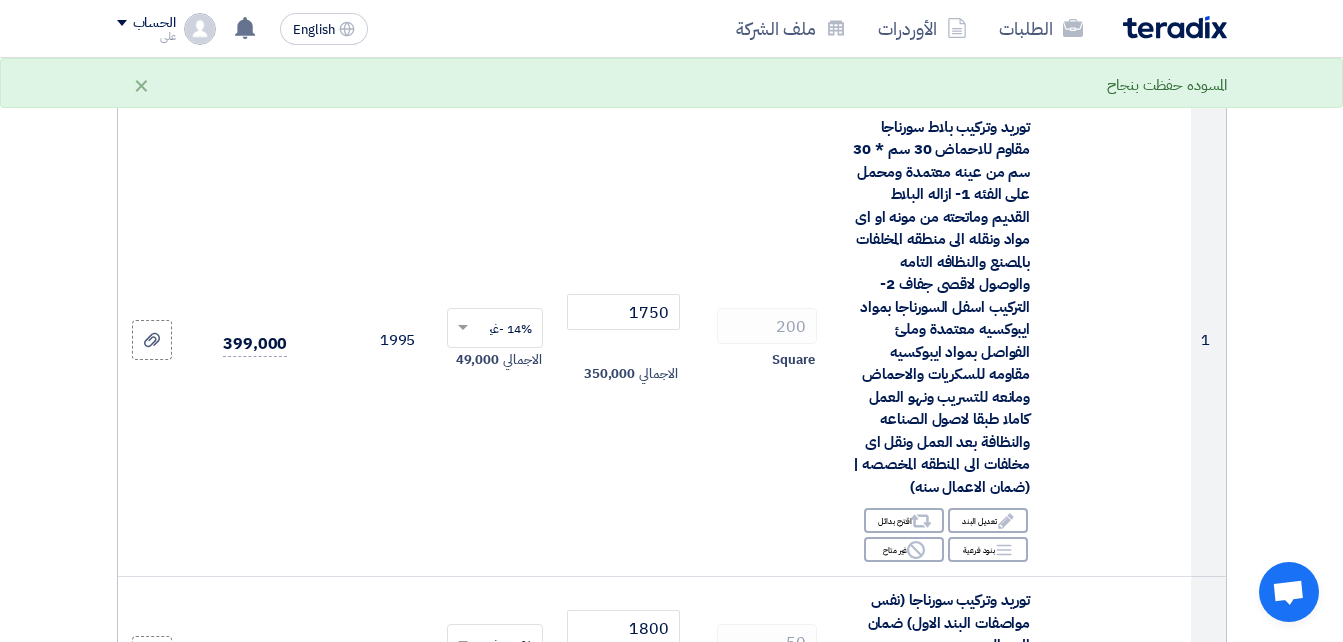 scroll, scrollTop: 259, scrollLeft: 0, axis: vertical 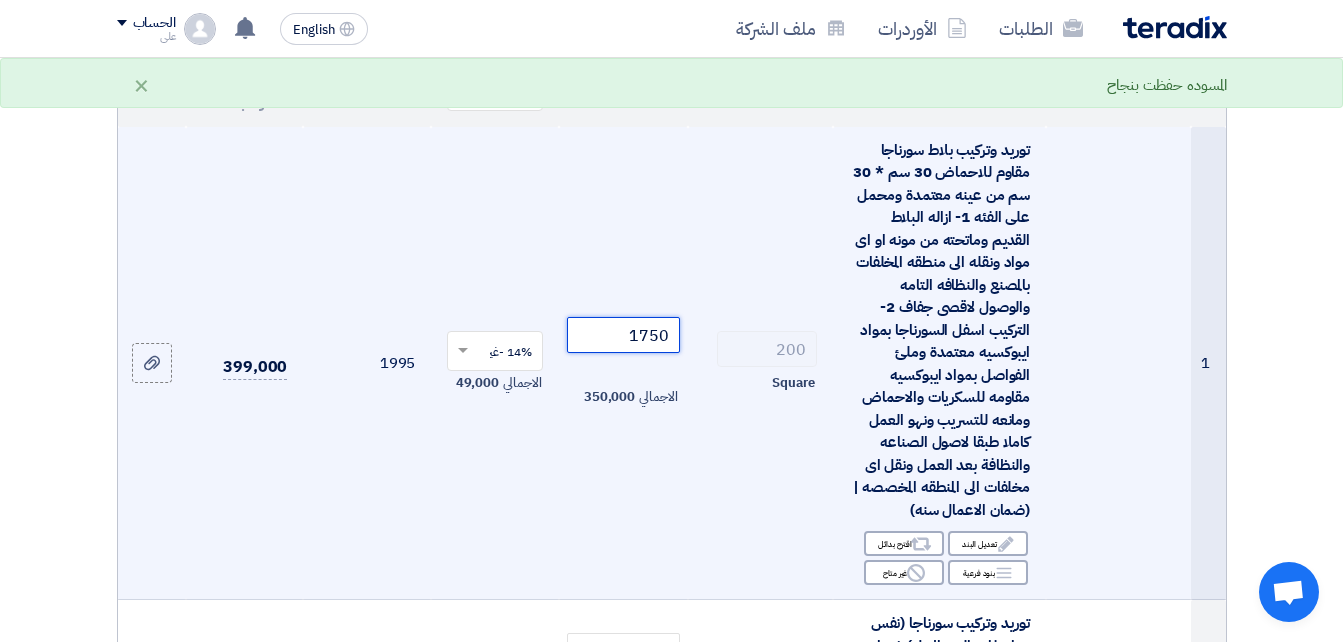 click on "1750" 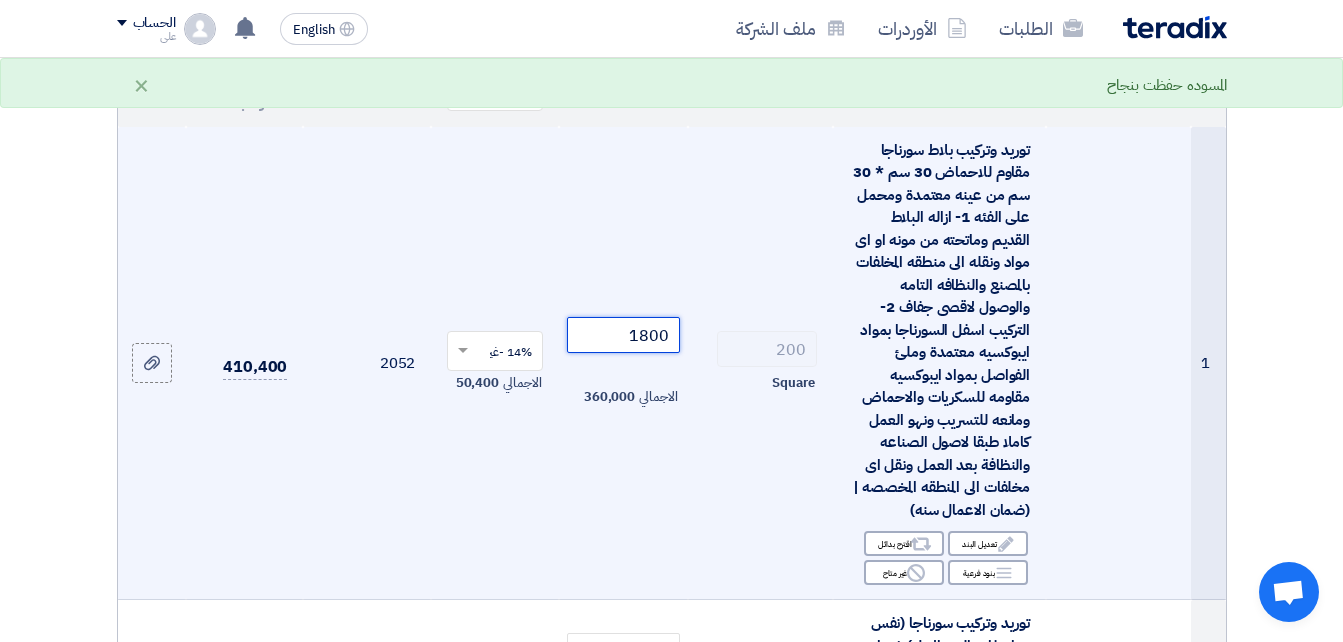 type on "1800" 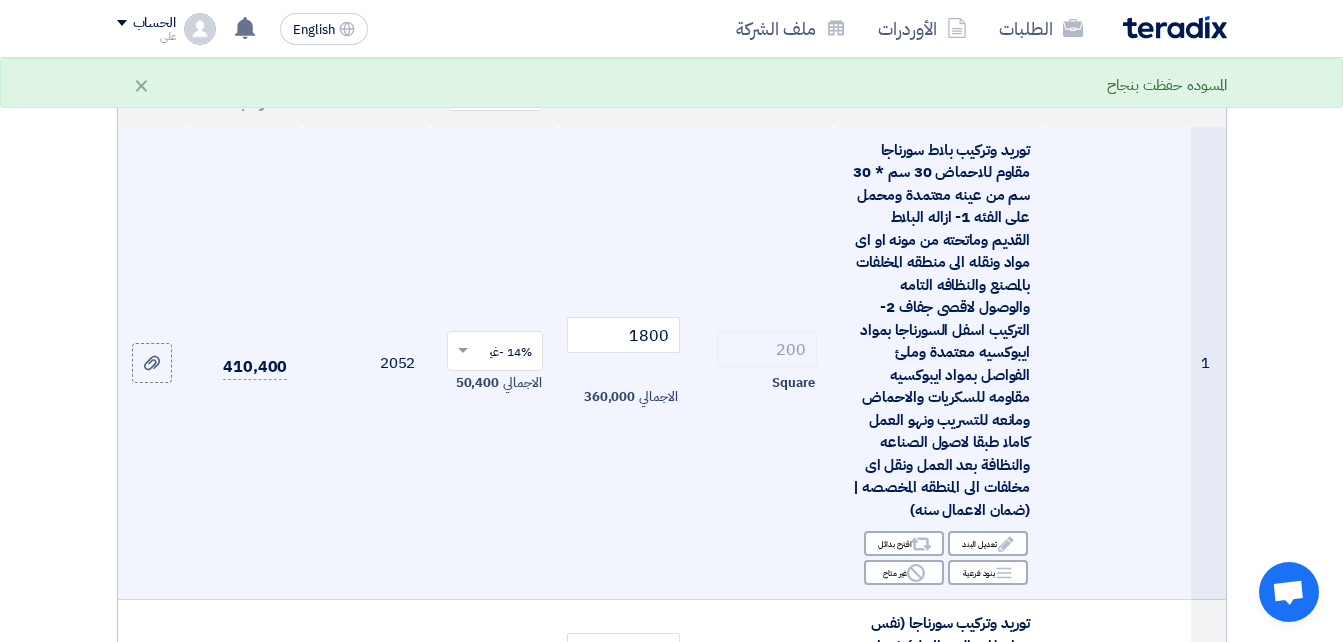 click on "1800
الاجمالي
360,000" 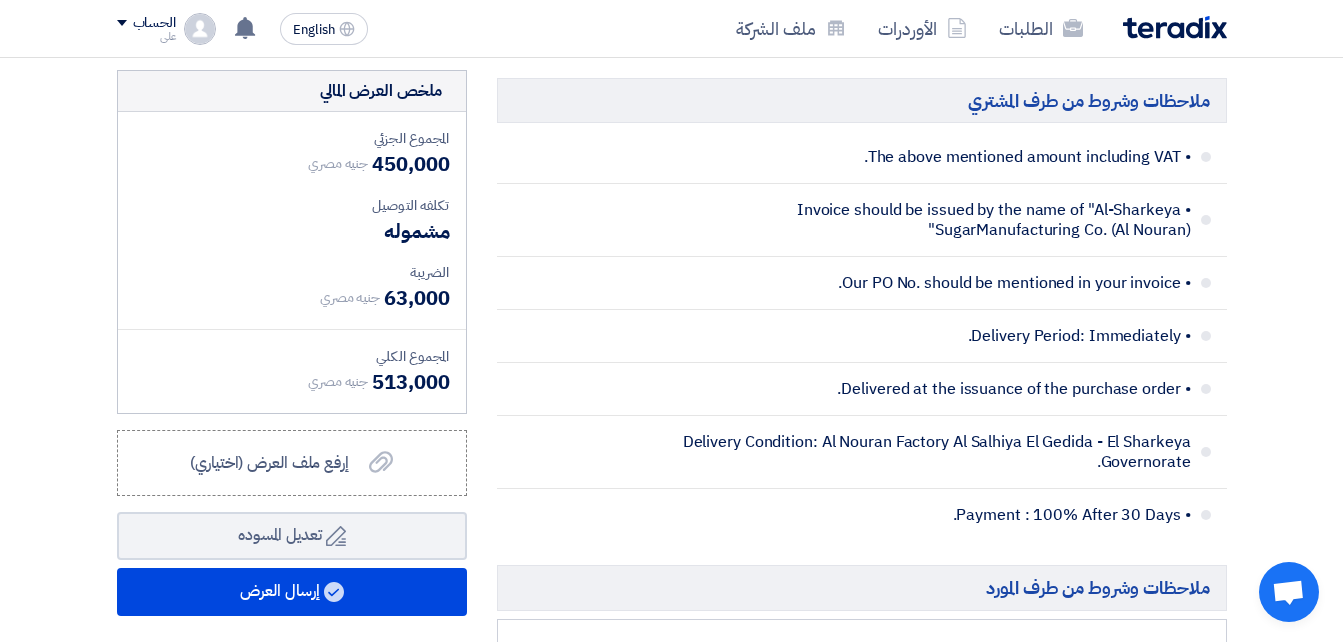 scroll, scrollTop: 1090, scrollLeft: 0, axis: vertical 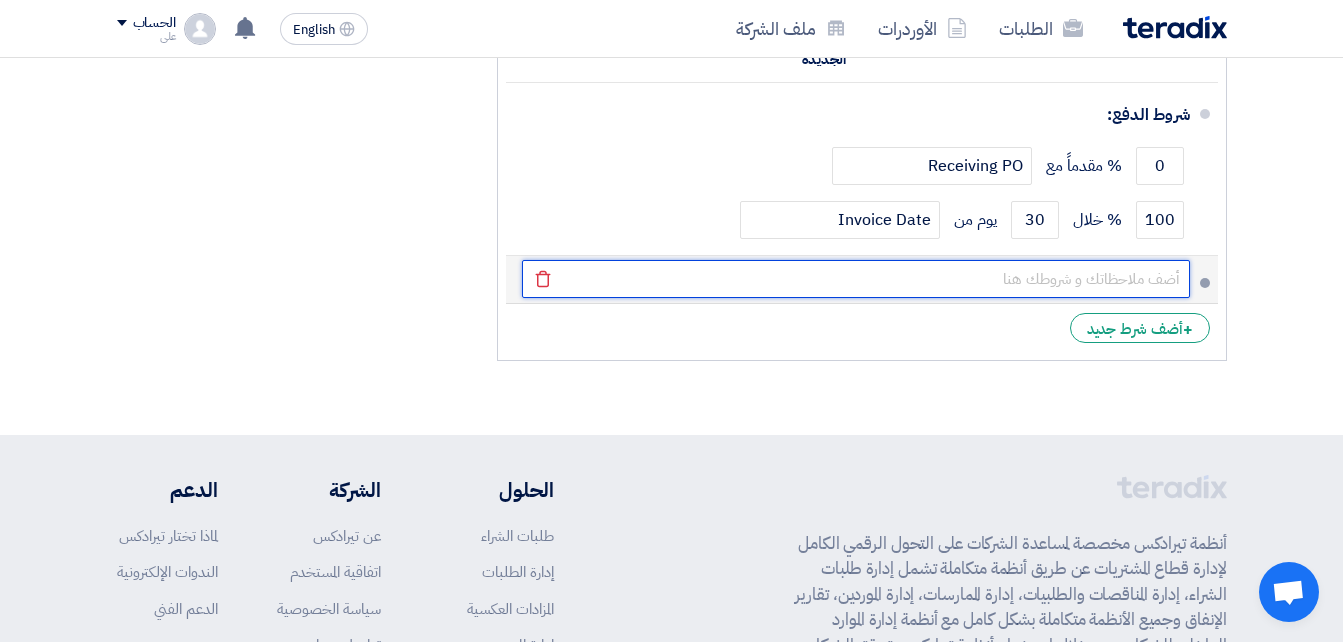 click 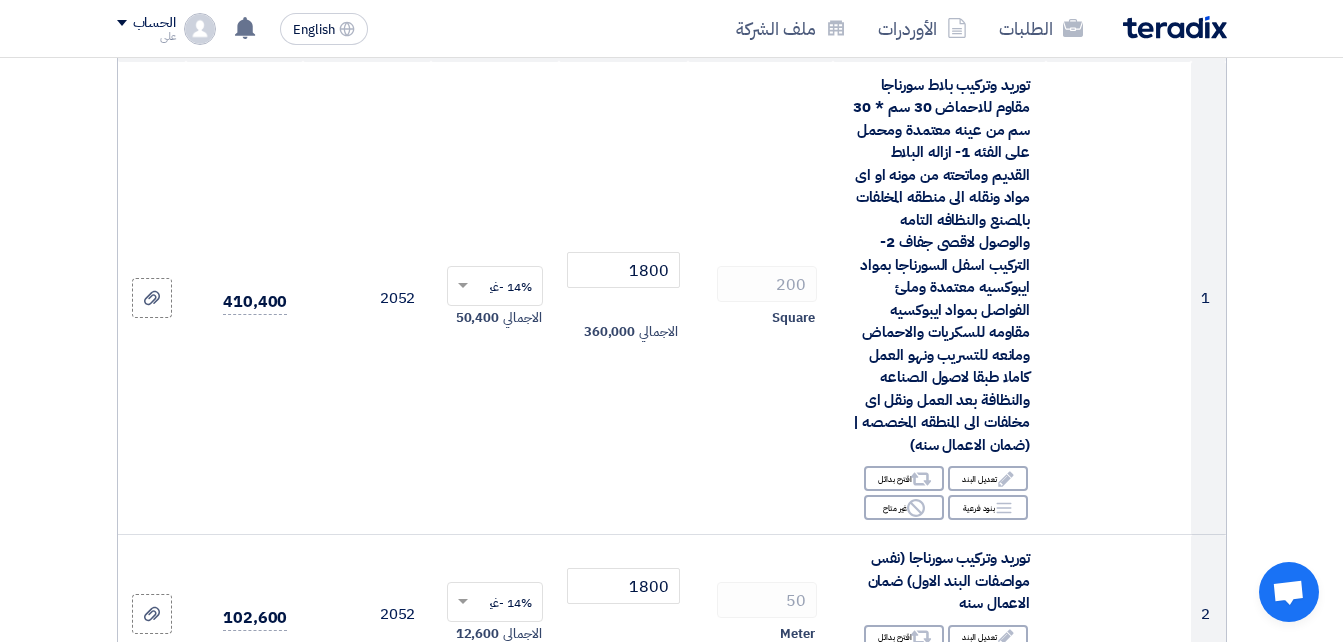 scroll, scrollTop: 329, scrollLeft: 0, axis: vertical 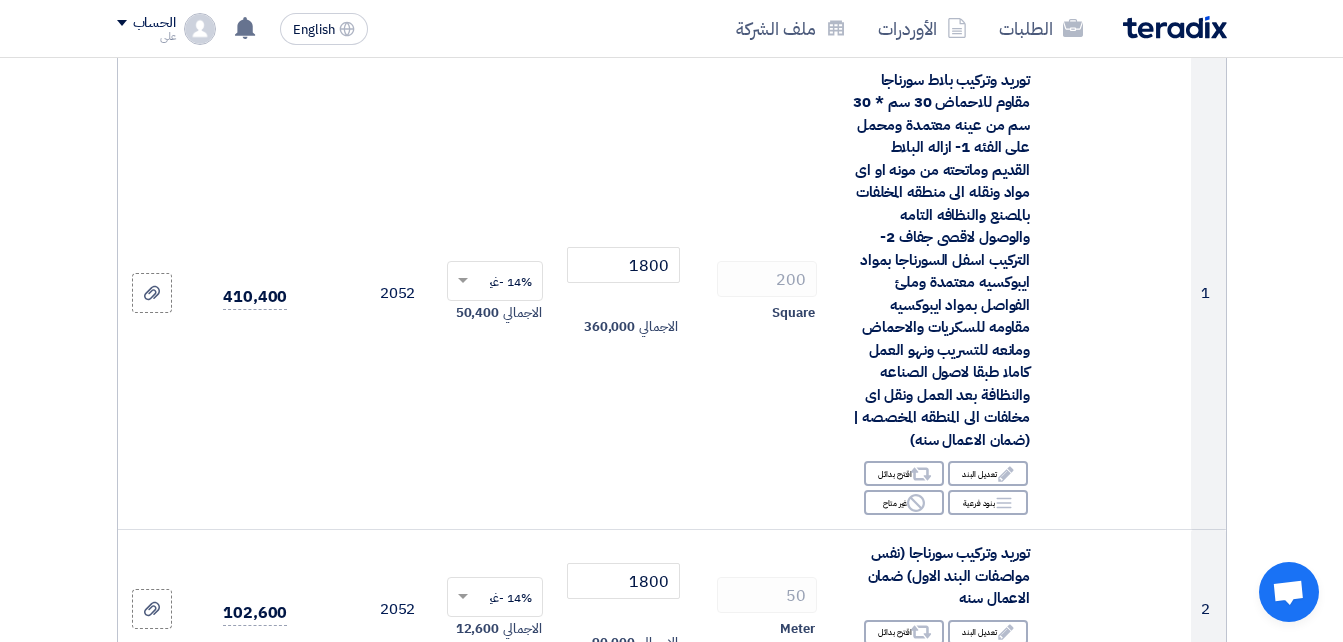 type on "السر شامل كل المطلوب للبلاط القديم والجديد" 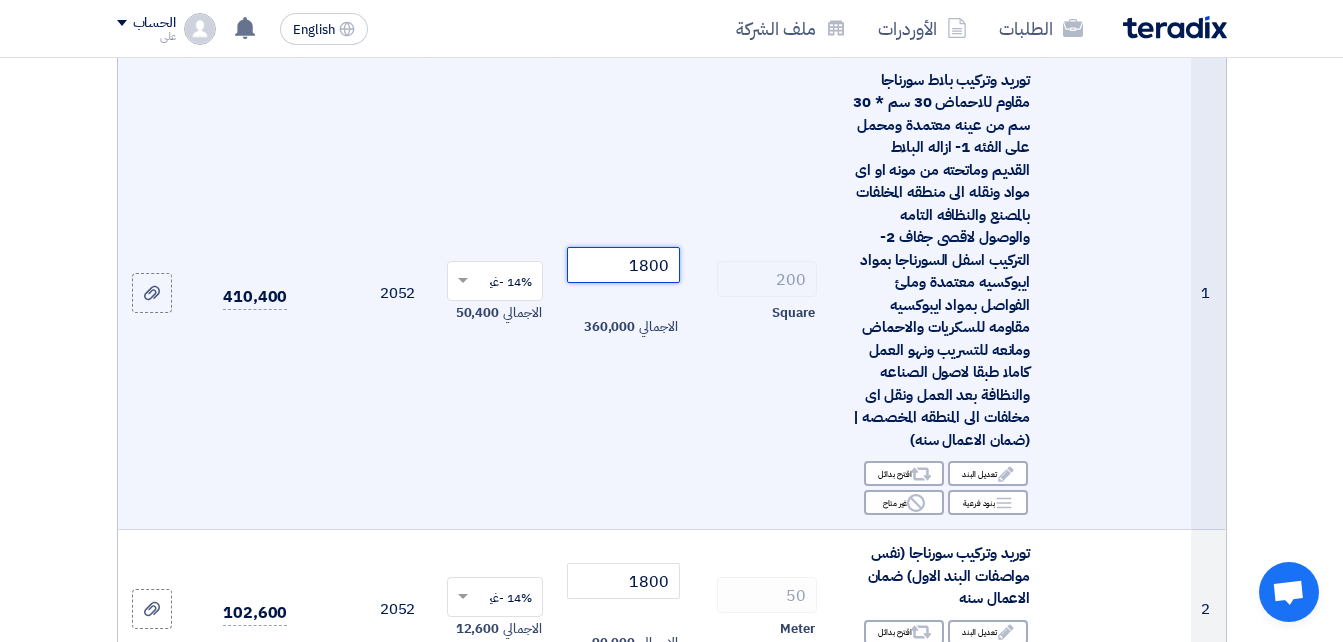 click on "1800" 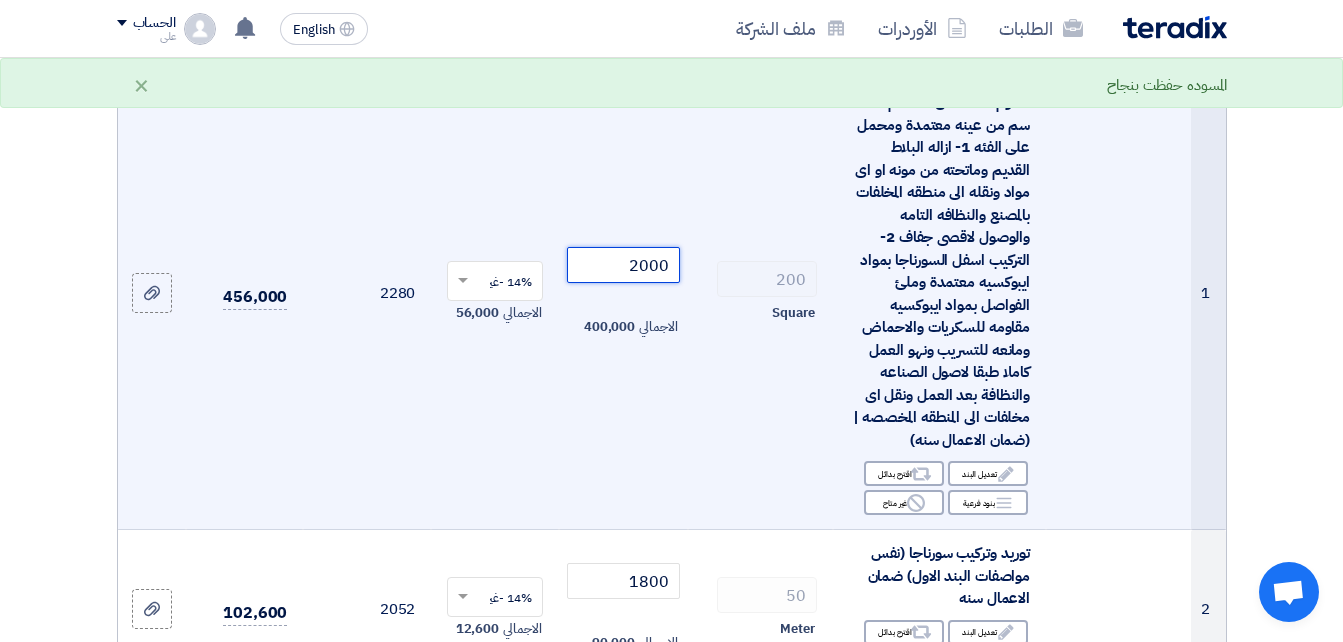 type on "2000" 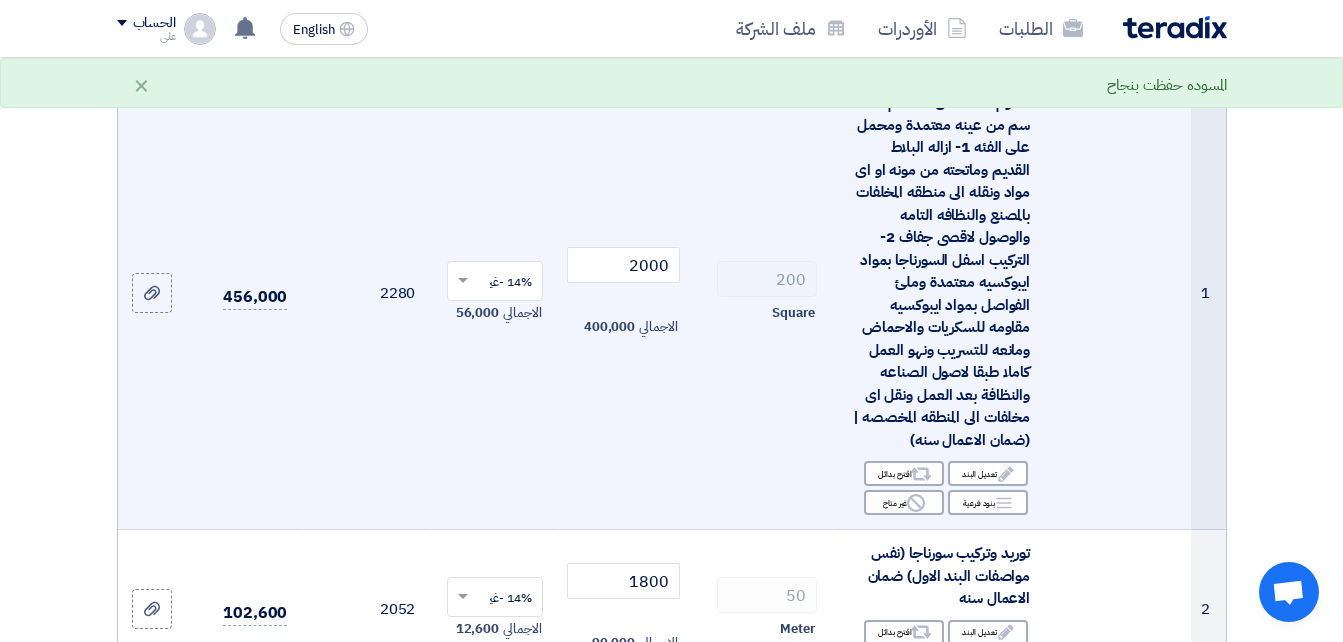 click on "2000
الاجمالي
400,000" 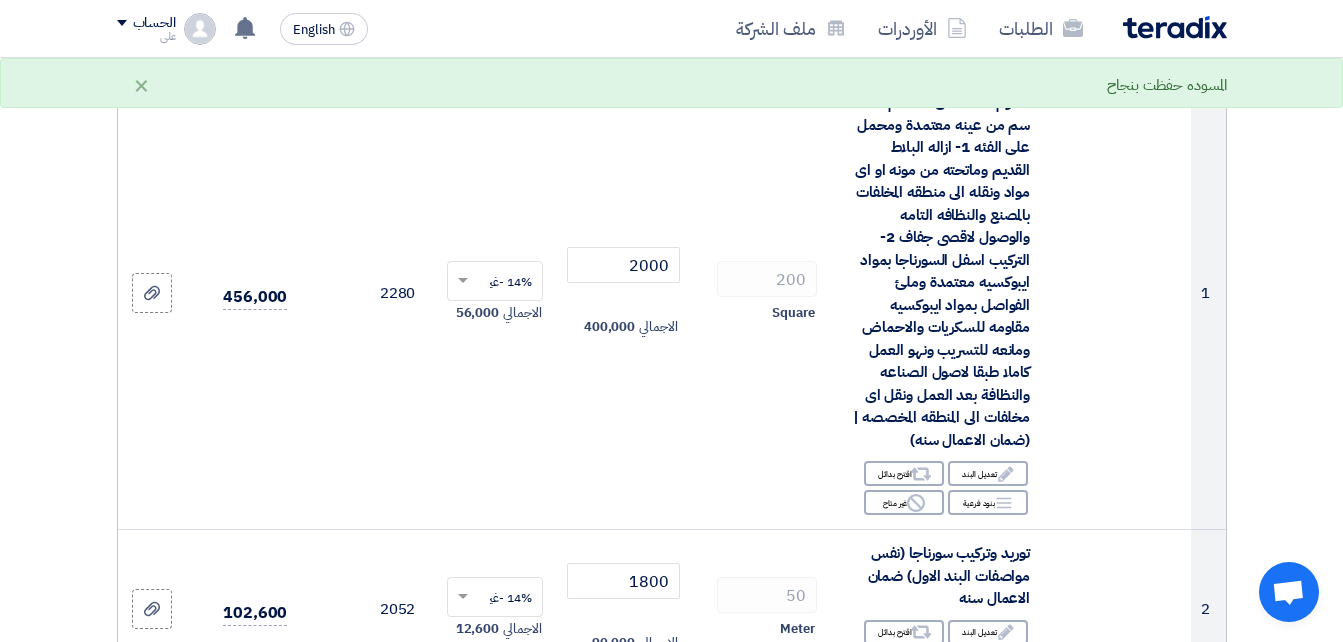 drag, startPoint x: 1341, startPoint y: 122, endPoint x: 1345, endPoint y: 162, distance: 40.1995 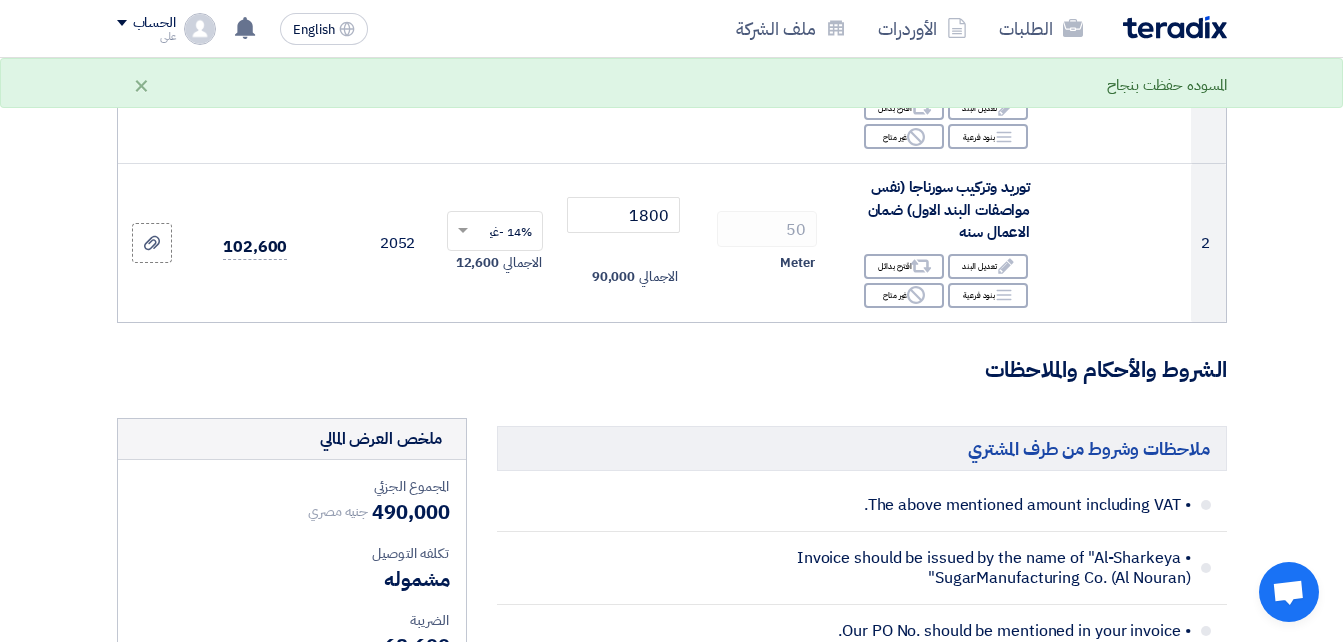 scroll, scrollTop: 700, scrollLeft: 0, axis: vertical 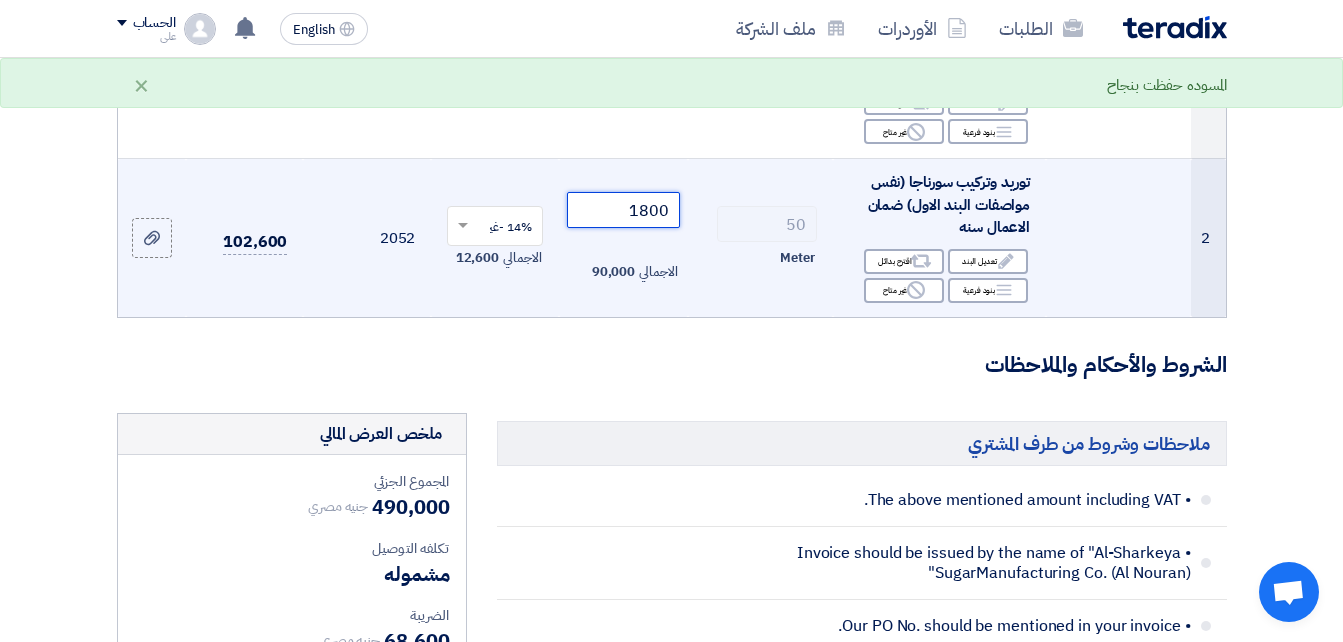 click on "1800" 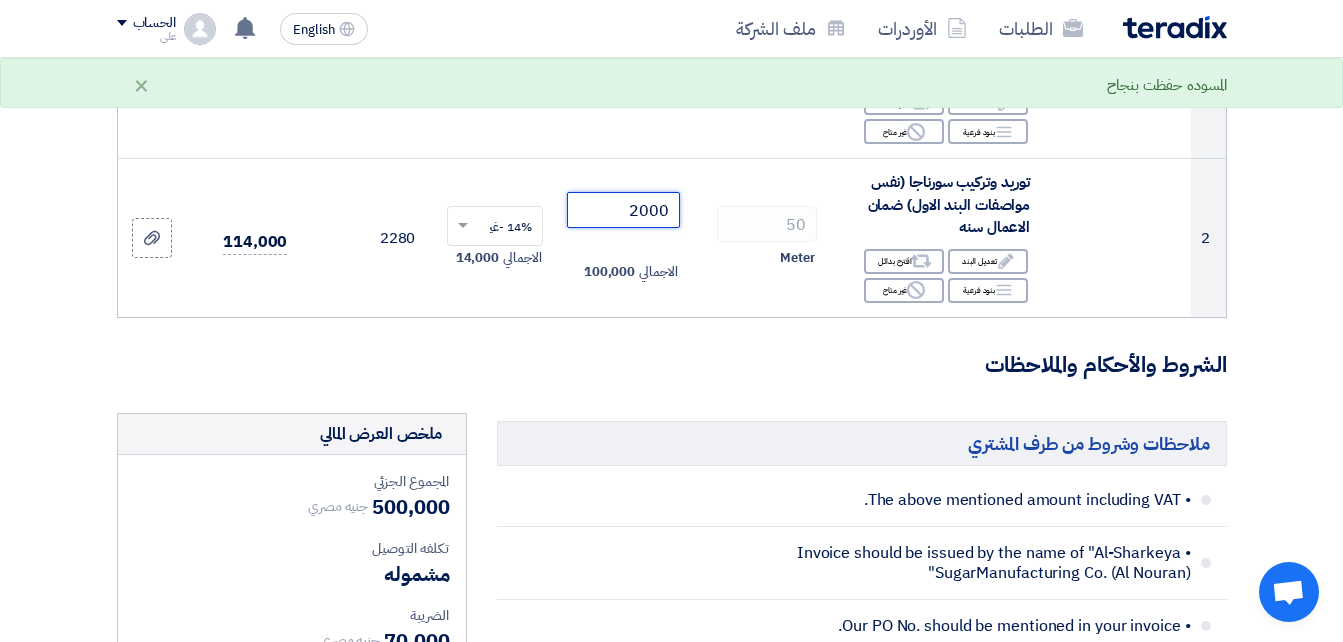 type on "2000" 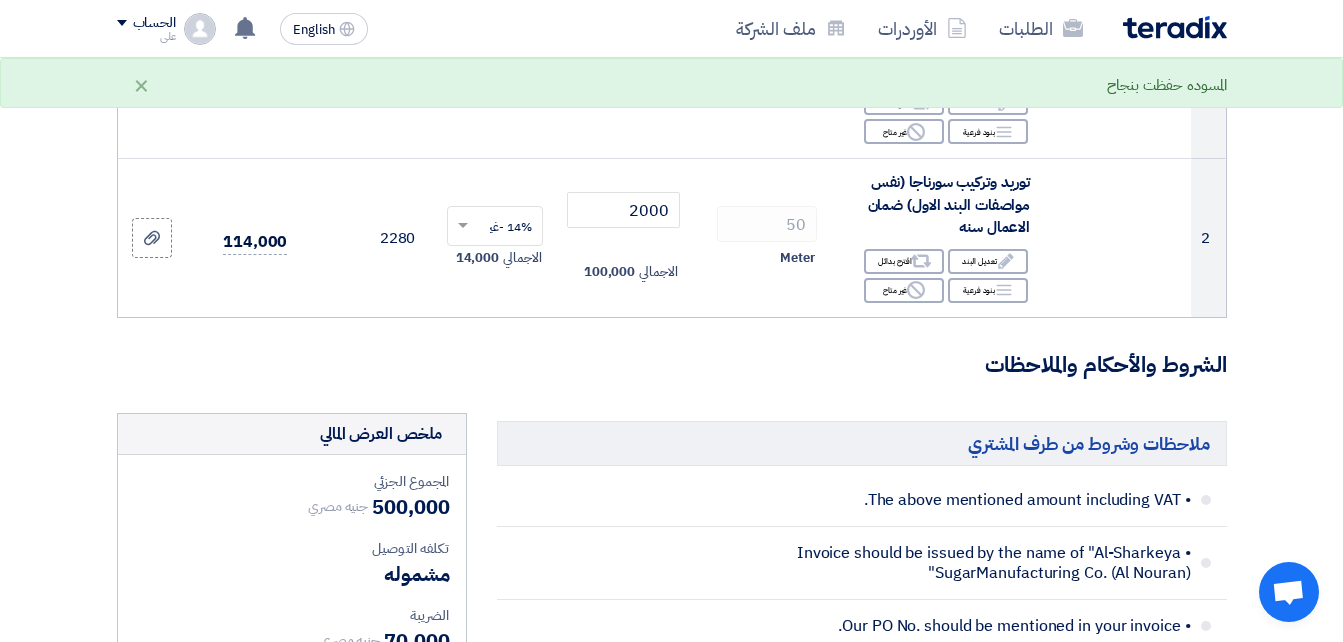 click on "الشروط والأحكام والملاحظات" 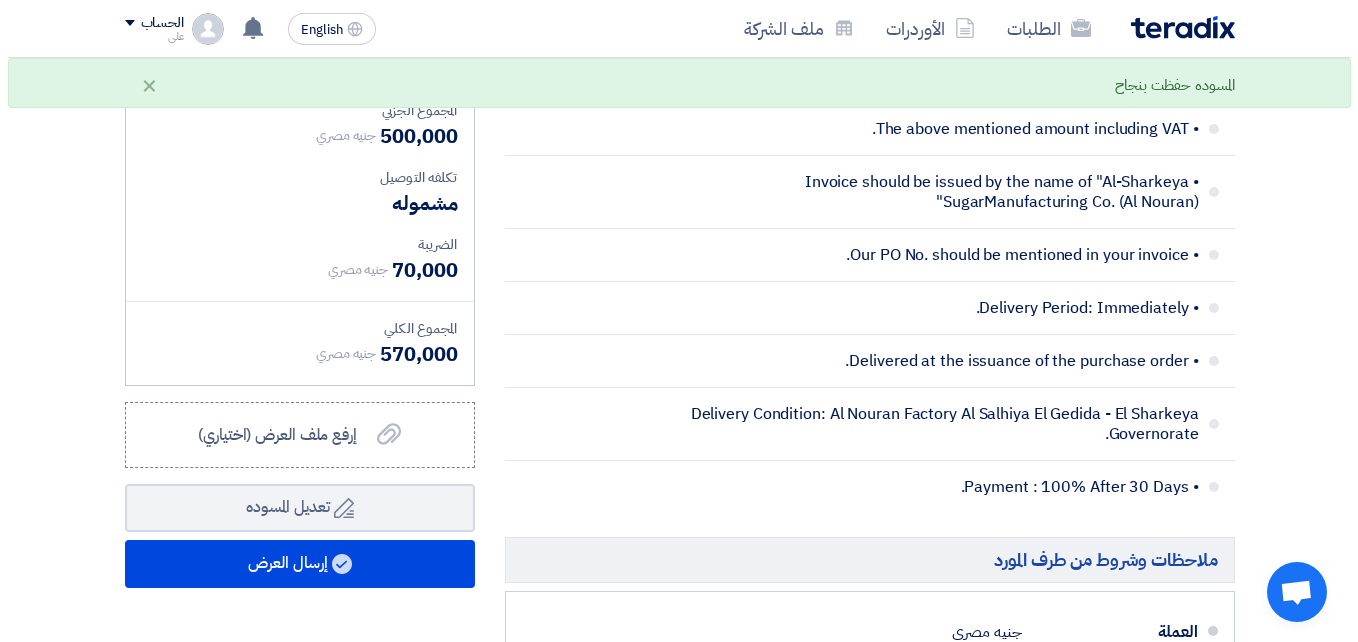 scroll, scrollTop: 1075, scrollLeft: 0, axis: vertical 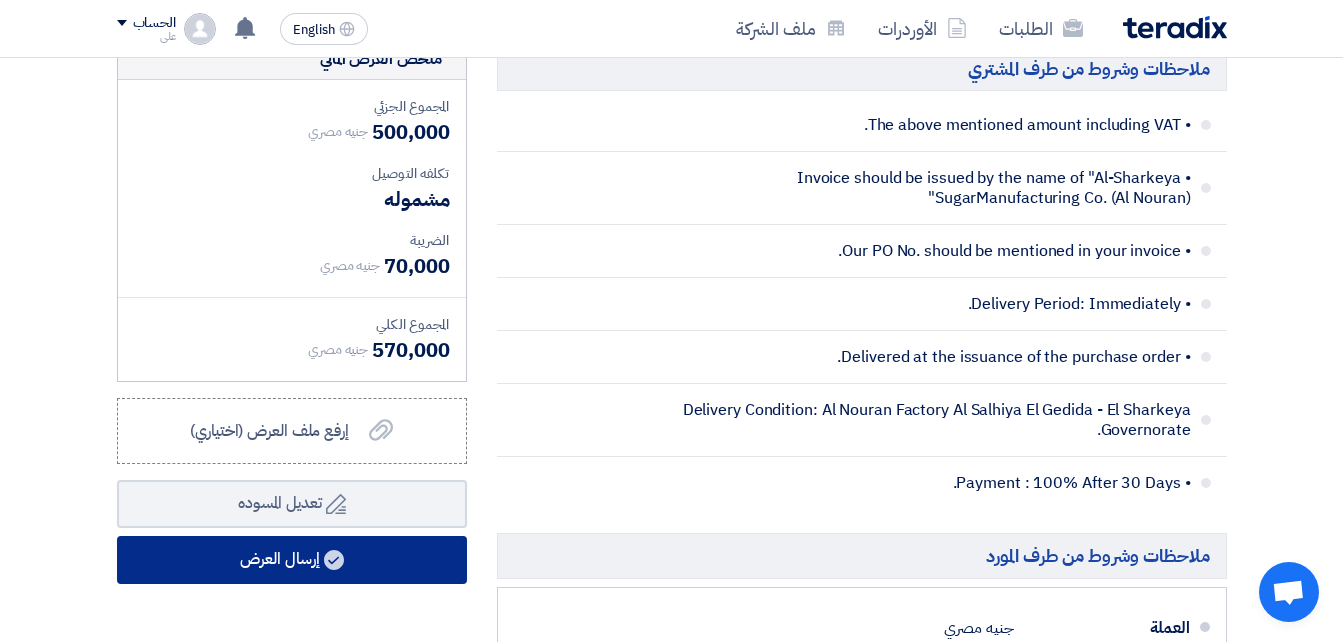 click on "إرسال العرض" 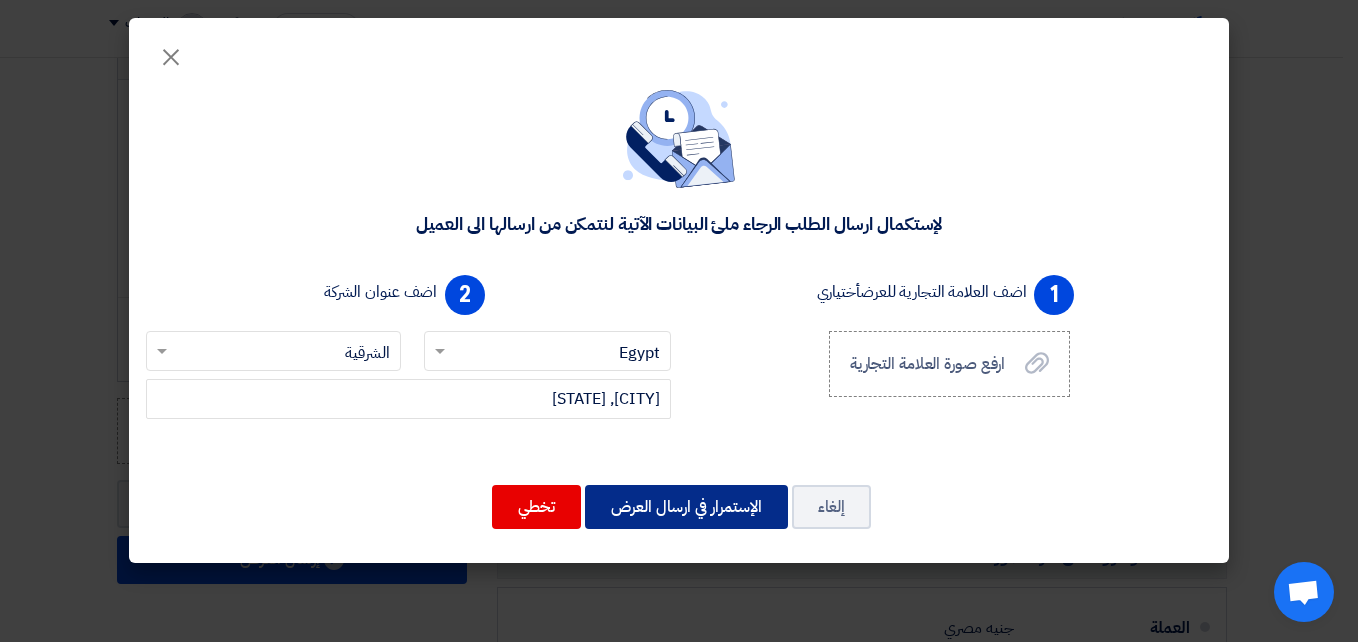 click on "الإستمرار في ارسال العرض" 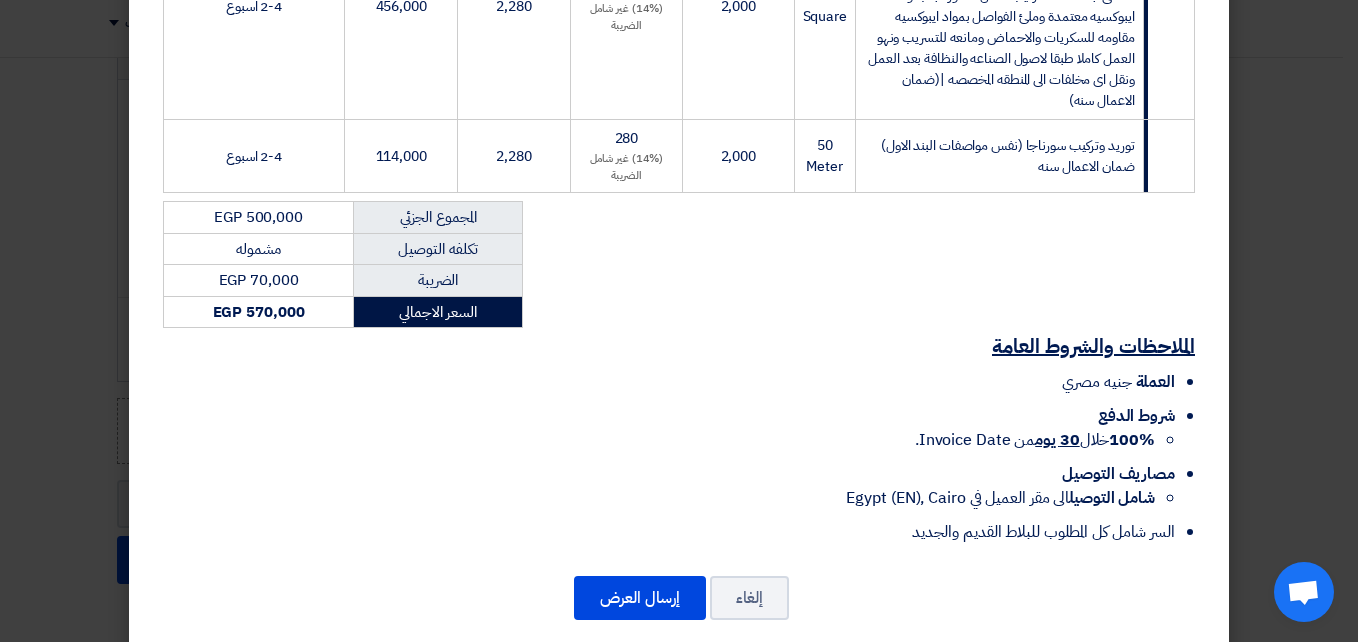 scroll, scrollTop: 507, scrollLeft: 0, axis: vertical 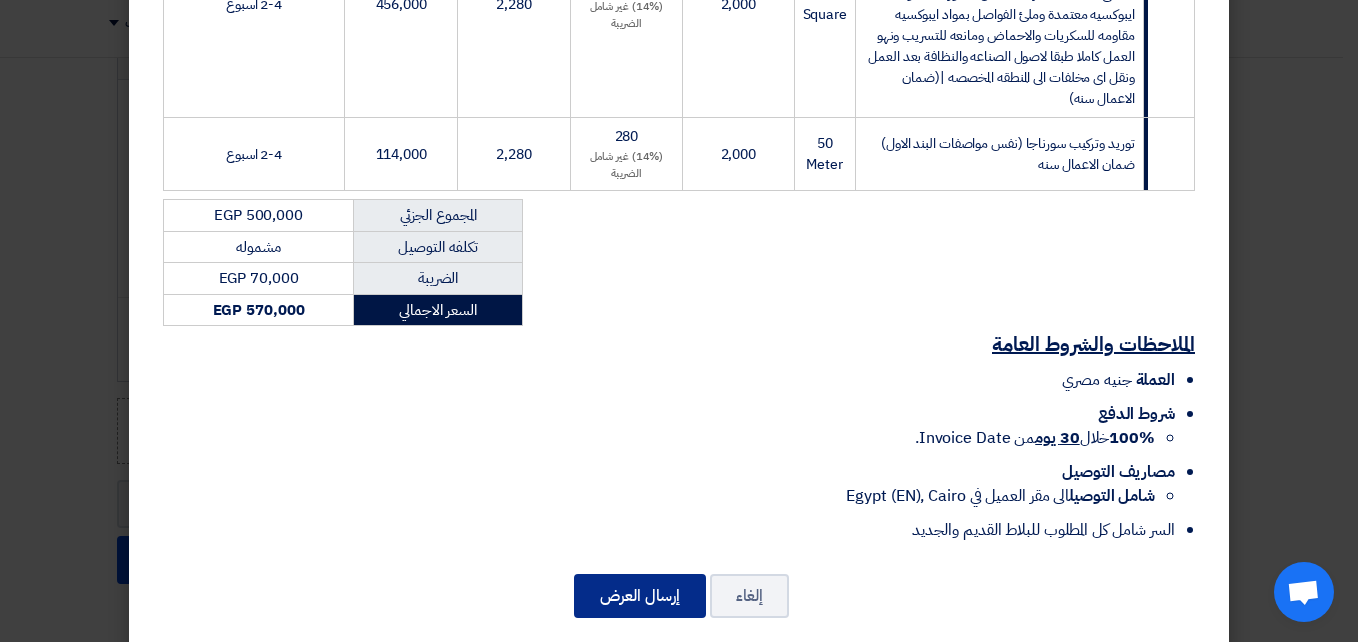 click on "إرسال العرض" 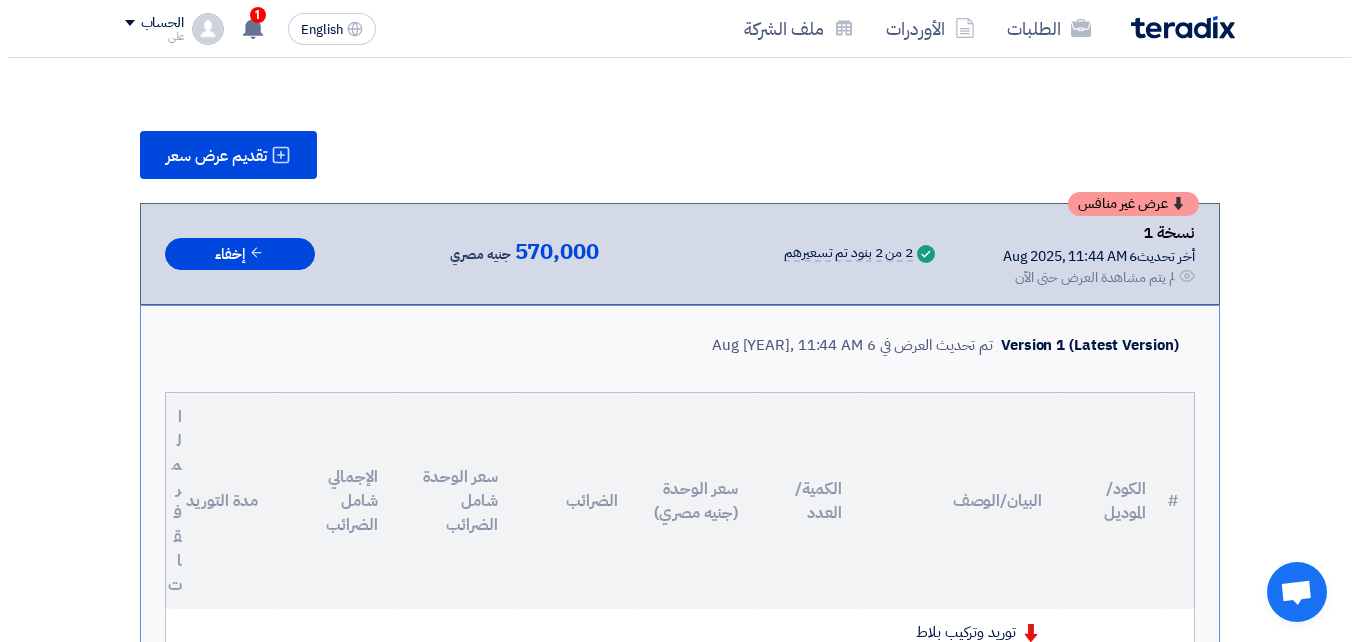 scroll, scrollTop: 225, scrollLeft: 0, axis: vertical 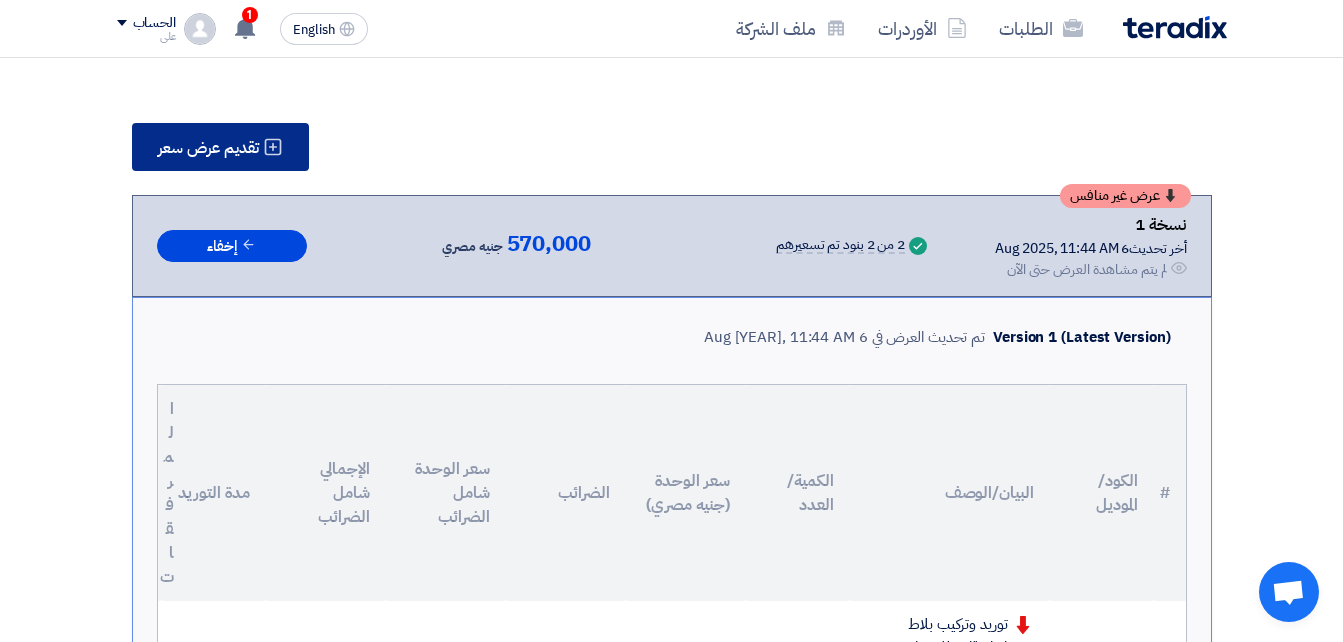 click on "تقديم عرض سعر" 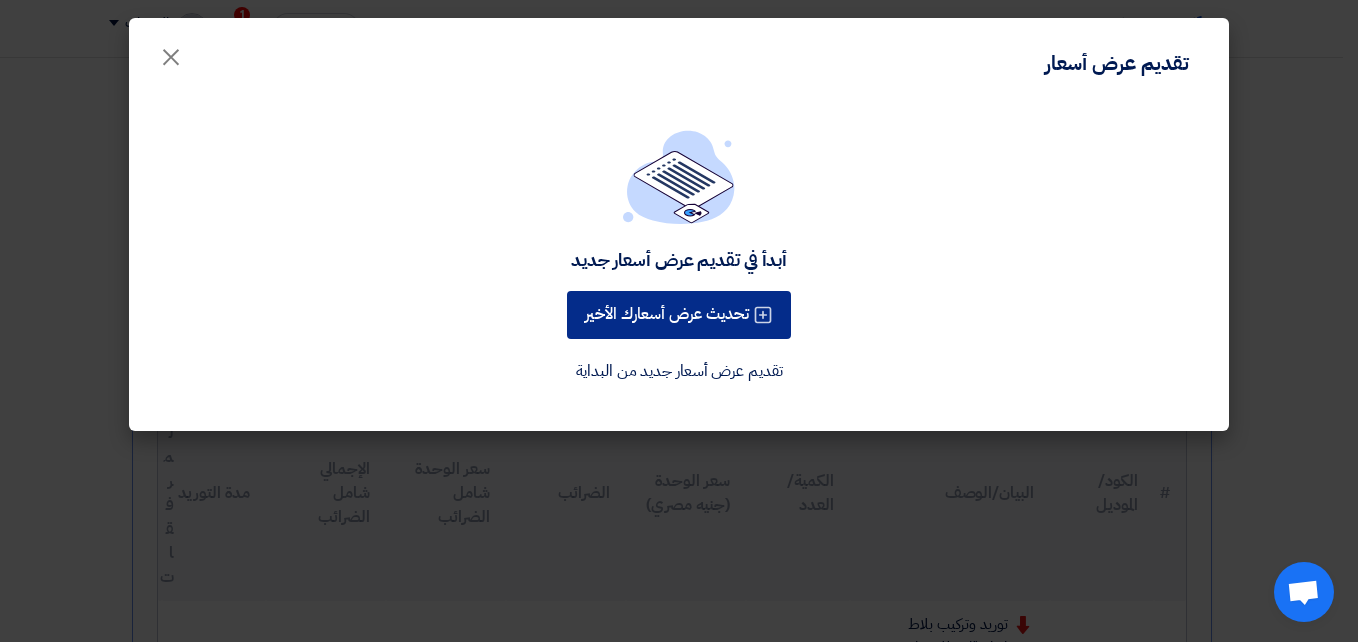 click on "تحديث عرض أسعارك الأخير" 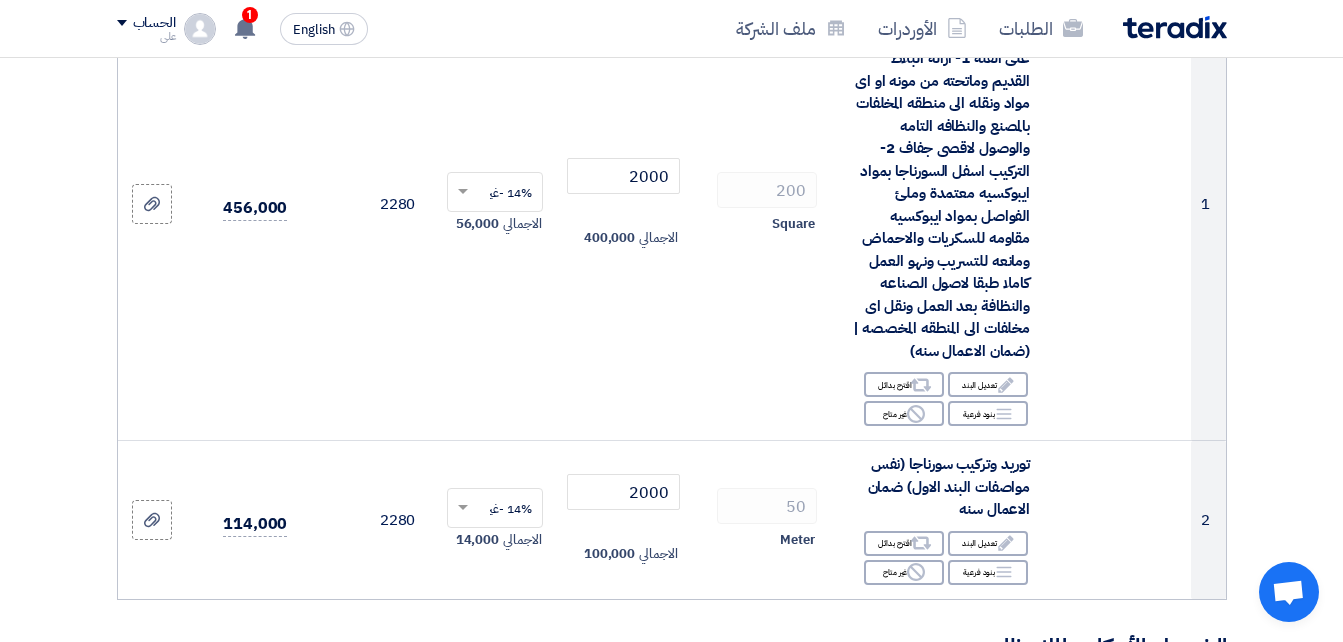 scroll, scrollTop: 427, scrollLeft: 0, axis: vertical 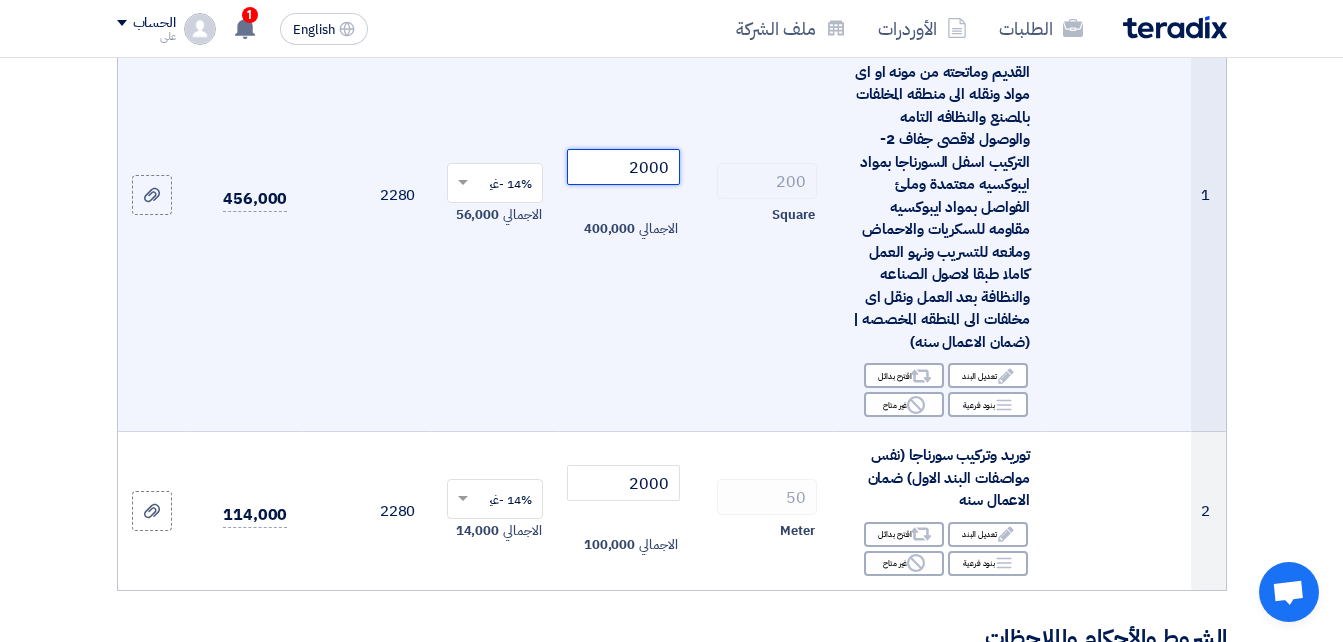 click on "2000" 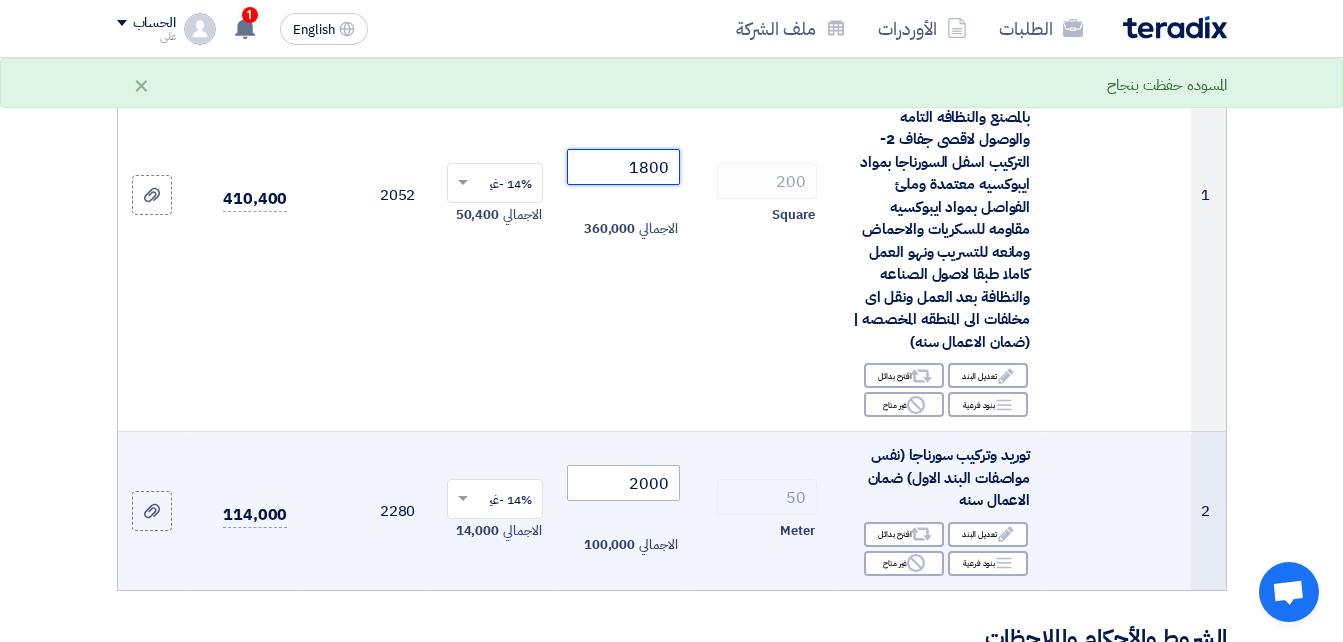 type on "1800" 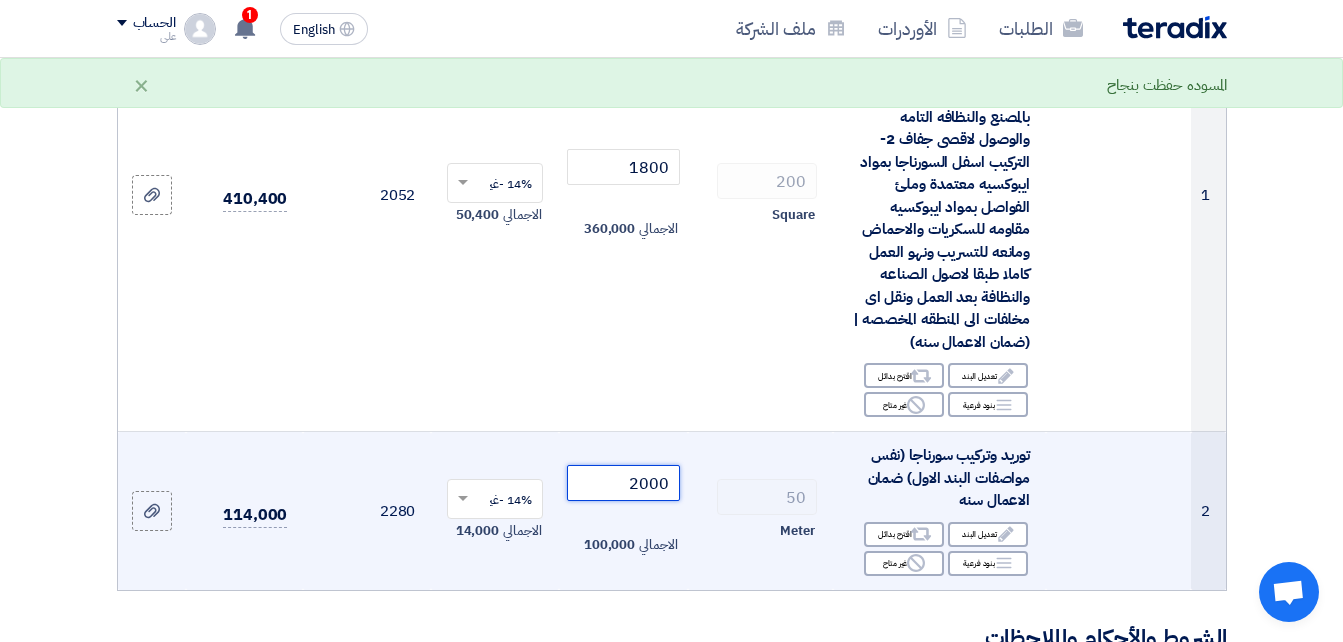 click on "2000" 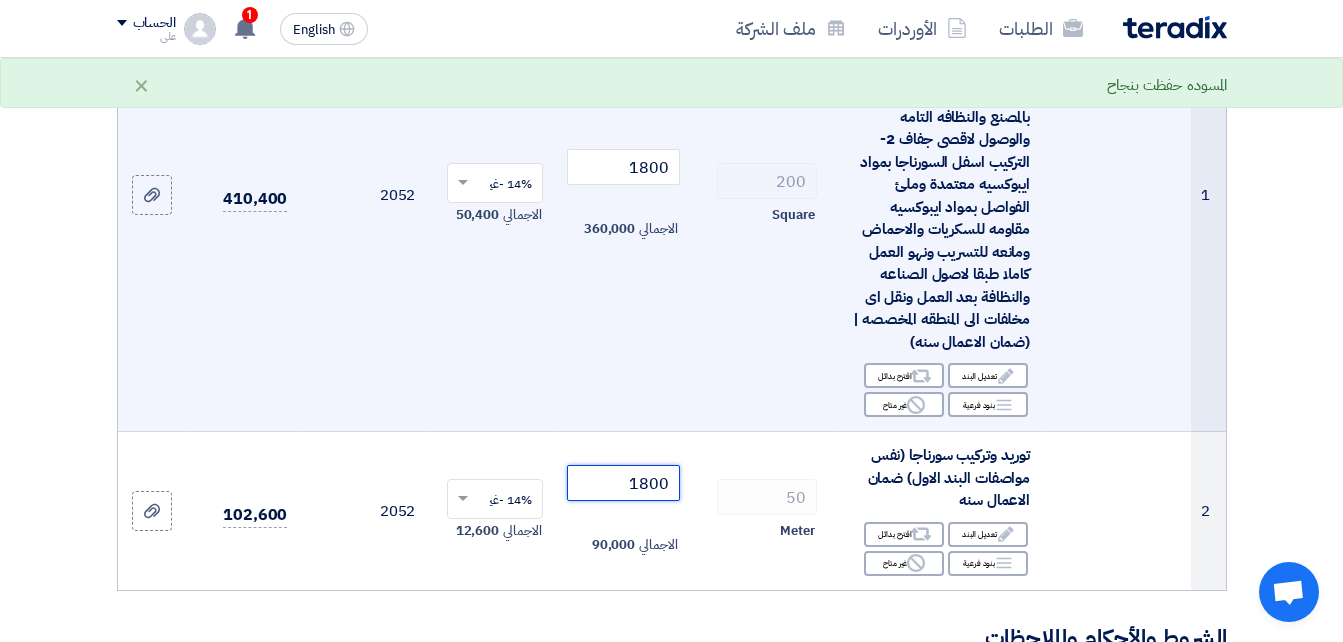 type on "1800" 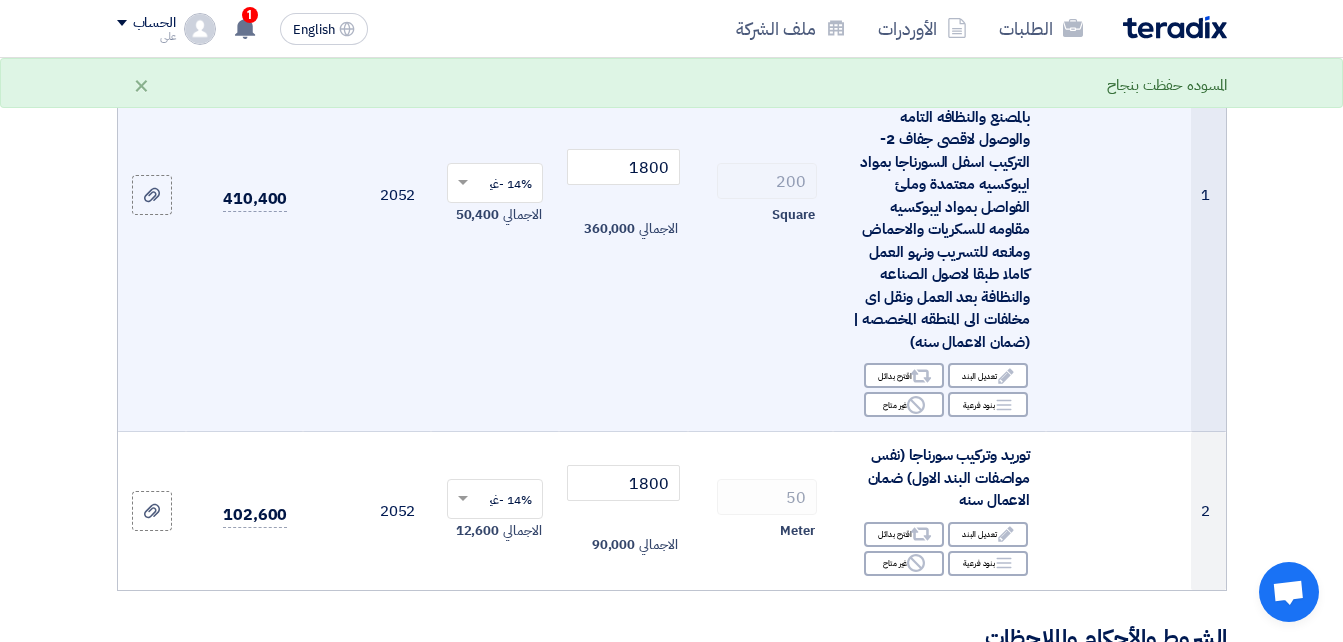 click on "1800
الاجمالي
360,000" 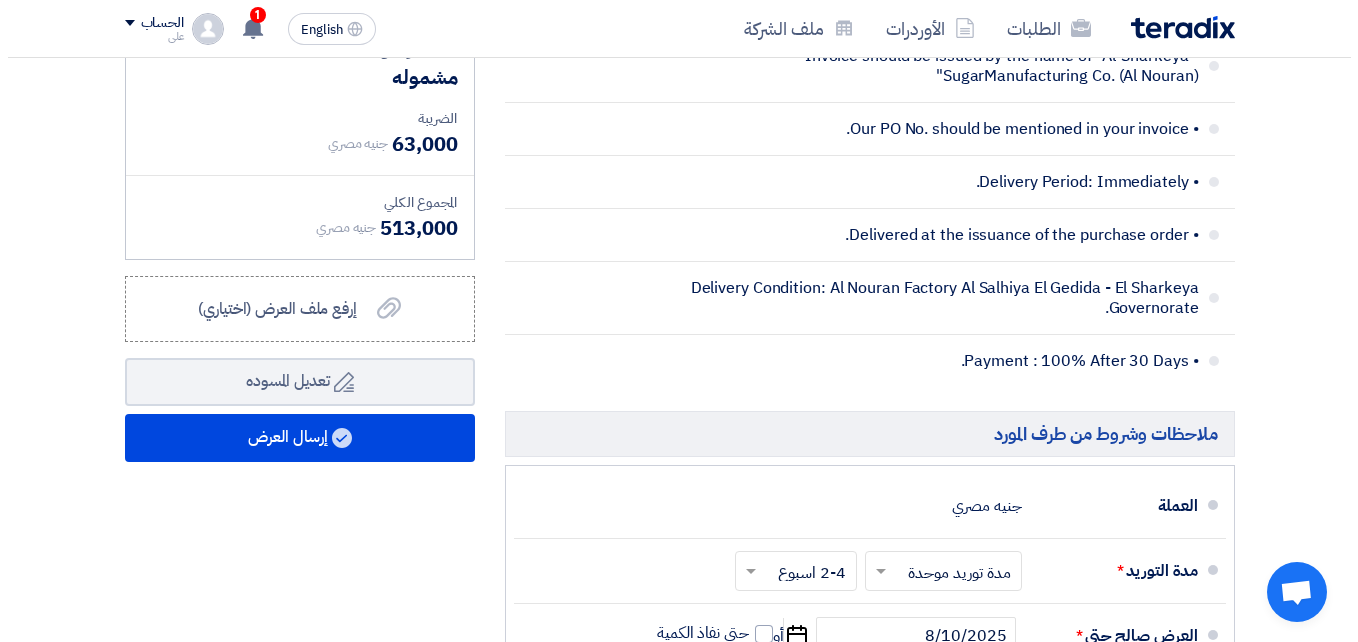 scroll, scrollTop: 1193, scrollLeft: 0, axis: vertical 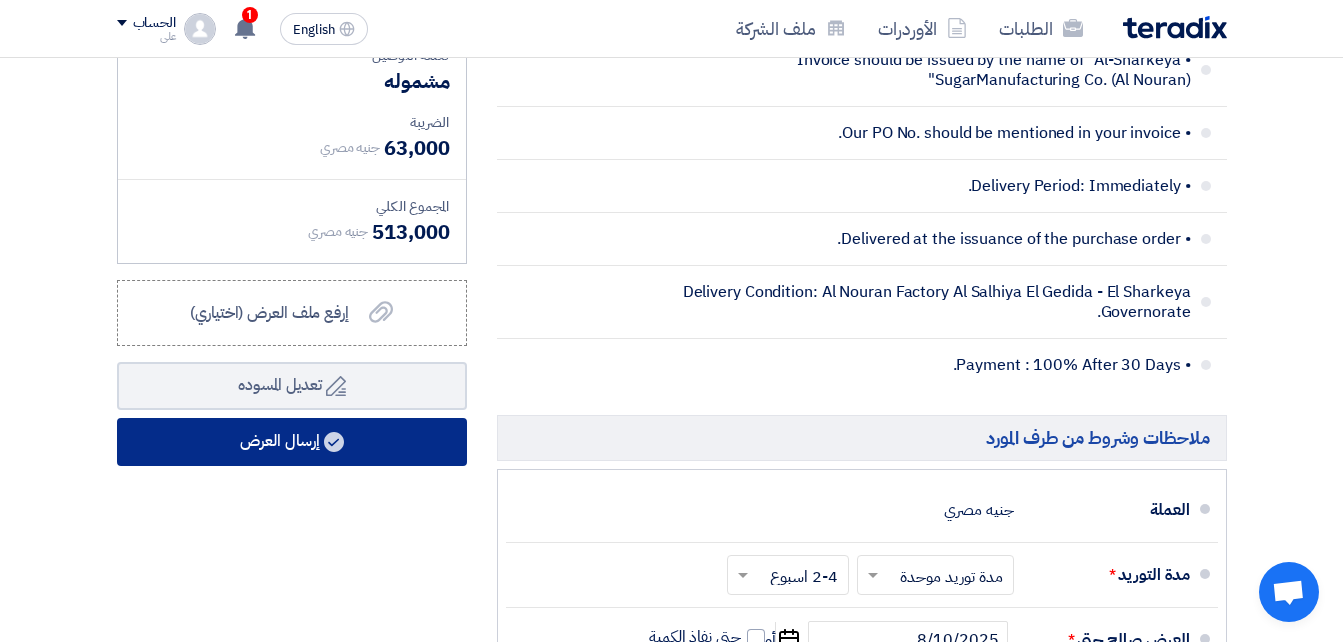 click on "إرسال العرض" 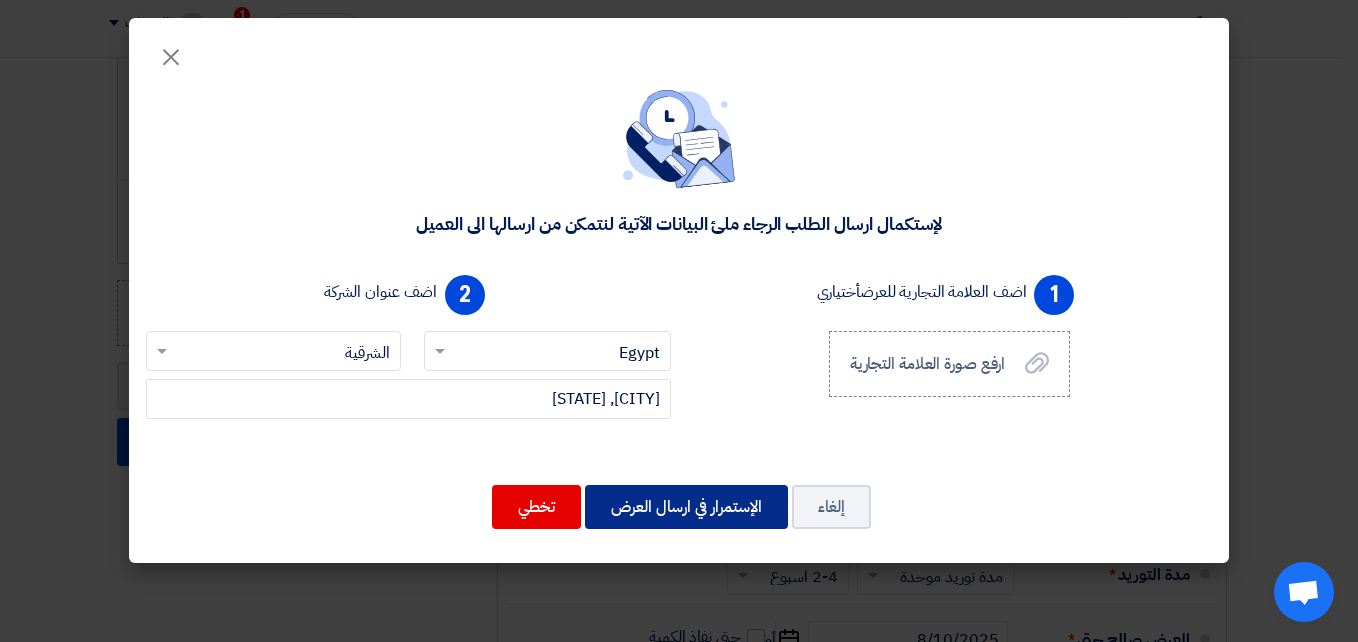 click on "الإستمرار في ارسال العرض" 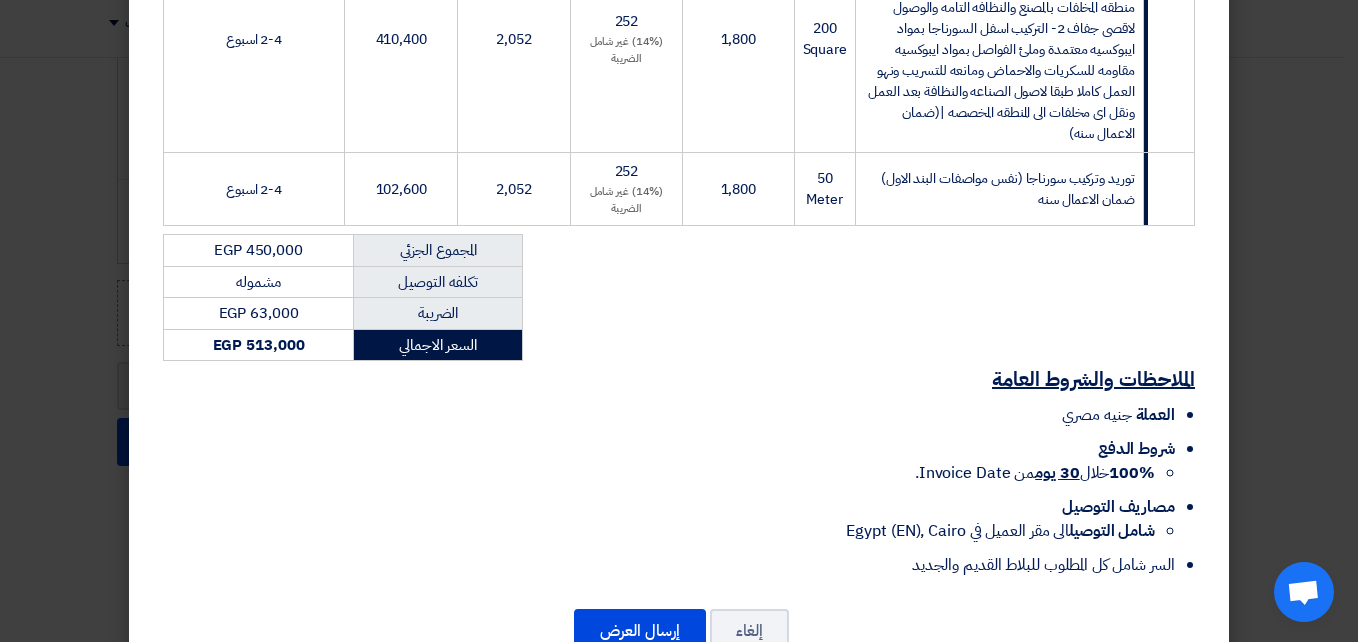 scroll, scrollTop: 476, scrollLeft: 0, axis: vertical 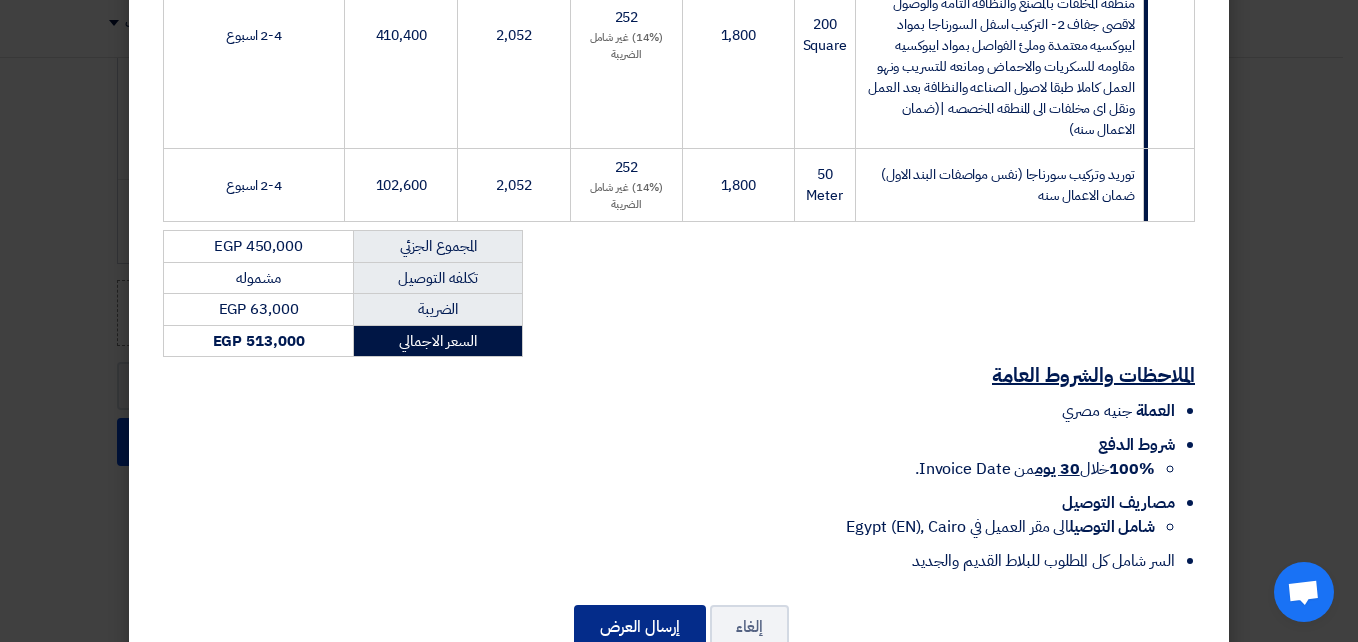 click on "إرسال العرض" 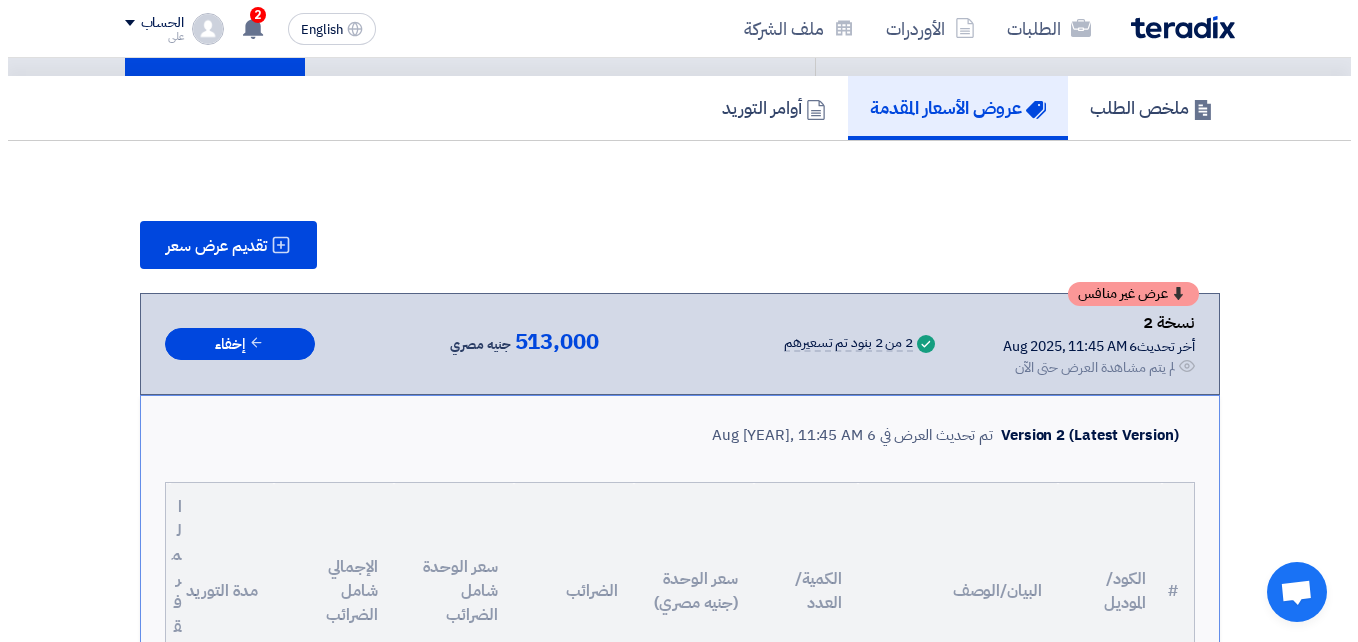scroll, scrollTop: 131, scrollLeft: 0, axis: vertical 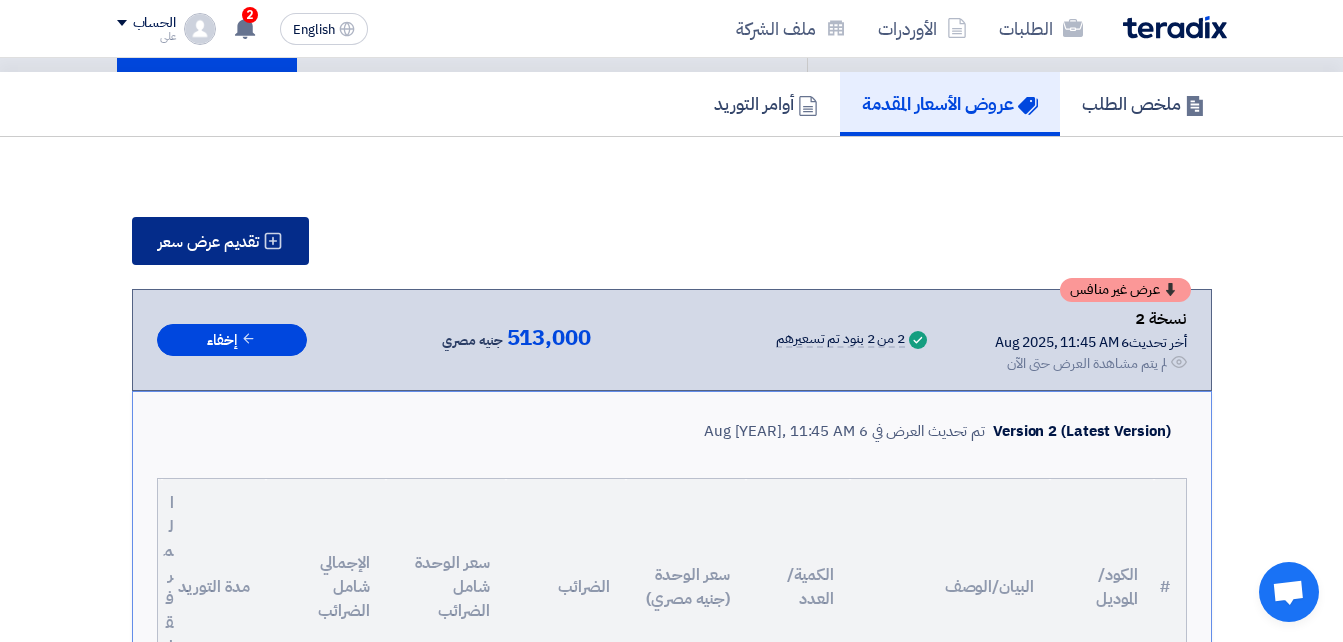 click on "تقديم عرض سعر" 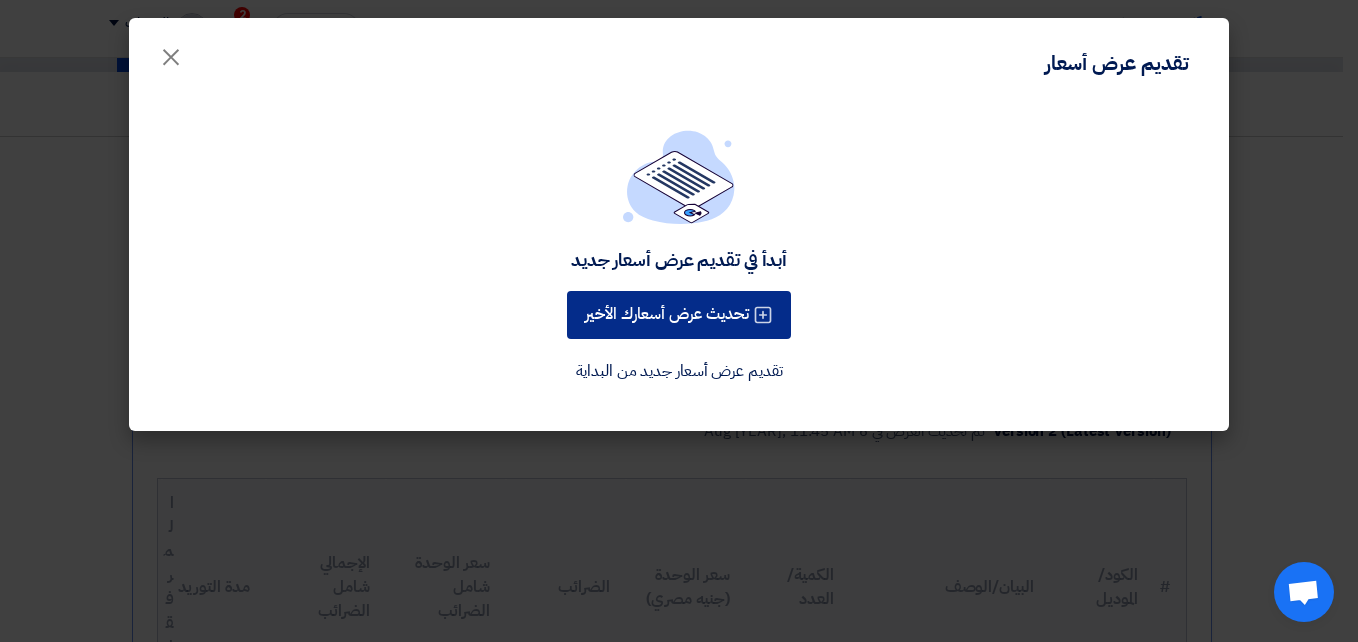 click on "تحديث عرض أسعارك الأخير" 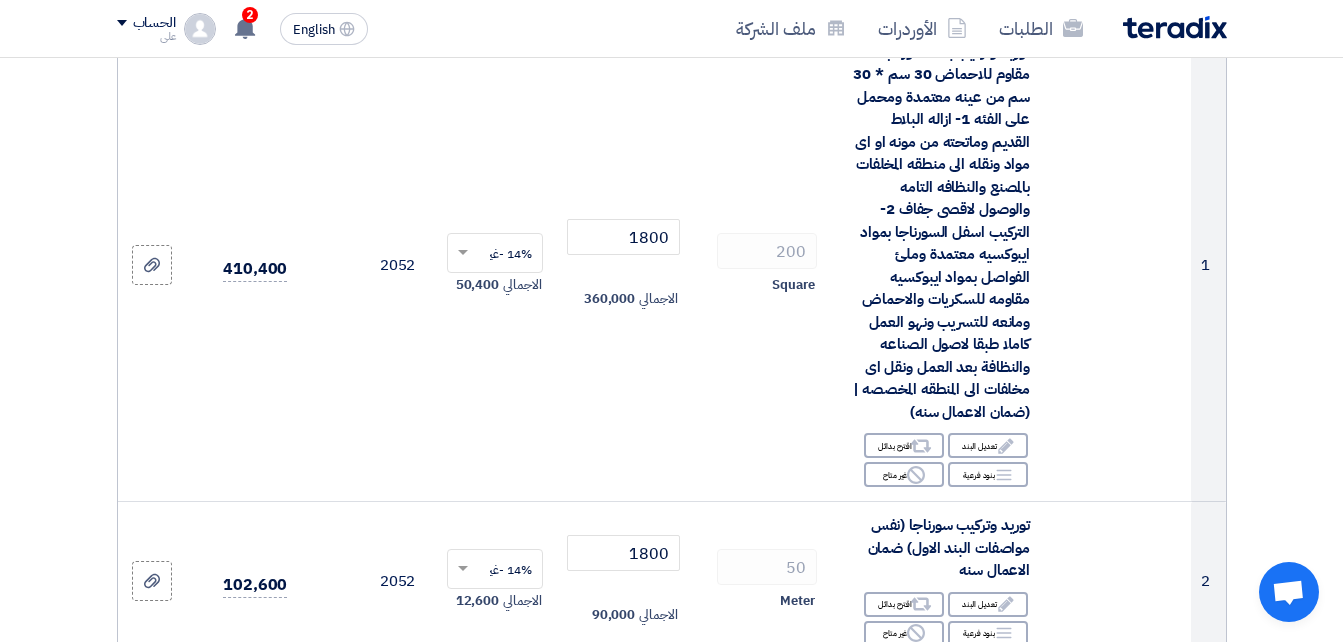 scroll, scrollTop: 390, scrollLeft: 0, axis: vertical 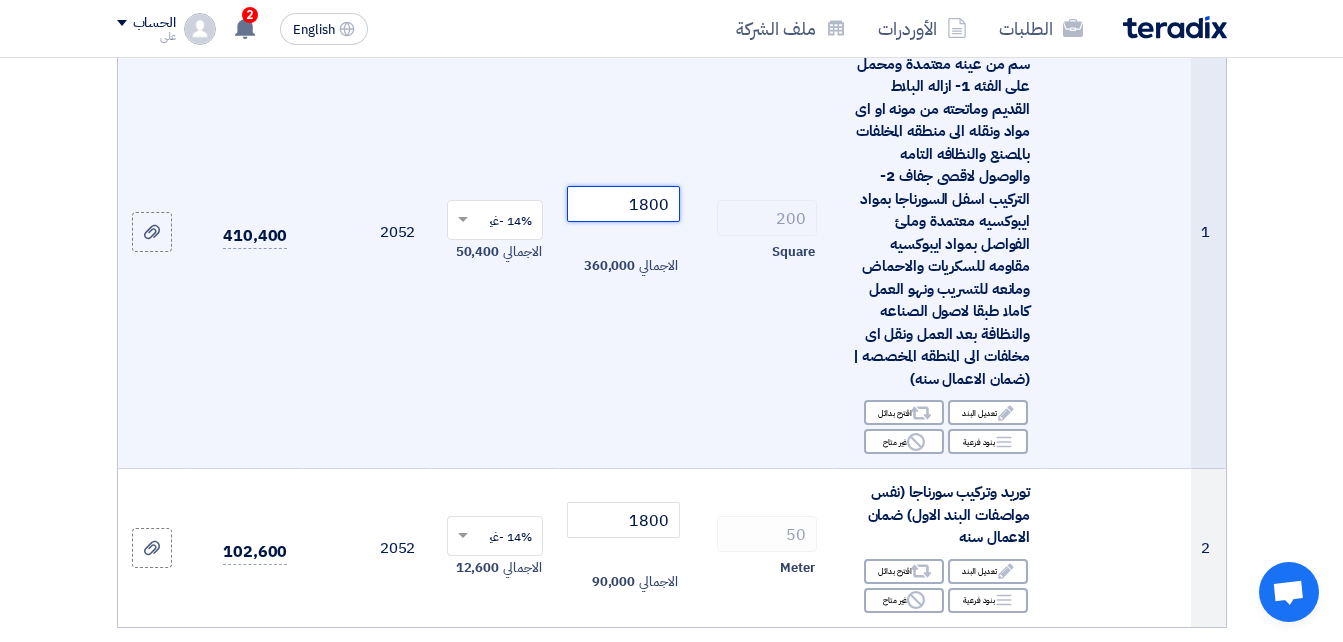 click on "1800" 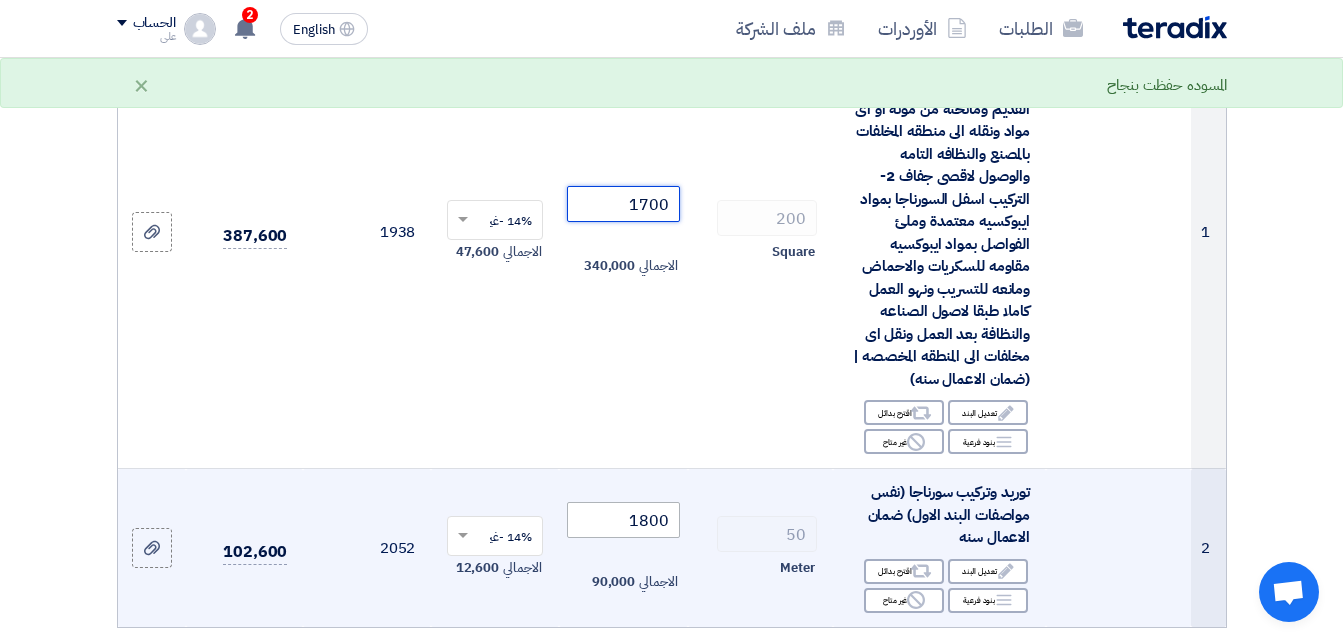 type on "1700" 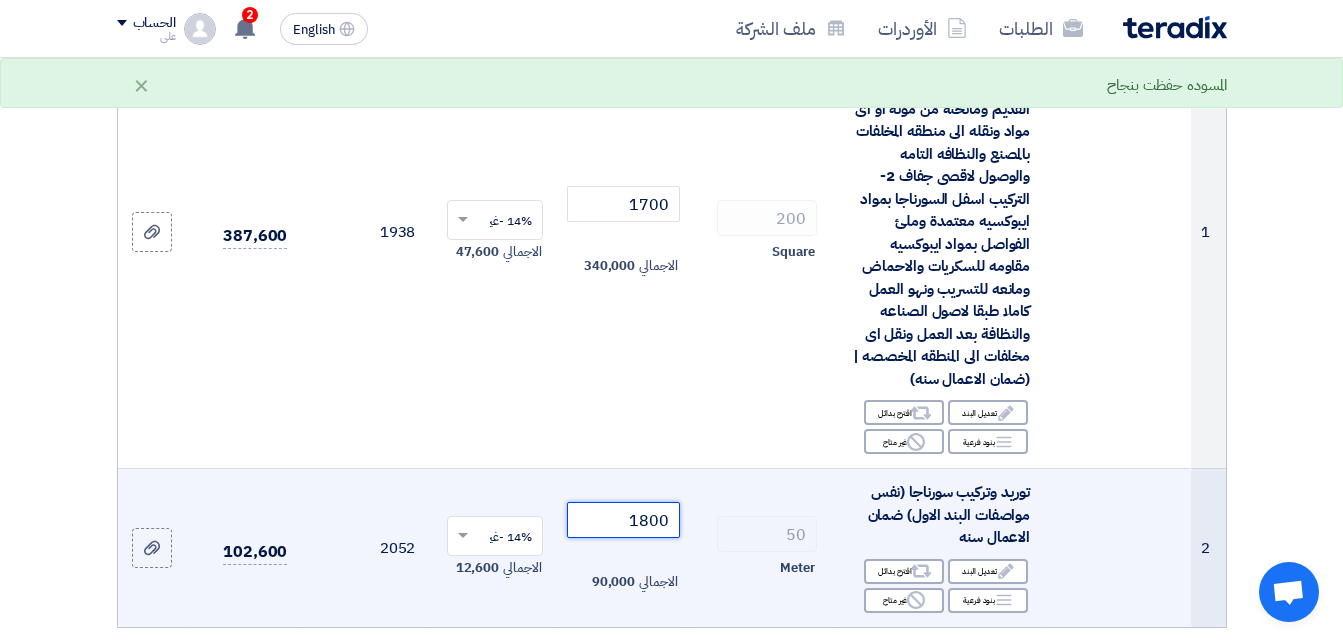 click on "1800" 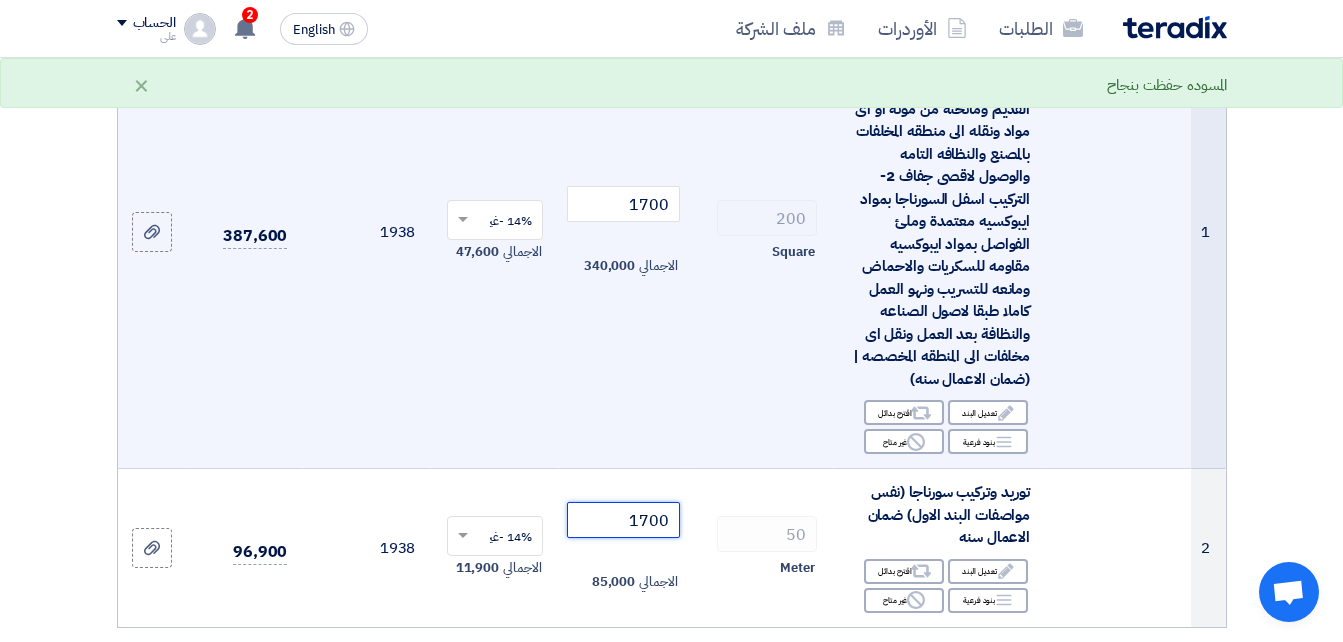 type on "1700" 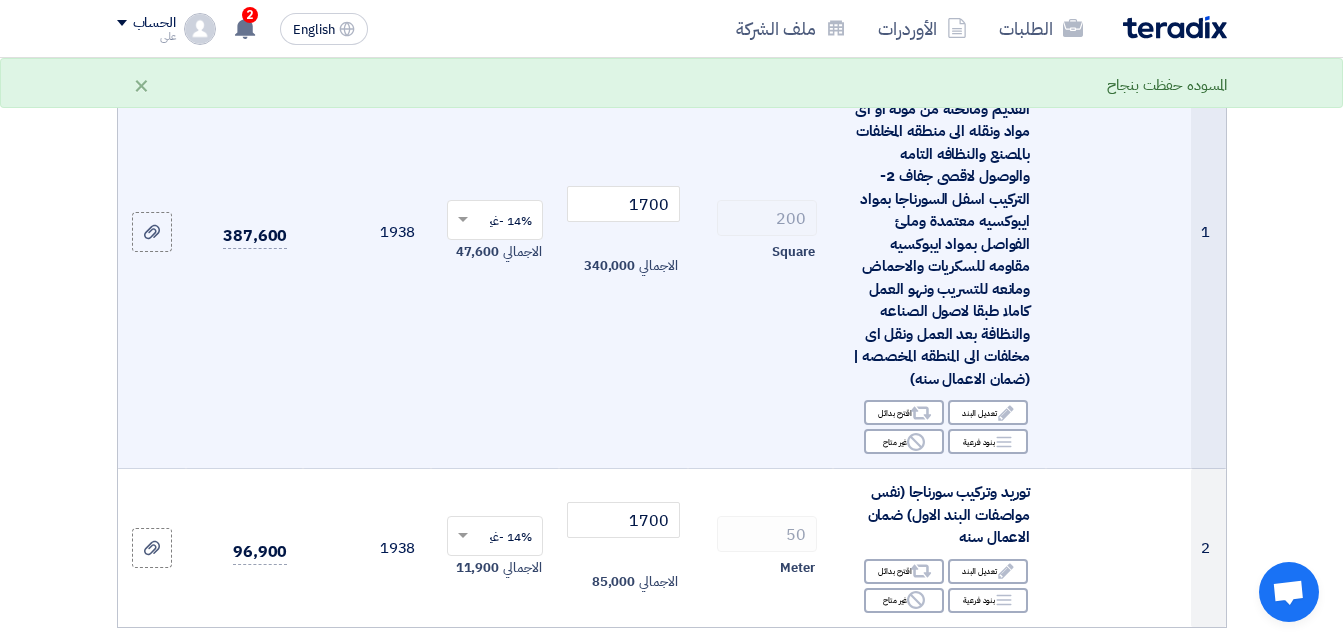 click on "14% -غير شامل الضريبة
×
الاجمالي
47,600" 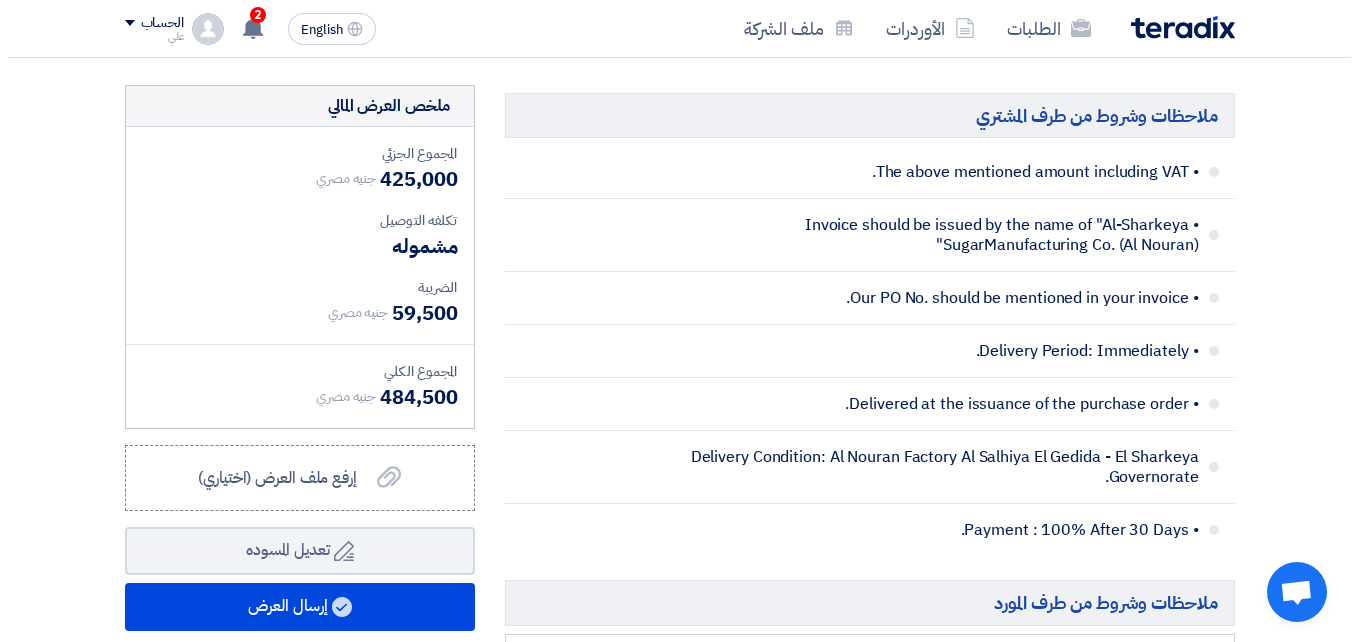 scroll, scrollTop: 1070, scrollLeft: 0, axis: vertical 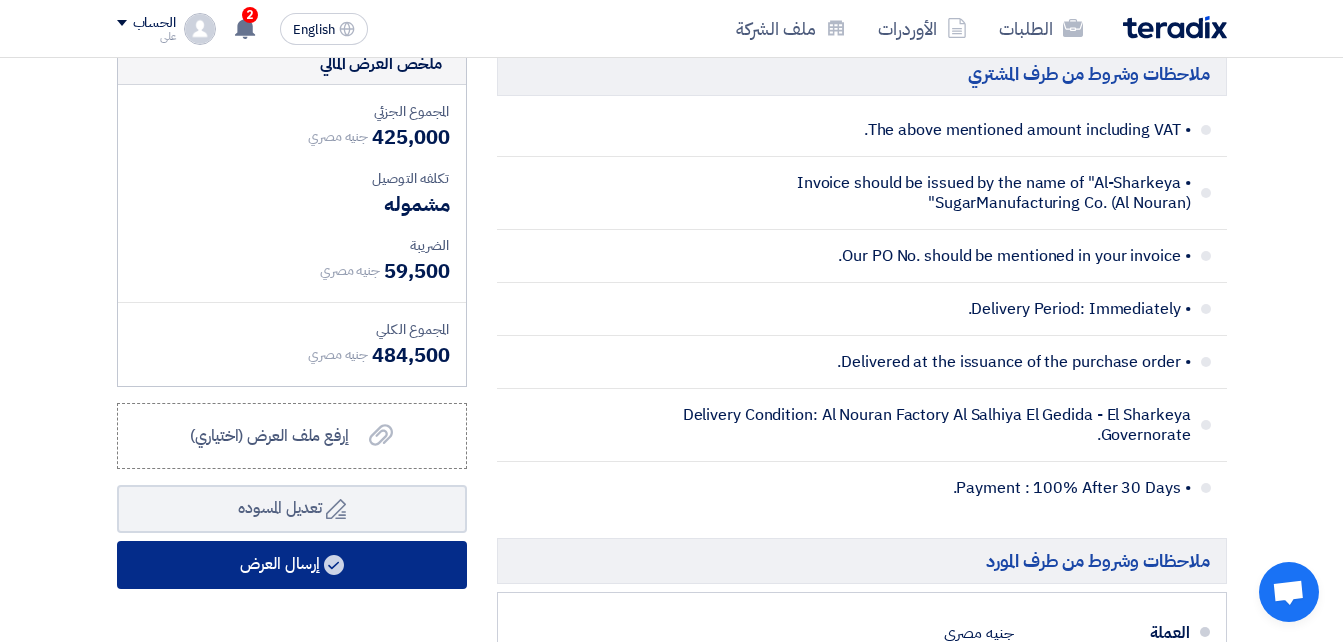 click on "إرسال العرض" 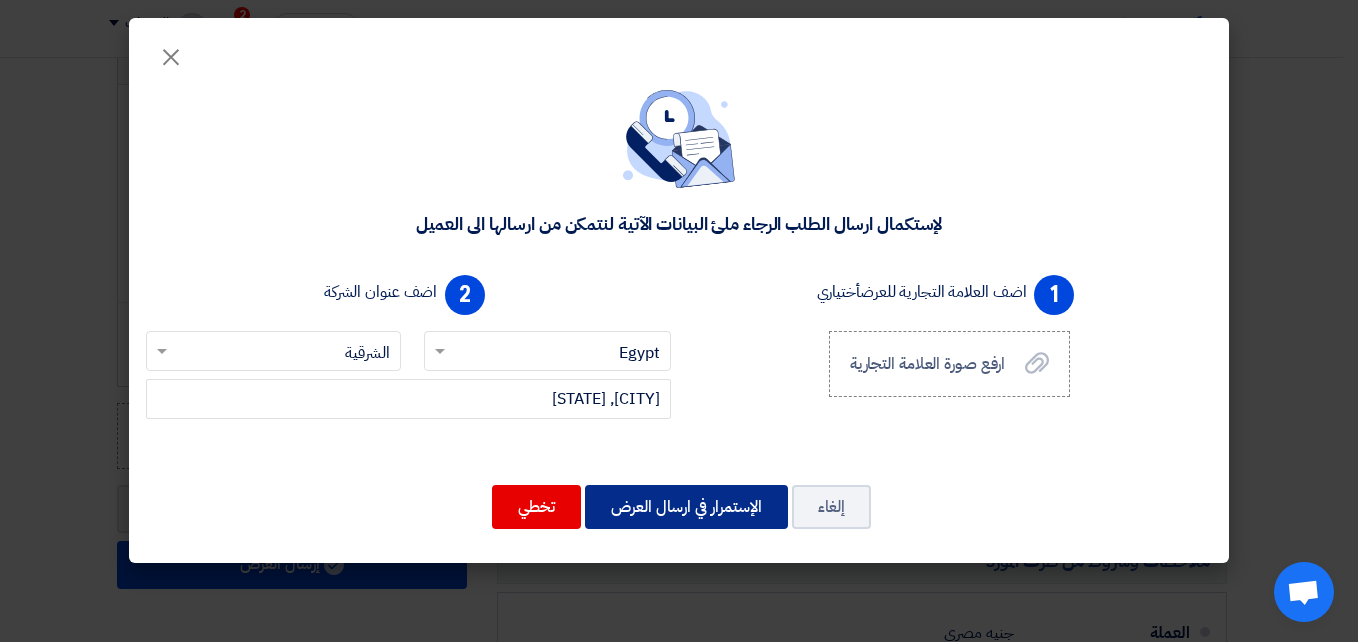 click on "الإستمرار في ارسال العرض" 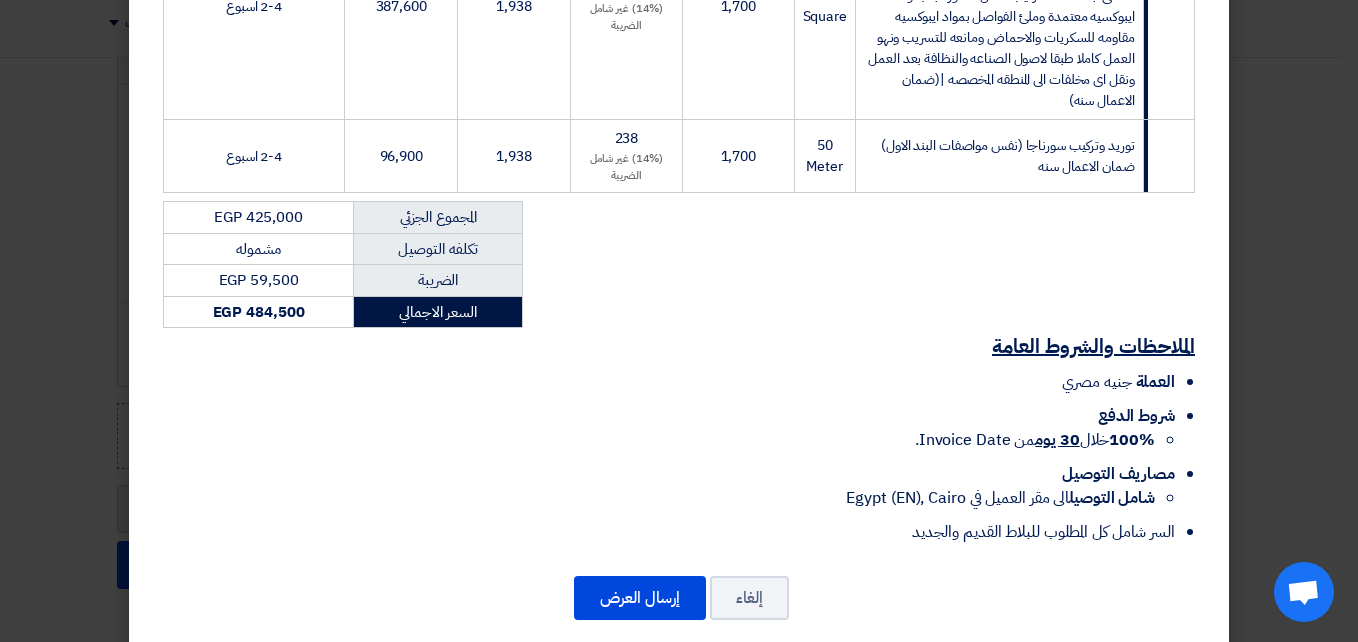 scroll, scrollTop: 535, scrollLeft: 0, axis: vertical 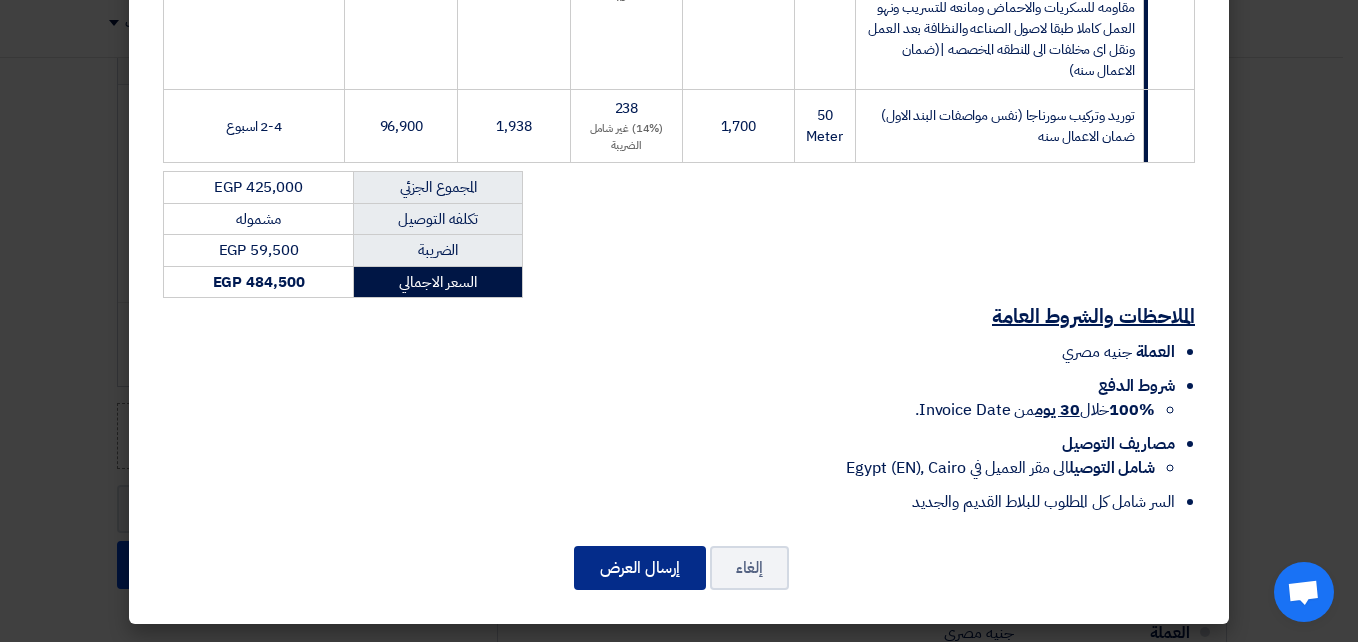 click on "إرسال العرض" 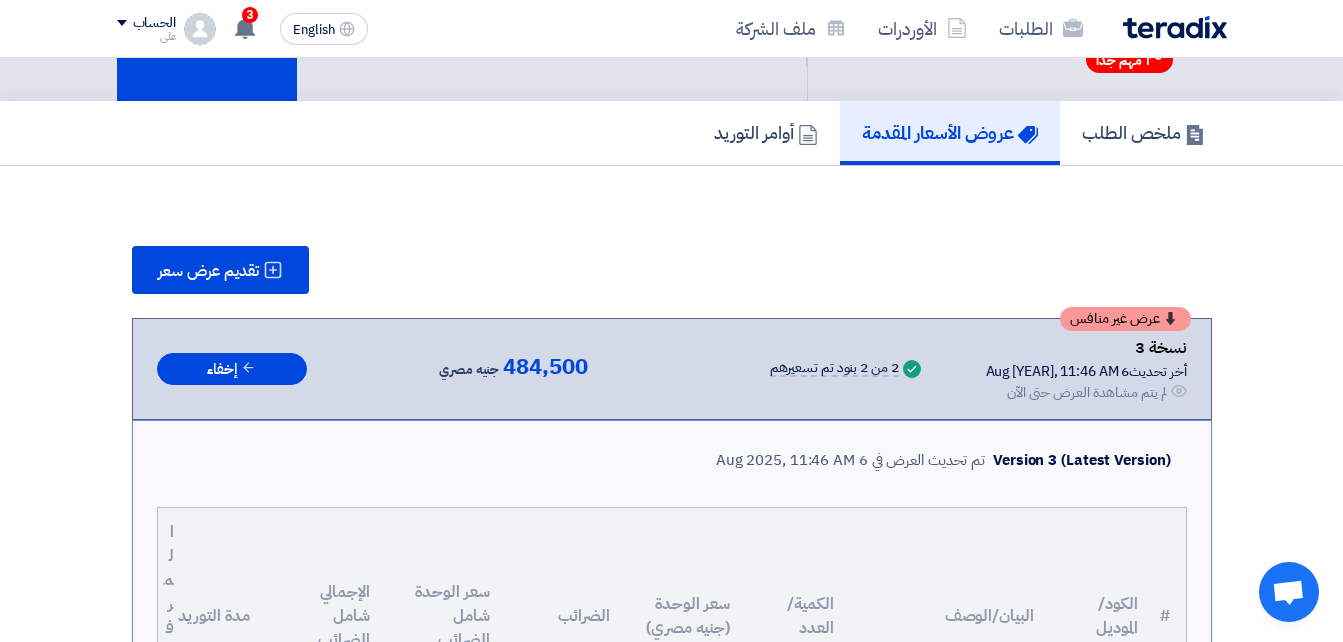 scroll, scrollTop: 0, scrollLeft: 0, axis: both 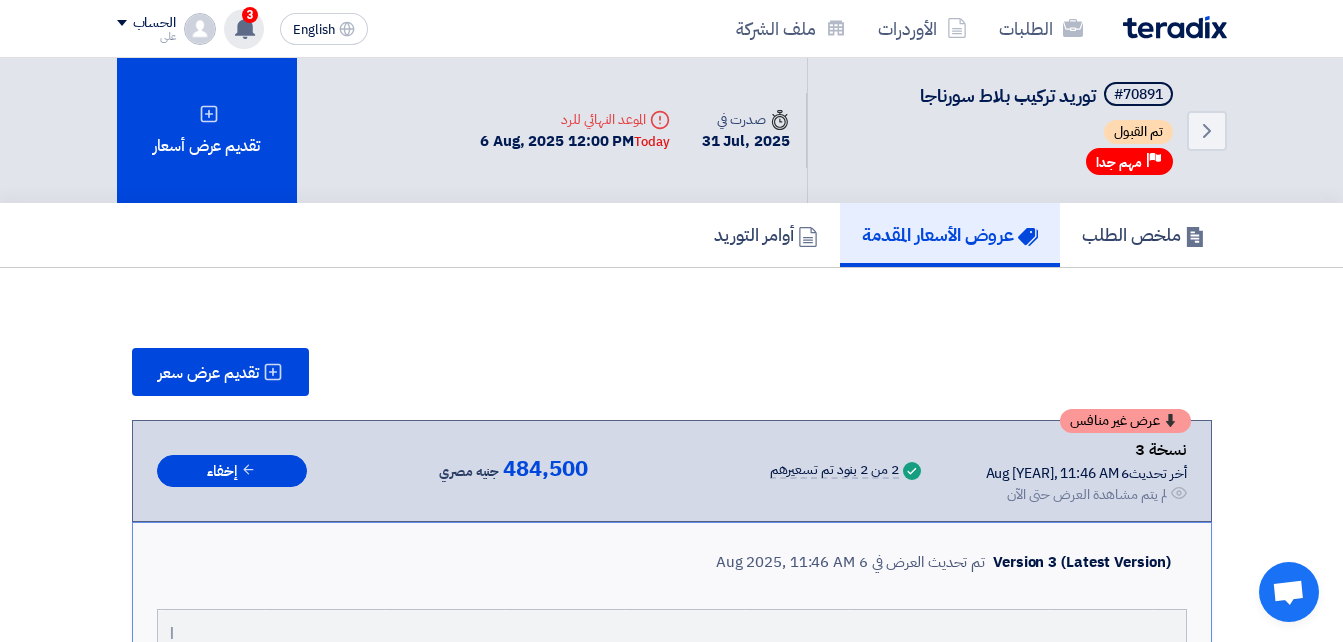 click on "3" 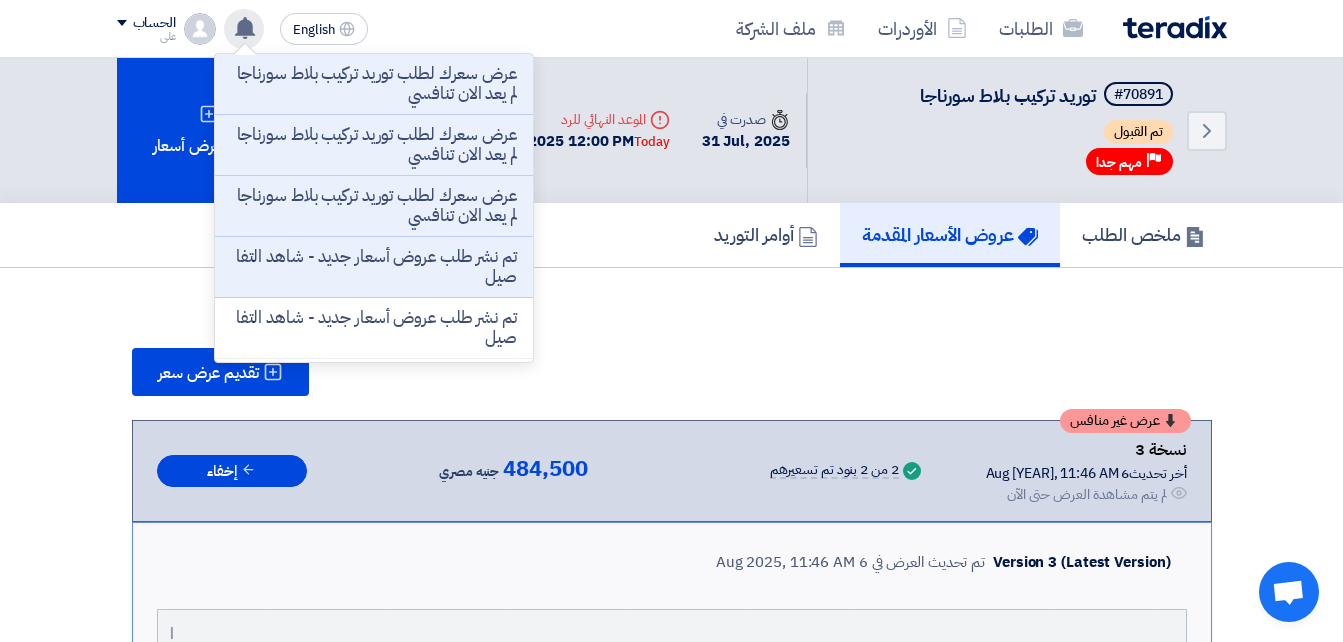 click 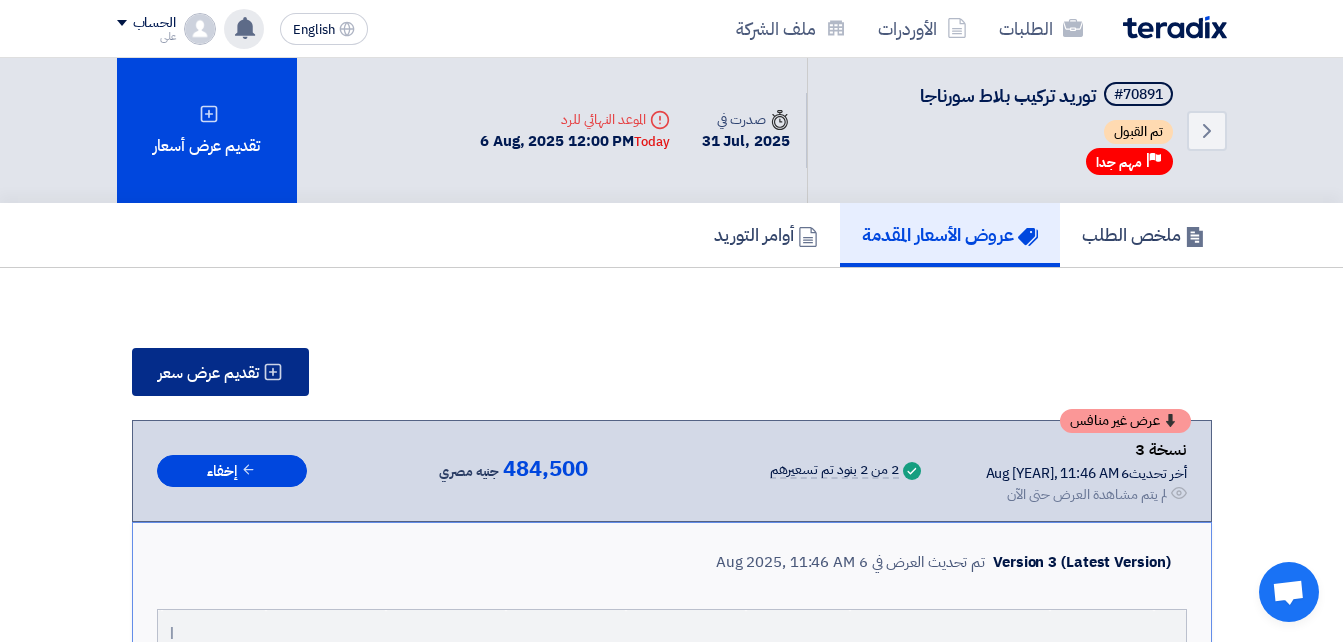 click on "تقديم عرض سعر" 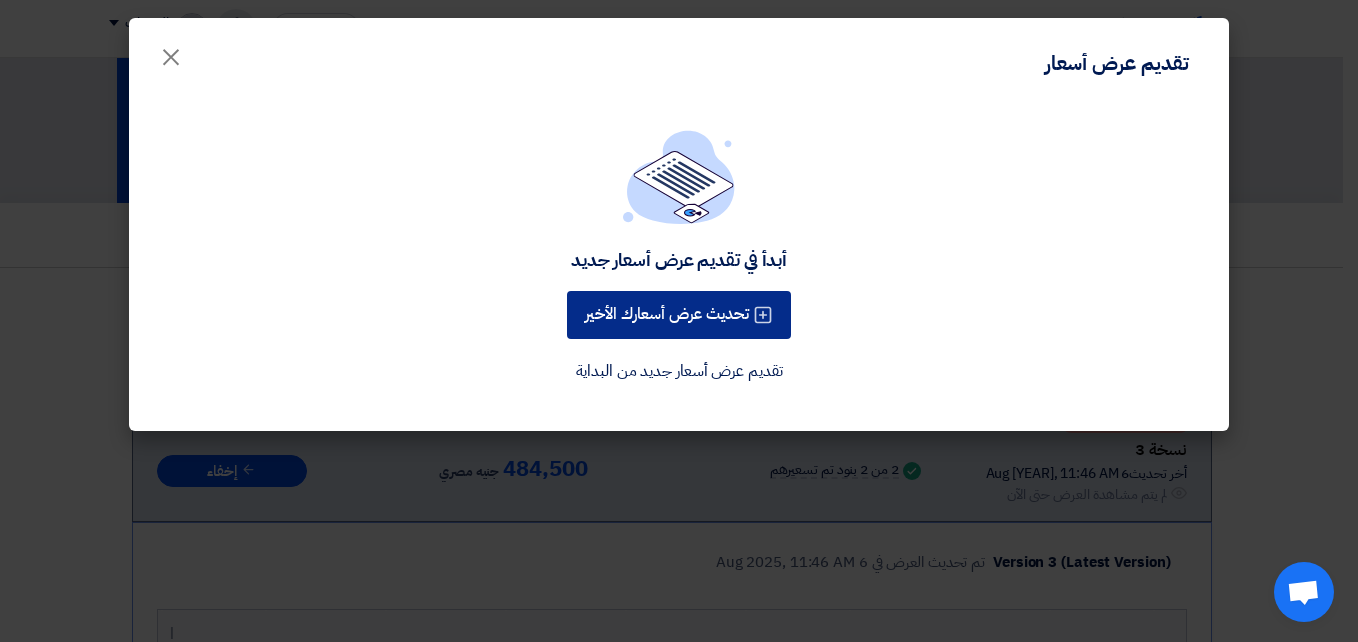 click on "تحديث عرض أسعارك الأخير" 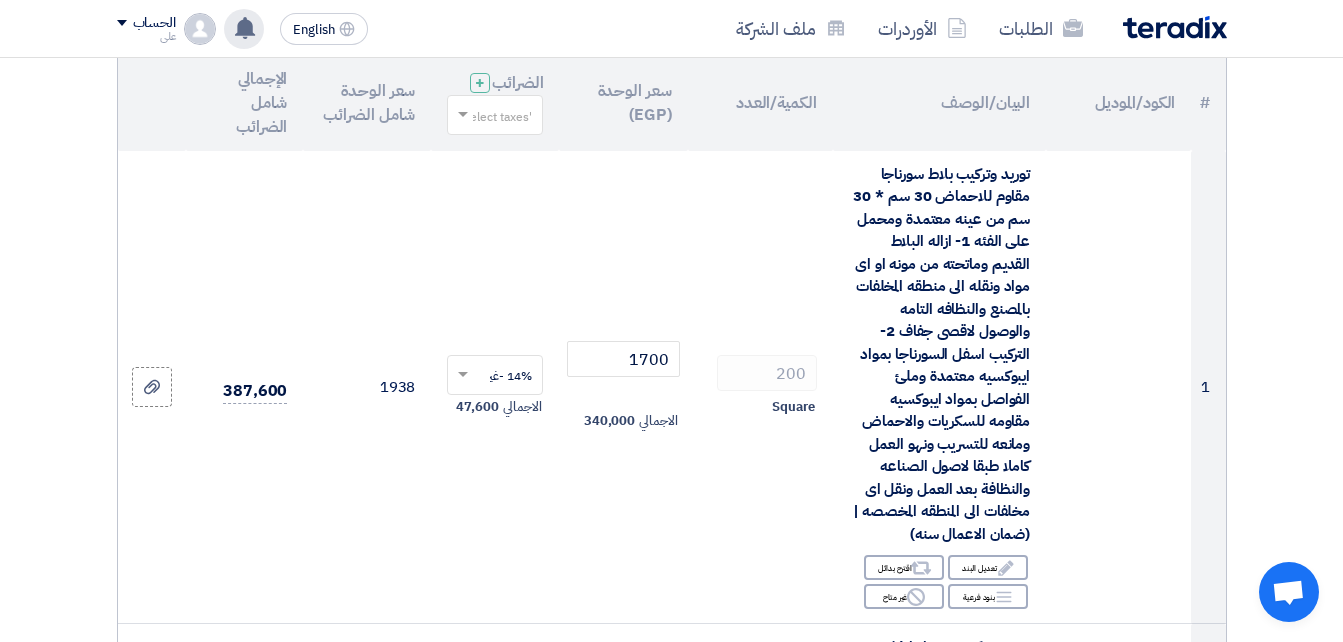 scroll, scrollTop: 249, scrollLeft: 0, axis: vertical 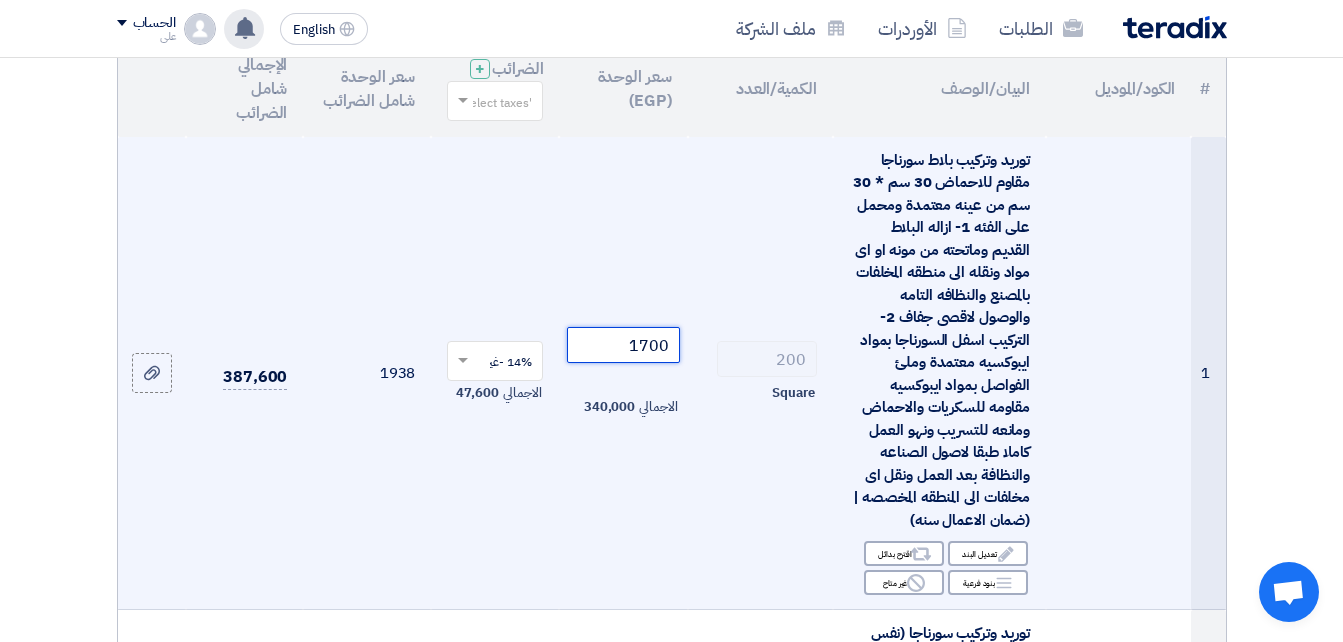 click on "1700" 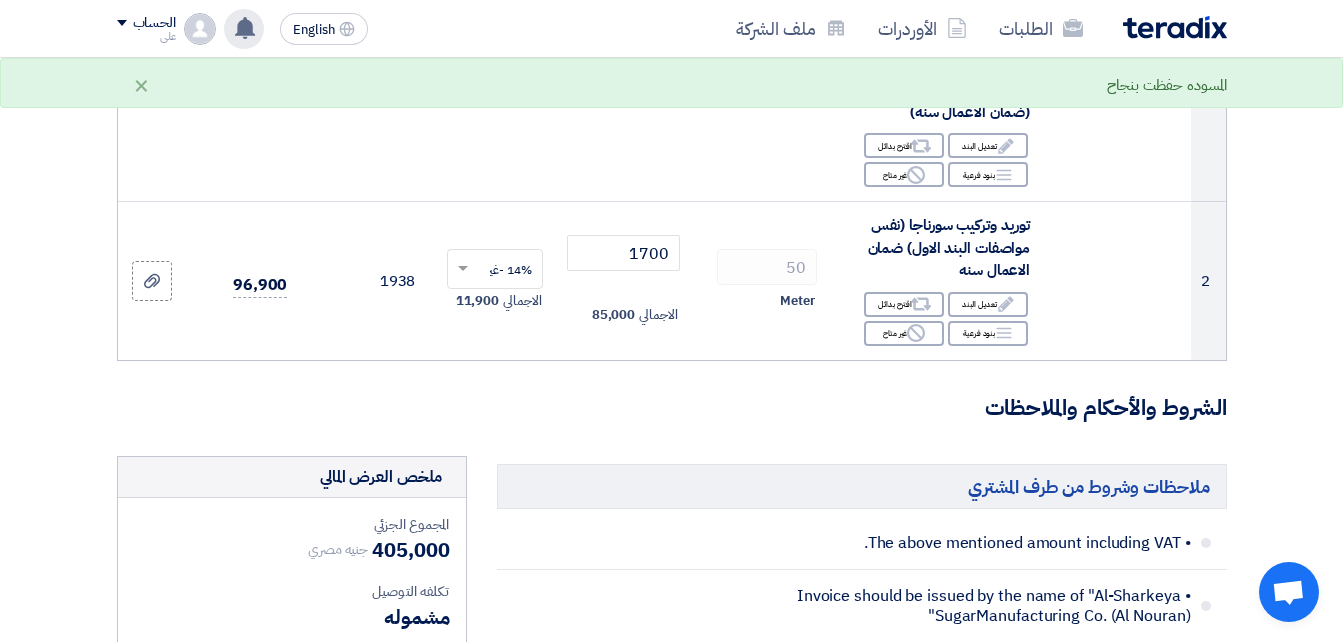 scroll, scrollTop: 662, scrollLeft: 0, axis: vertical 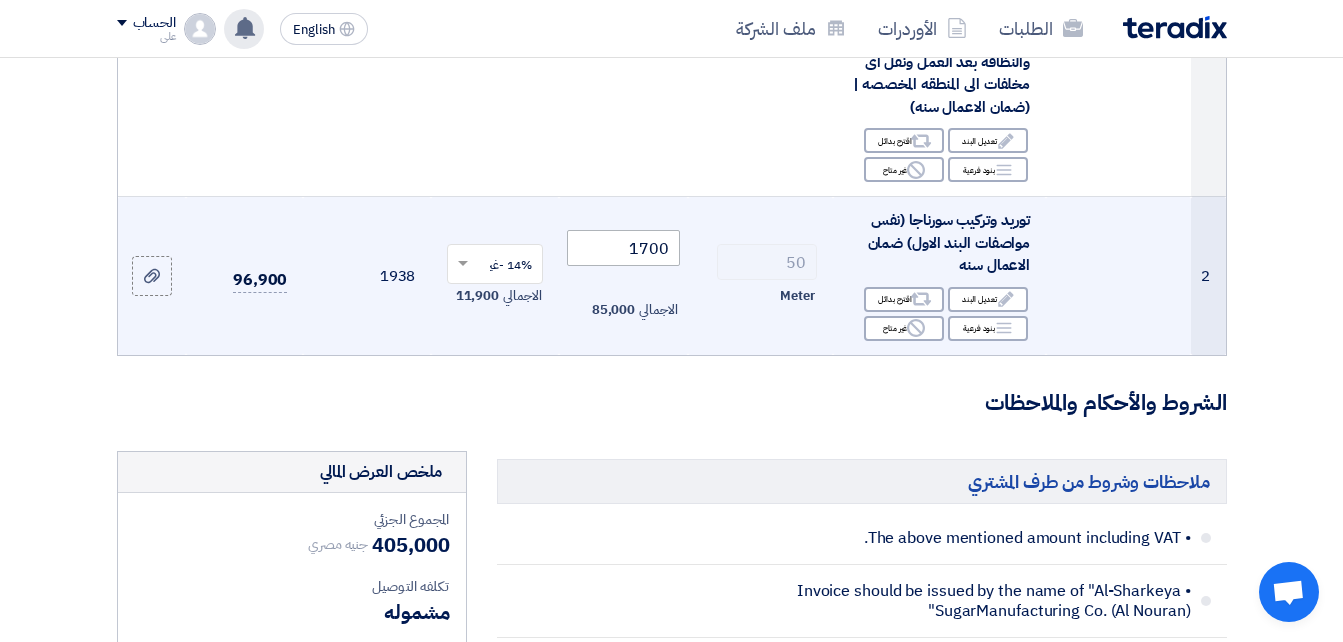 type on "1600" 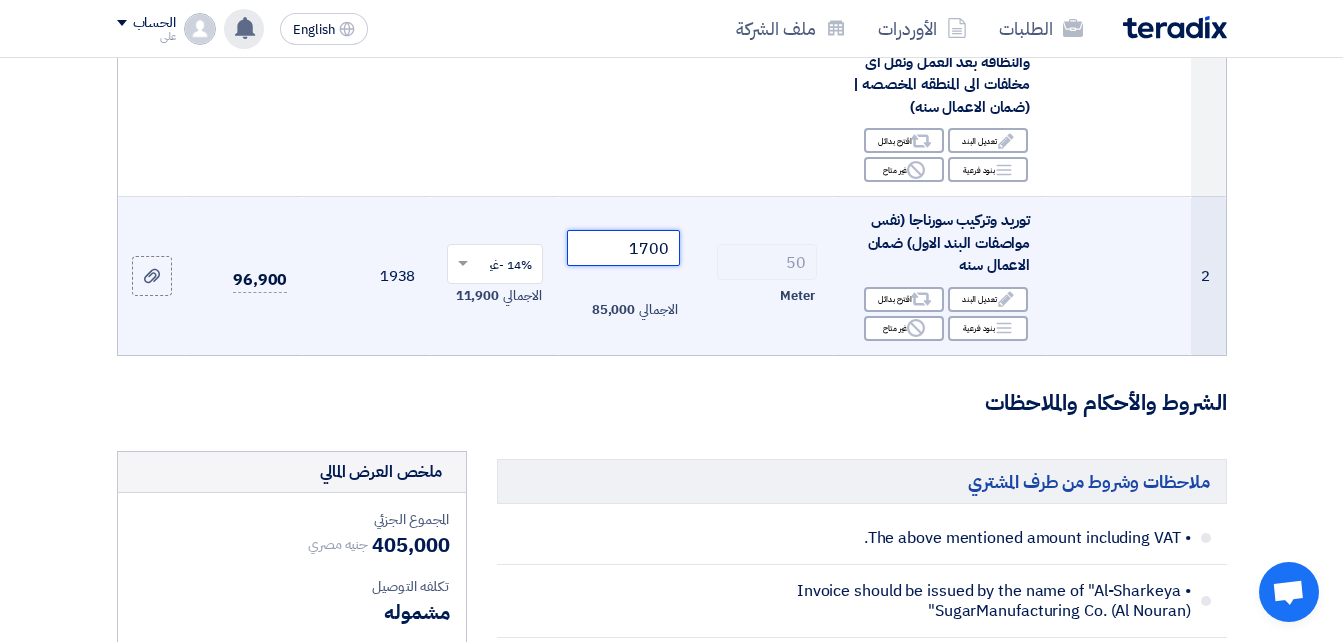 click on "1700" 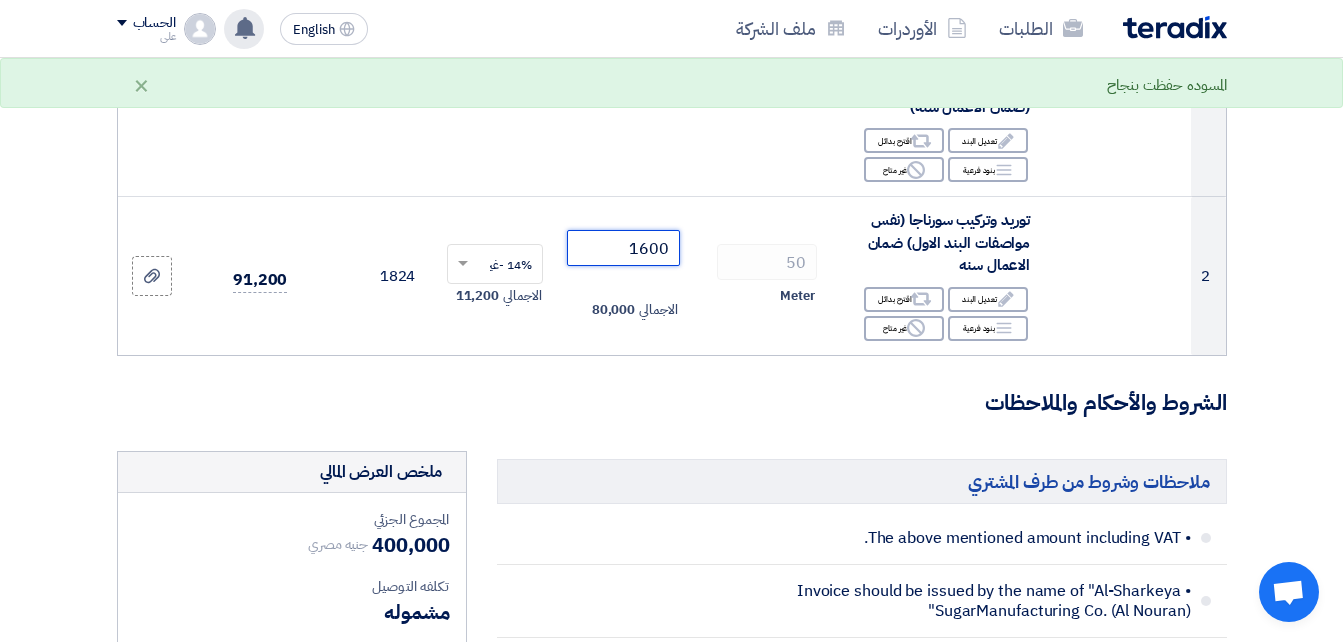 type on "1600" 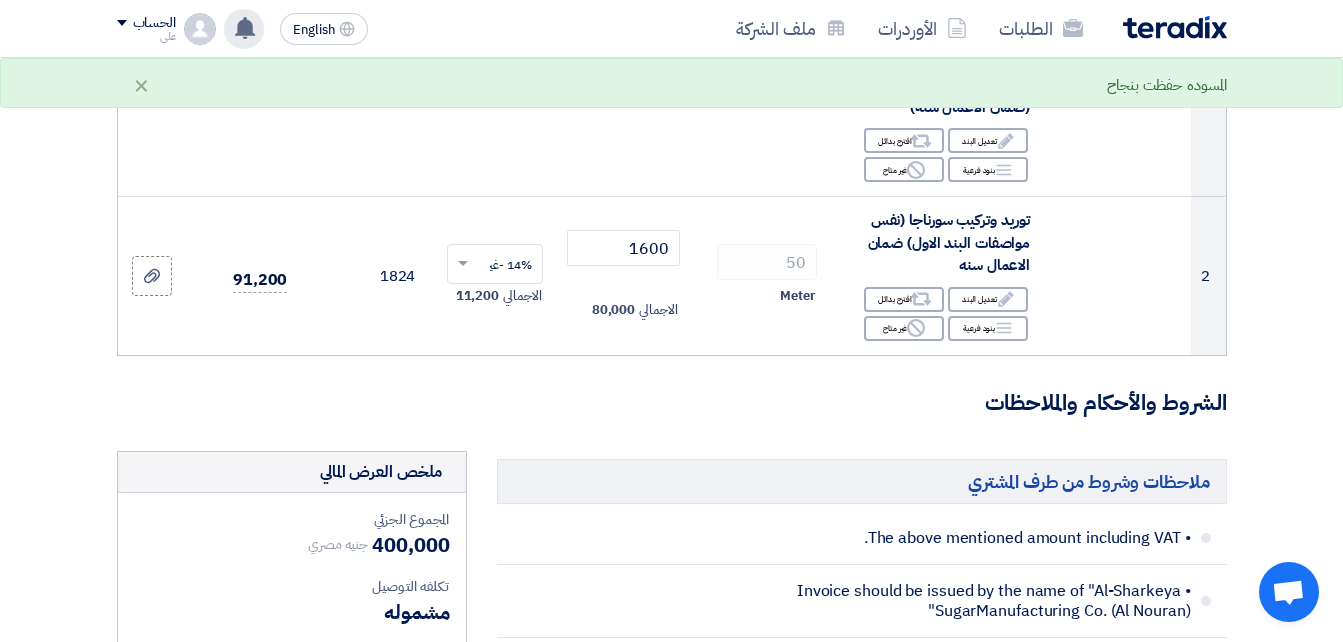 click on "تفاصيل الطلب
#
الكود/الموديل
البيان/الوصف
الكمية/العدد
سعر الوحدة (EGP)
الضرائب
+
'Select taxes...
سعر الوحدة شامل الضرائب
1 Edit Reject" 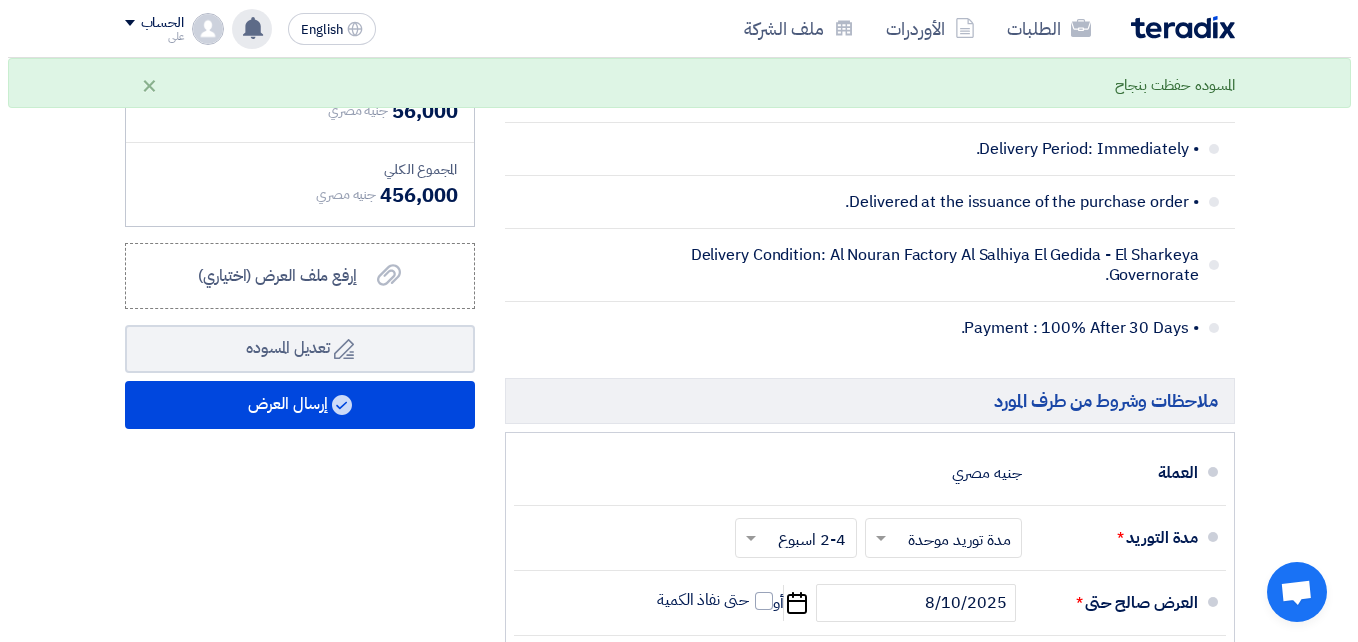 scroll, scrollTop: 1258, scrollLeft: 0, axis: vertical 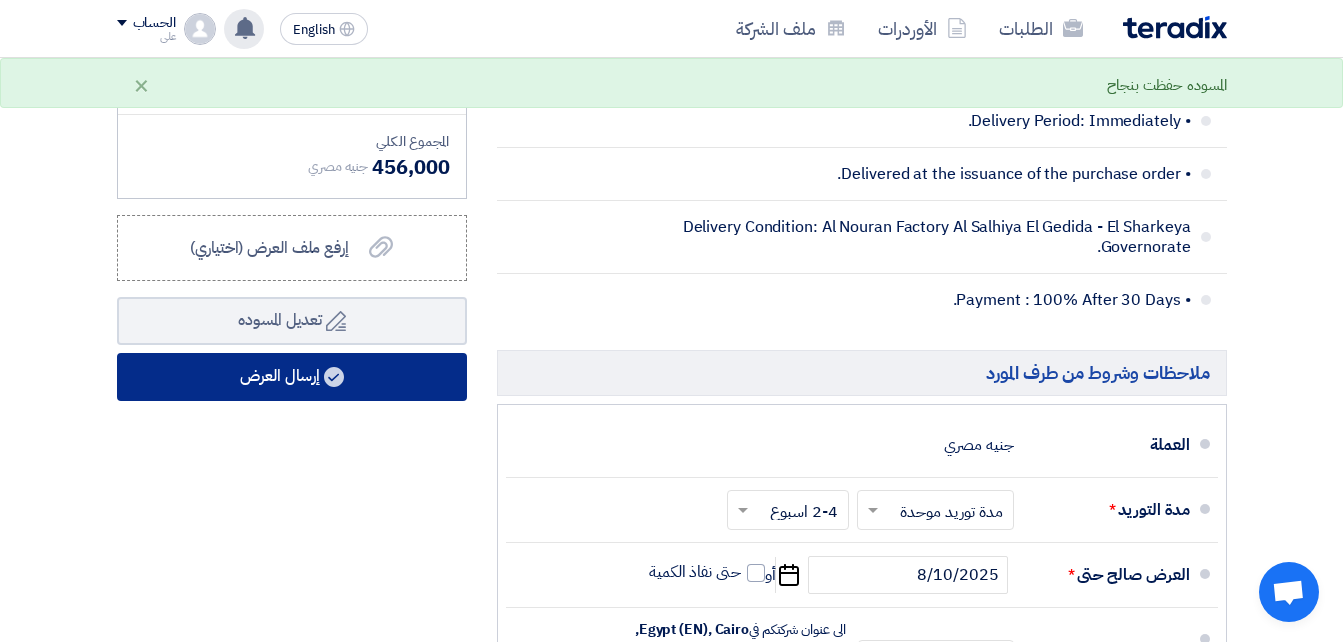 click on "إرسال العرض" 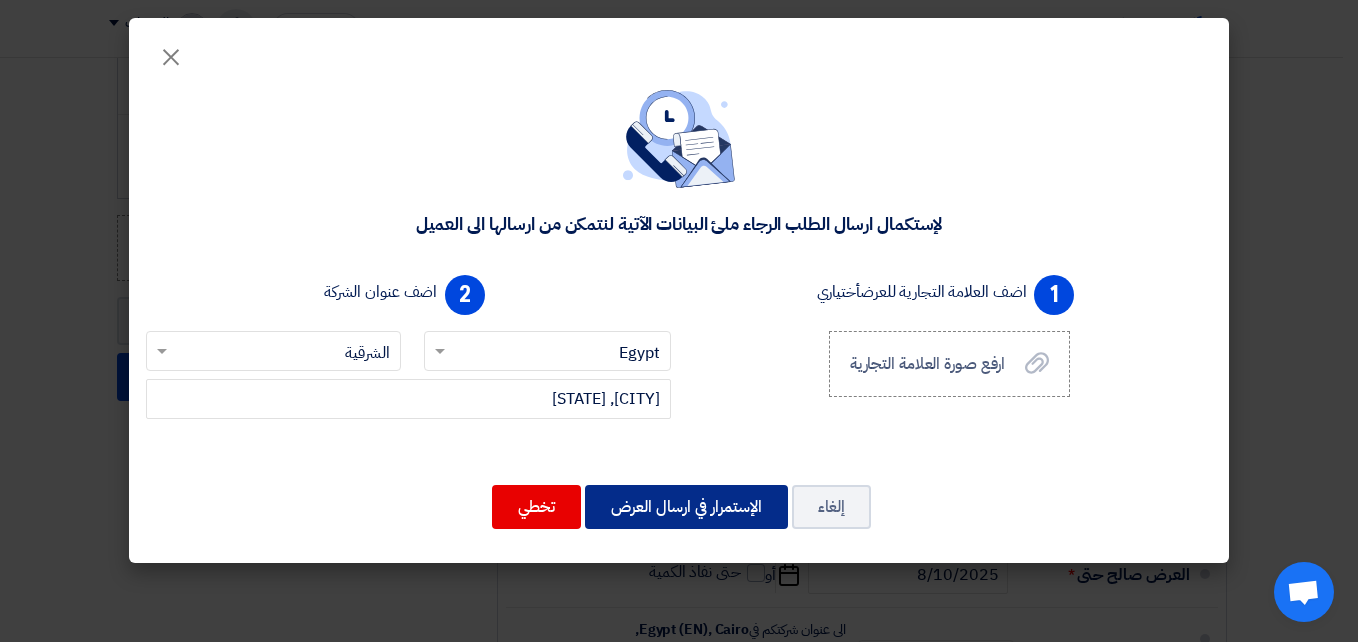 click on "الإستمرار في ارسال العرض" 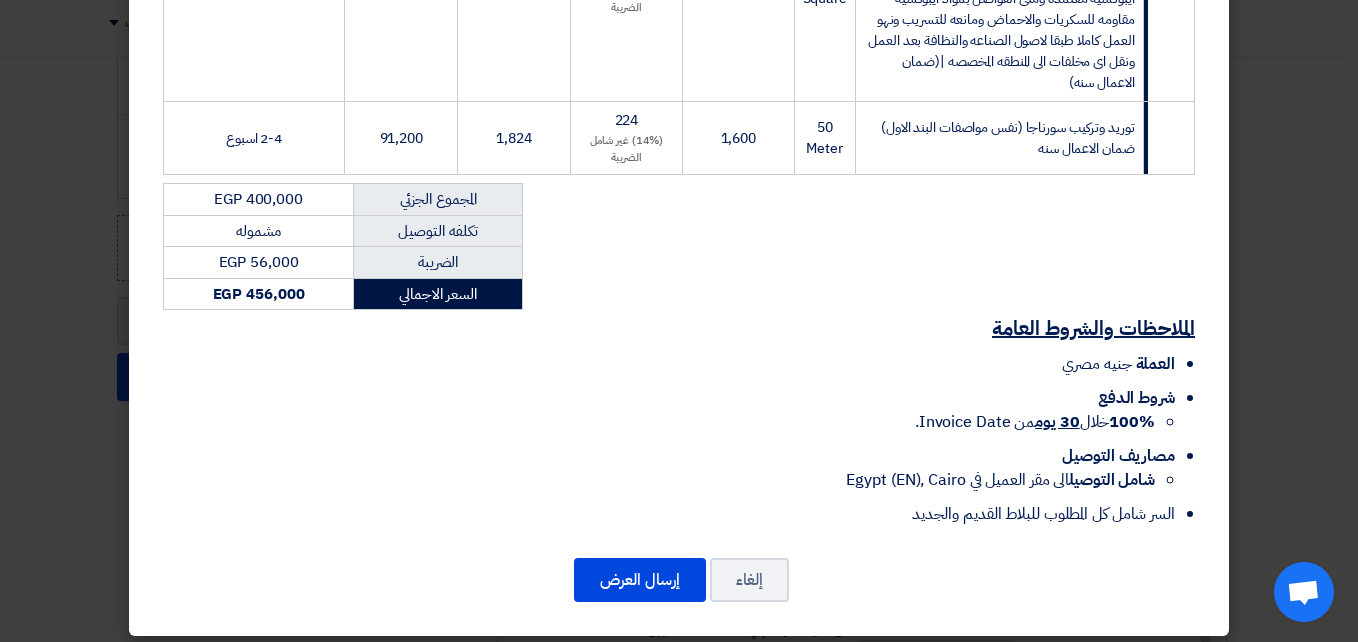 scroll, scrollTop: 535, scrollLeft: 0, axis: vertical 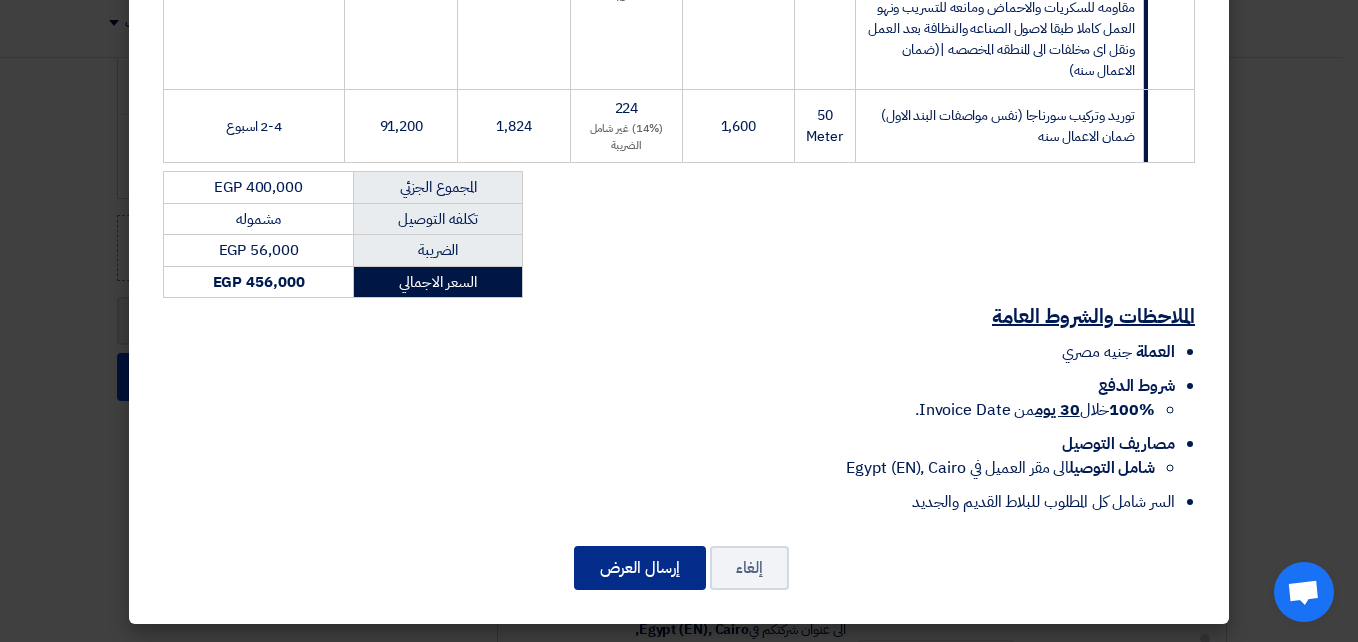 click on "إرسال العرض" 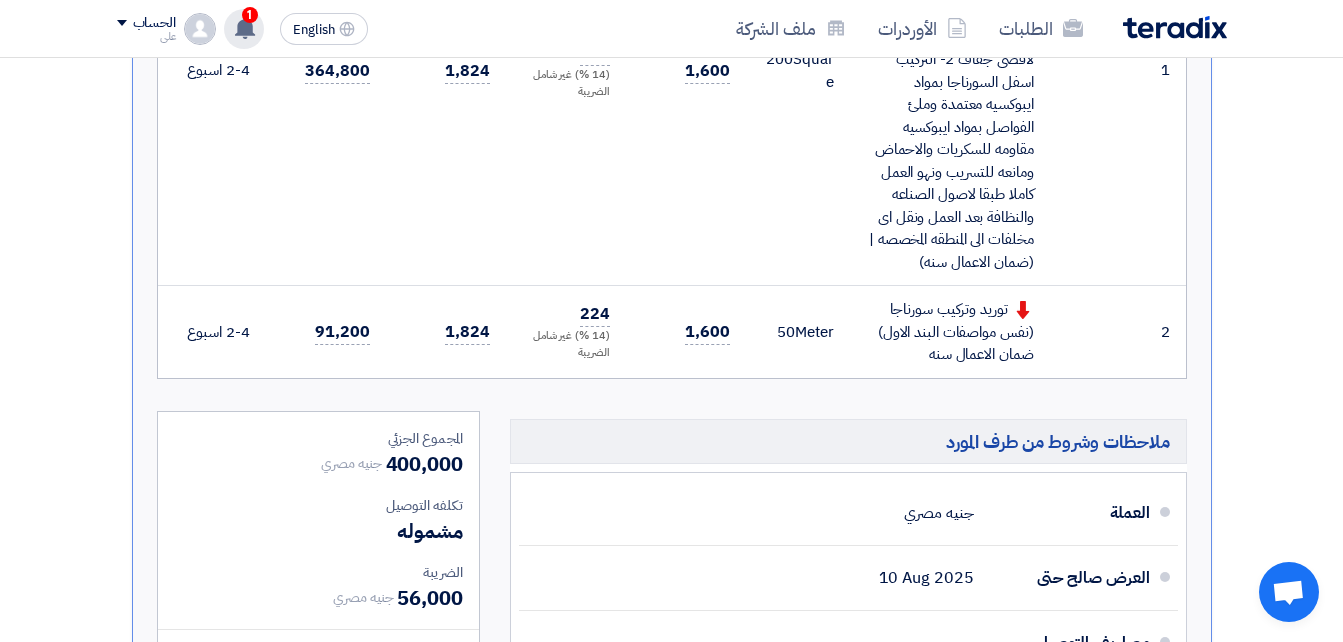 scroll, scrollTop: 956, scrollLeft: 0, axis: vertical 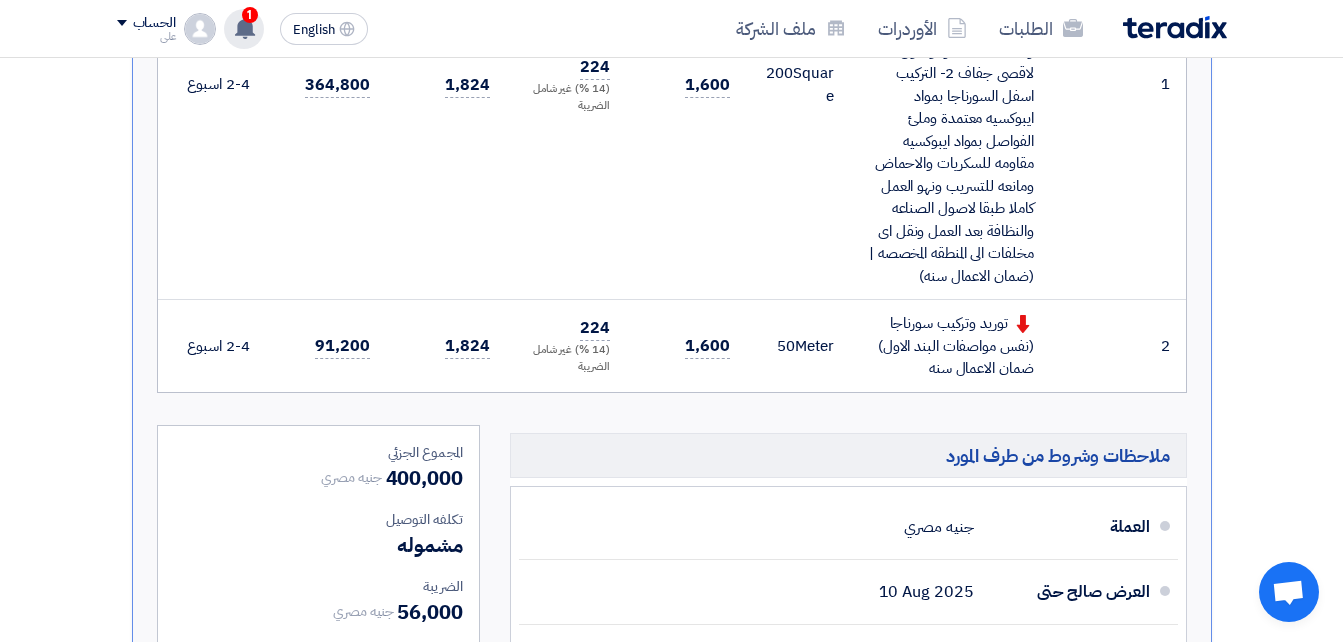 drag, startPoint x: 1342, startPoint y: 317, endPoint x: 1361, endPoint y: 213, distance: 105.72133 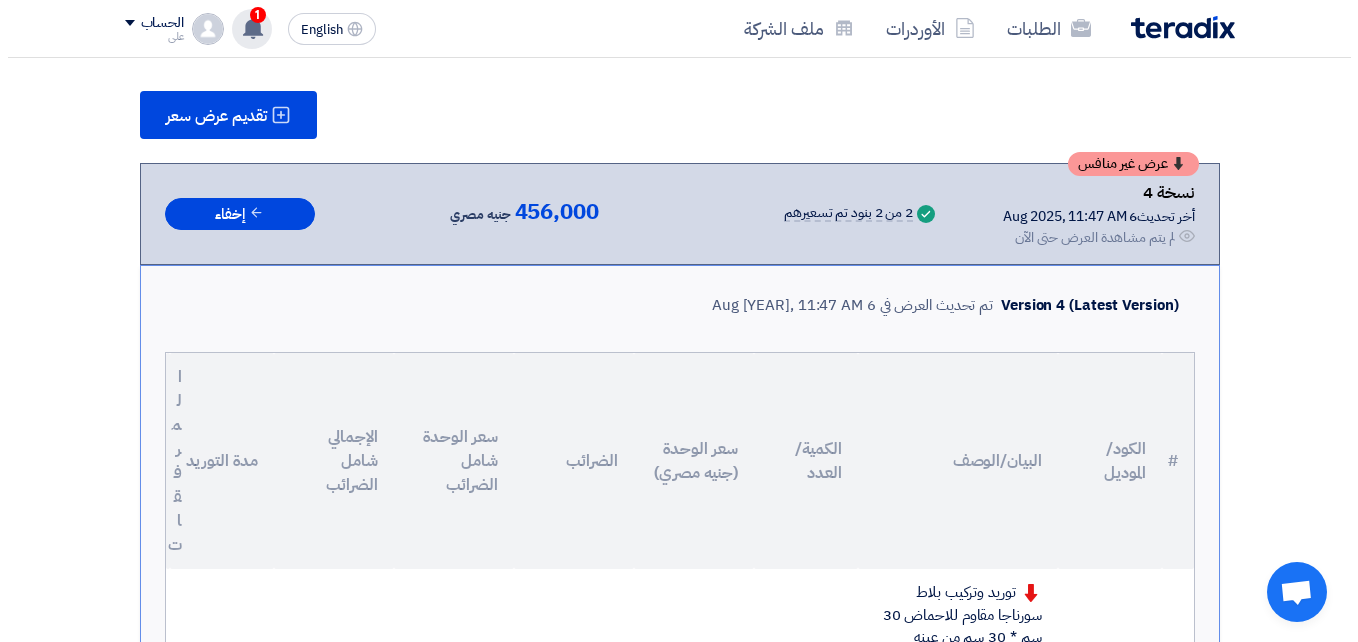 scroll, scrollTop: 247, scrollLeft: 0, axis: vertical 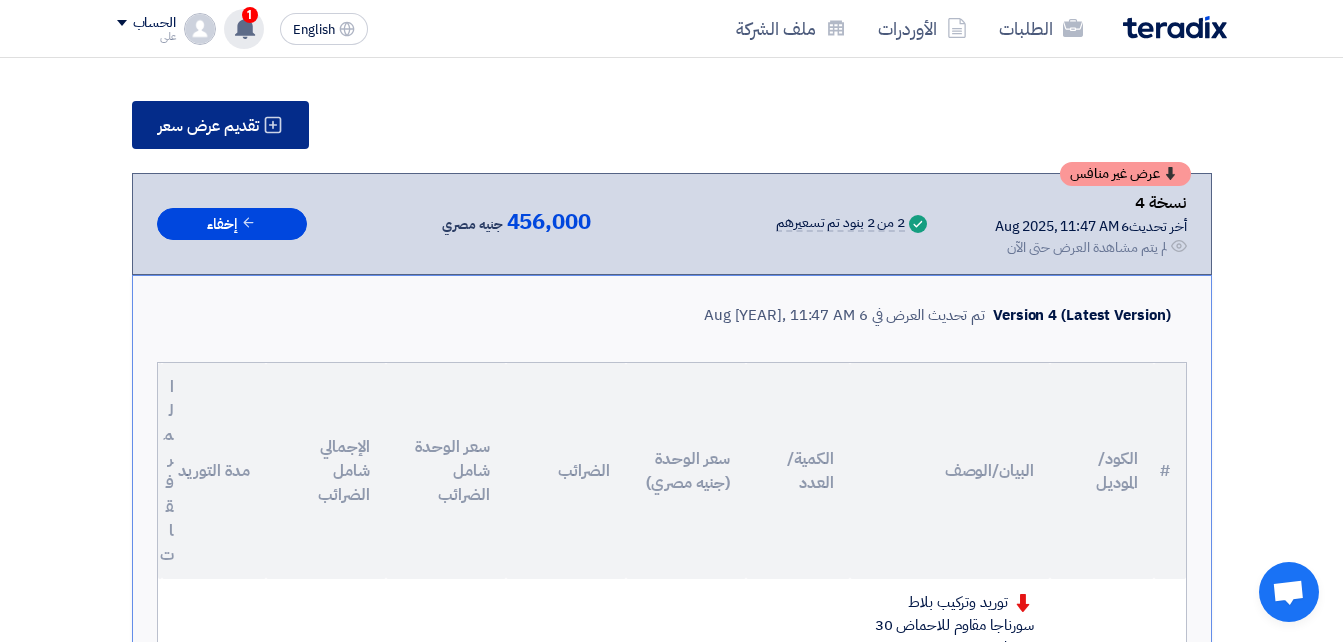 click on "تقديم عرض سعر" 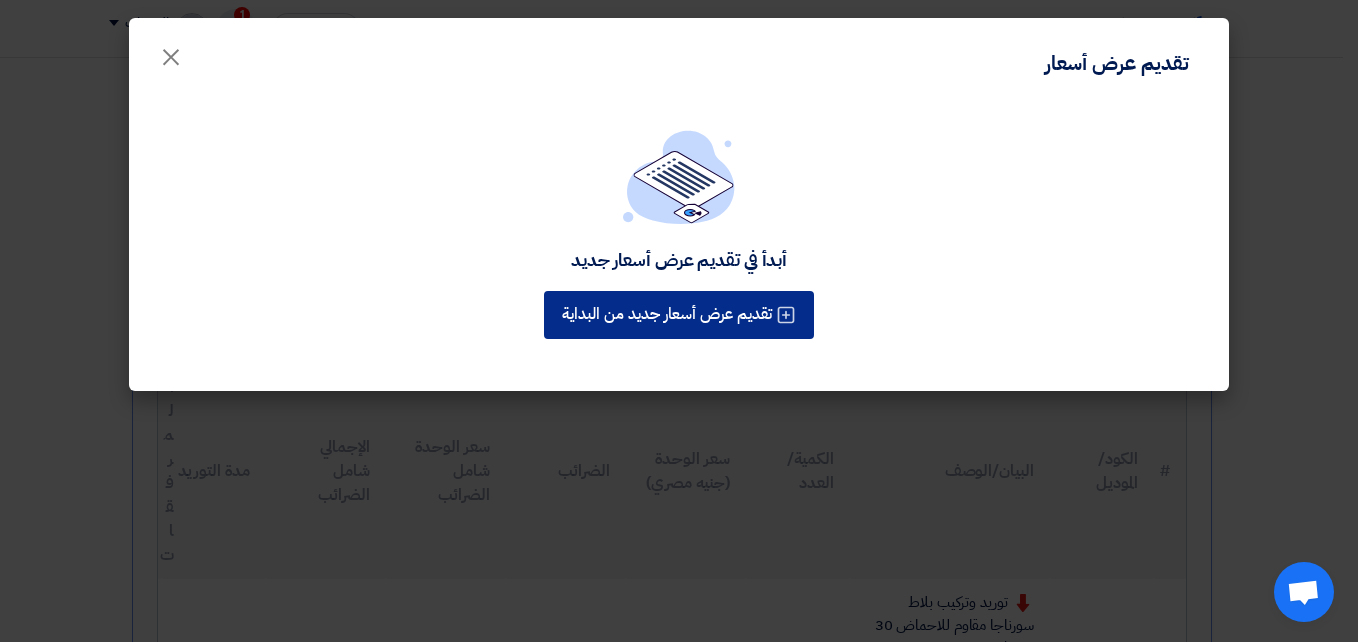 click on "تقديم عرض أسعار جديد من البداية" 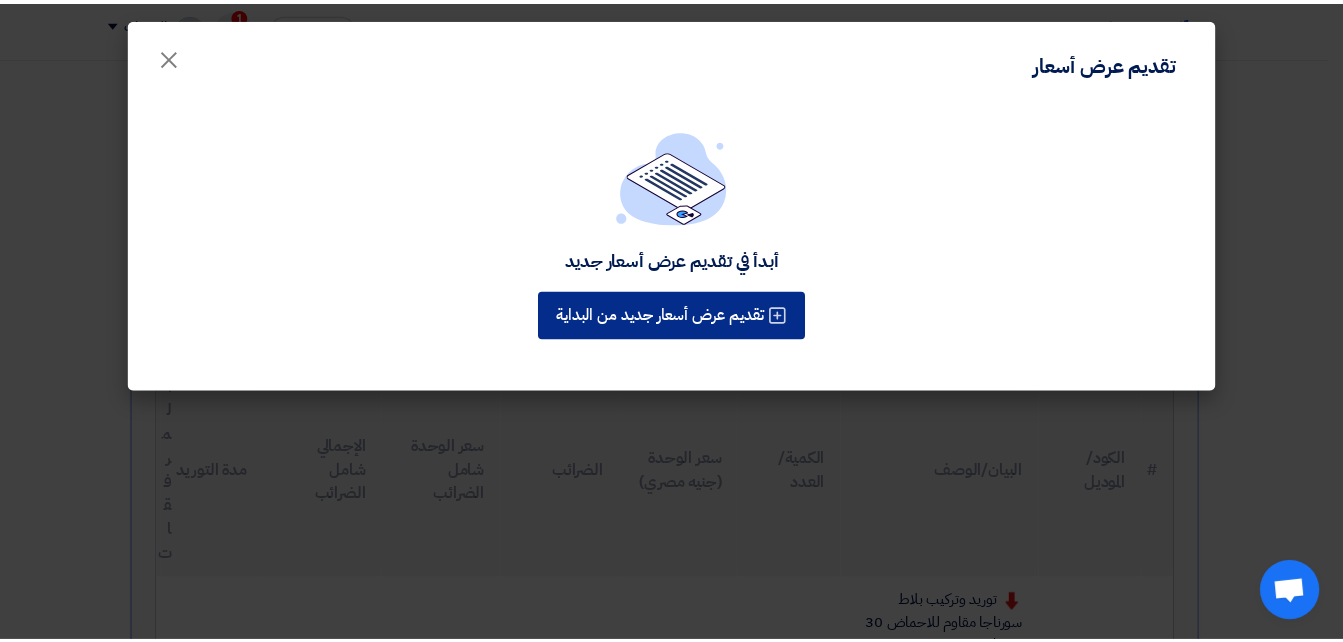 scroll, scrollTop: 0, scrollLeft: 0, axis: both 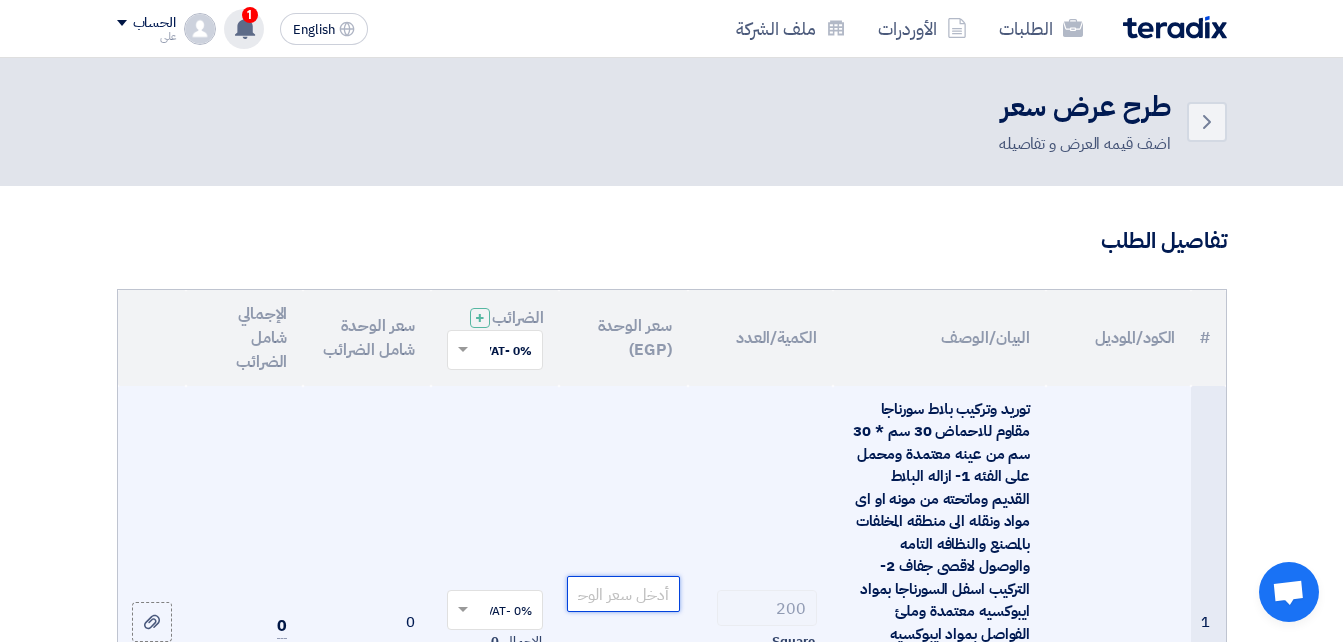 click 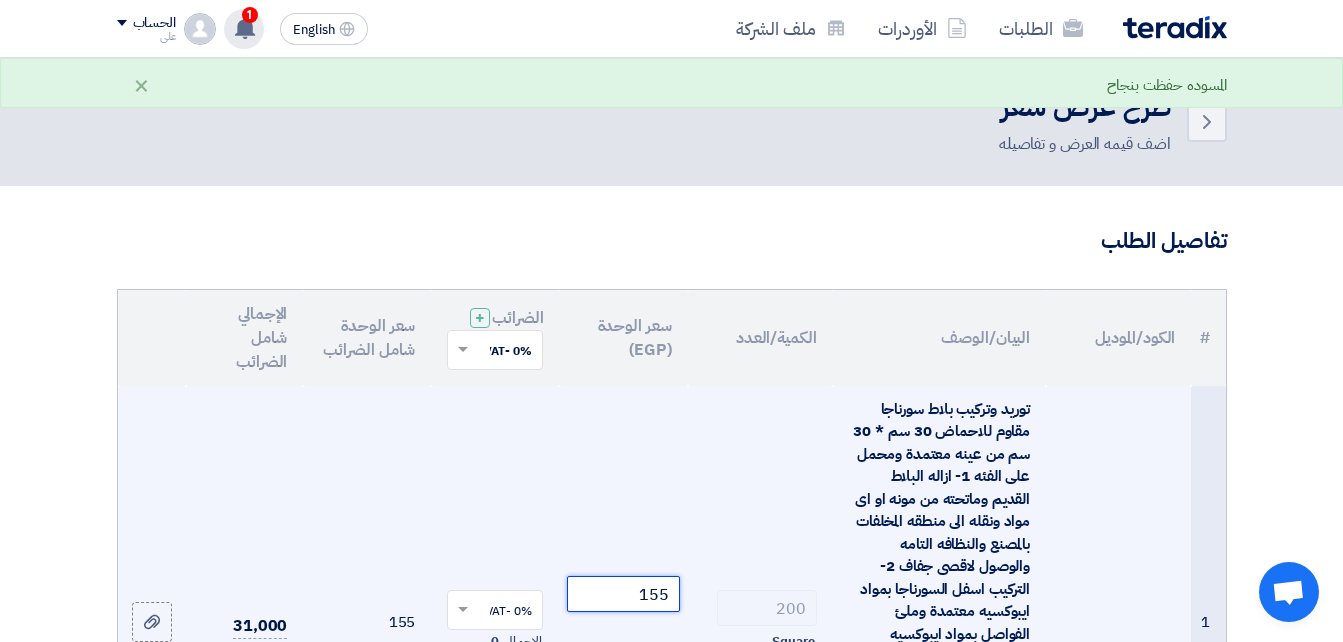 click on "155" 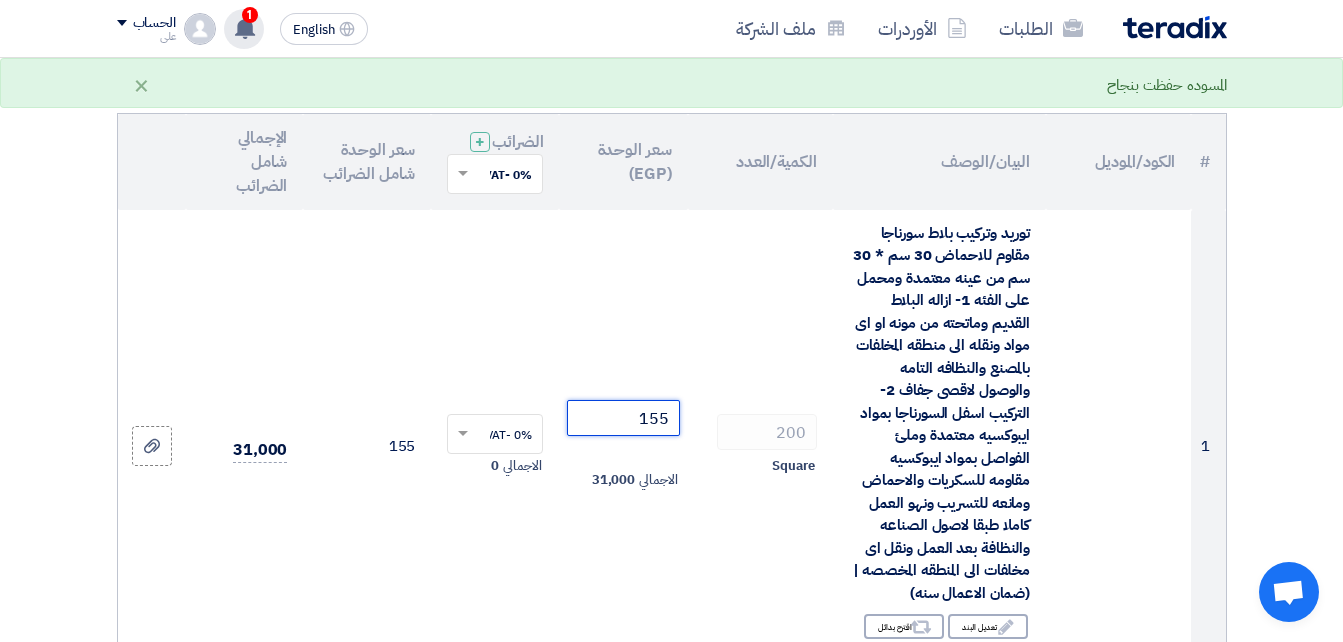 scroll, scrollTop: 185, scrollLeft: 0, axis: vertical 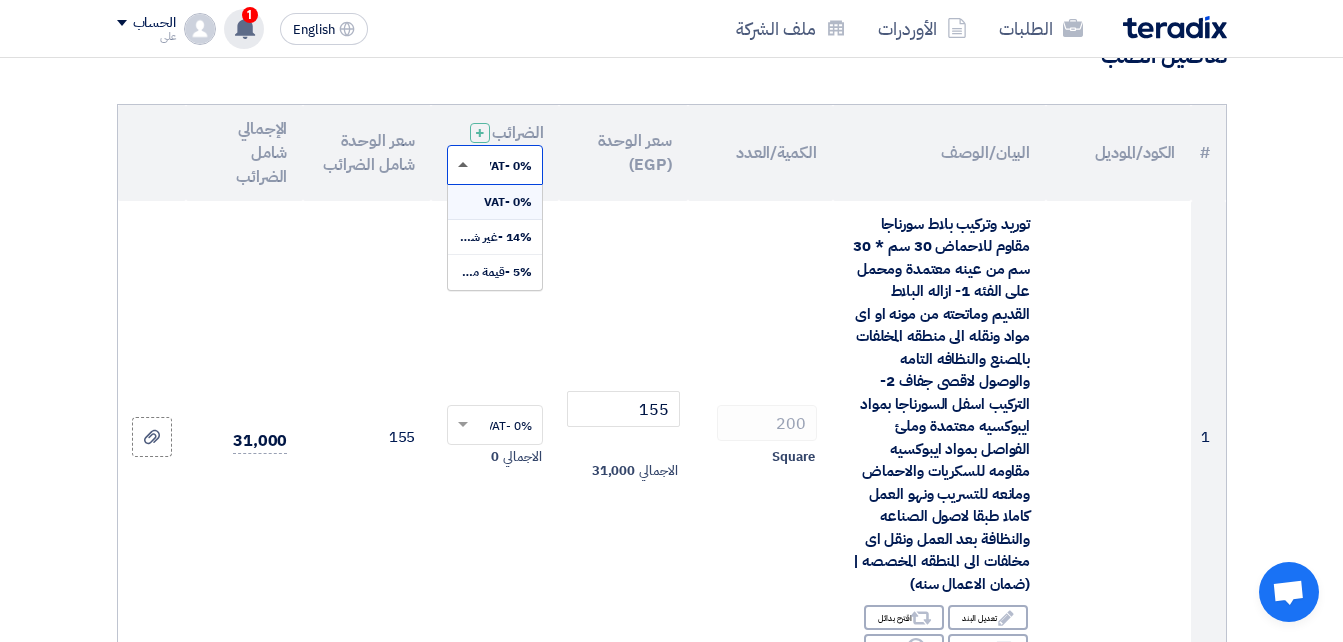 click 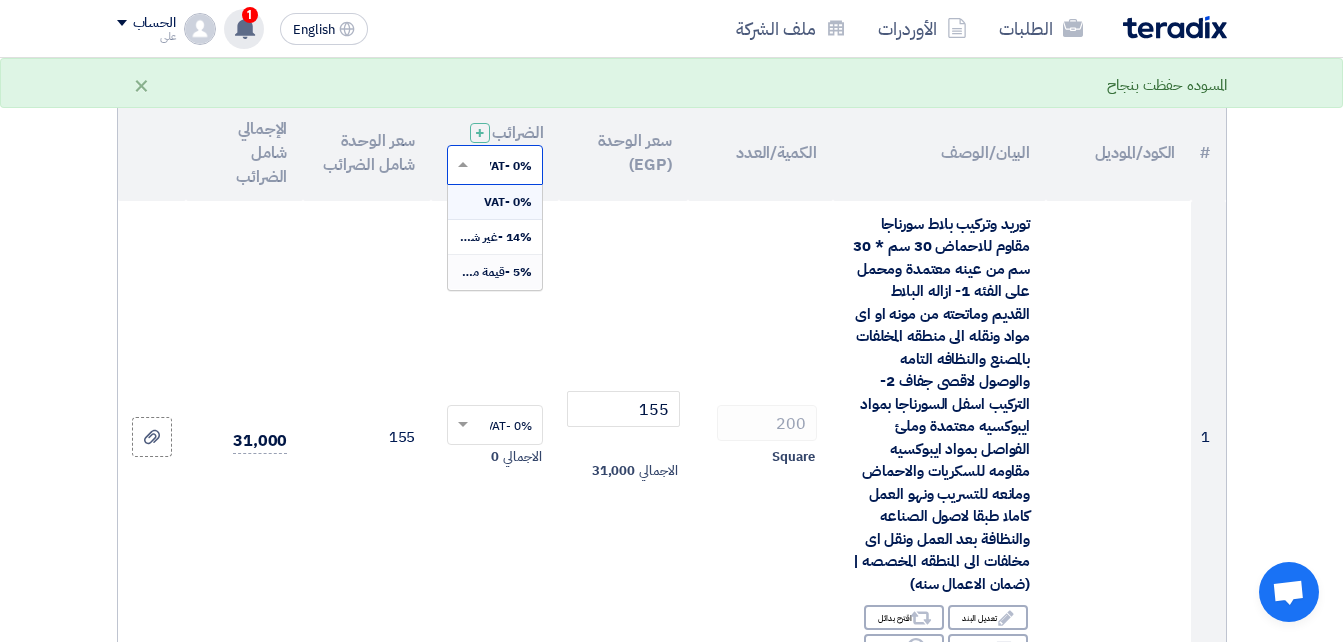click on "5% -قيمة مضافة" at bounding box center [489, 272] 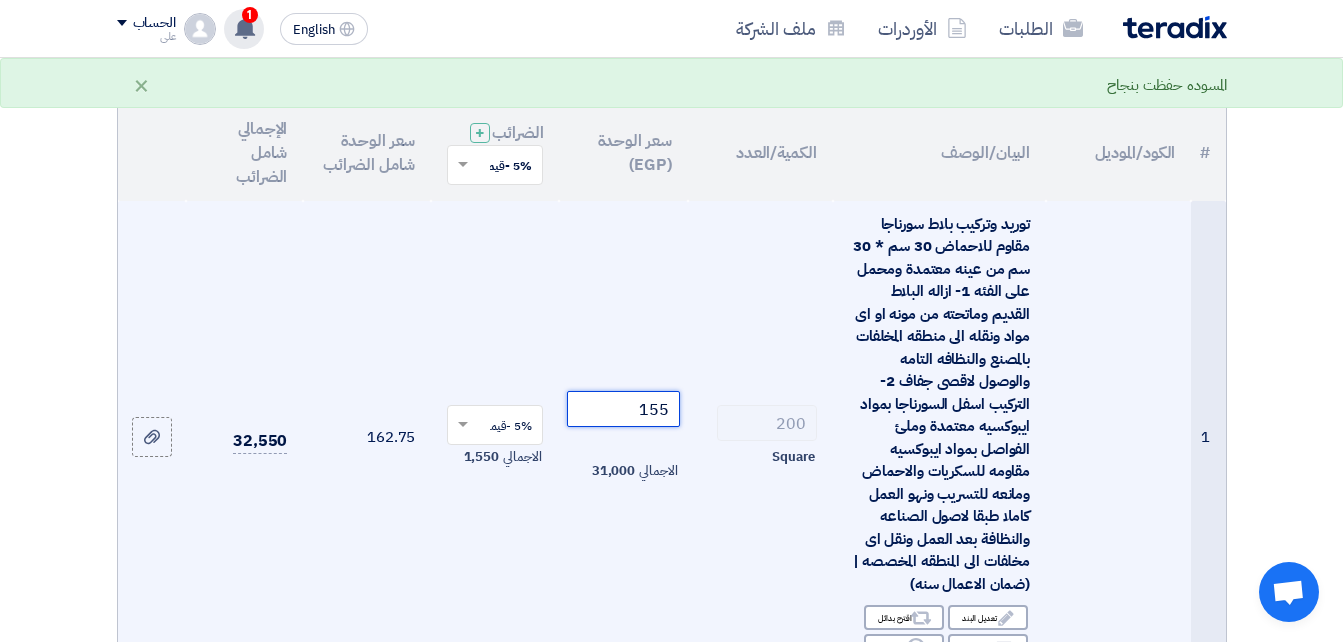 click on "155" 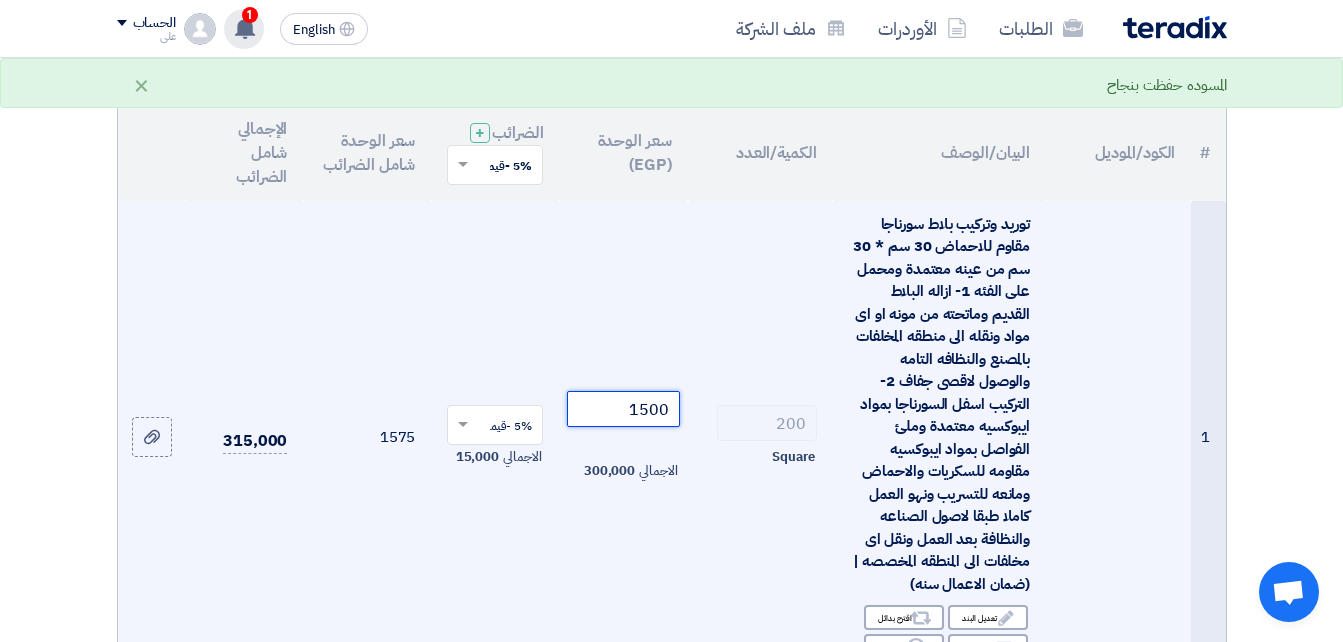 type on "1500" 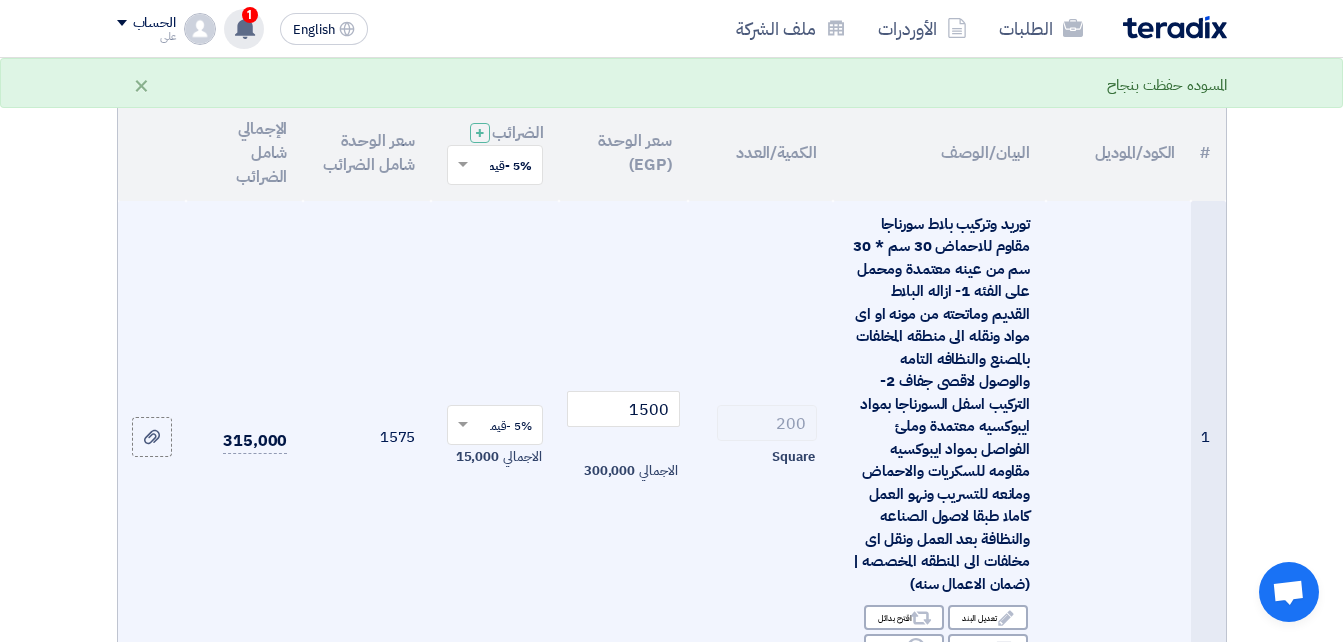 click on "1500
الاجمالي
300,000" 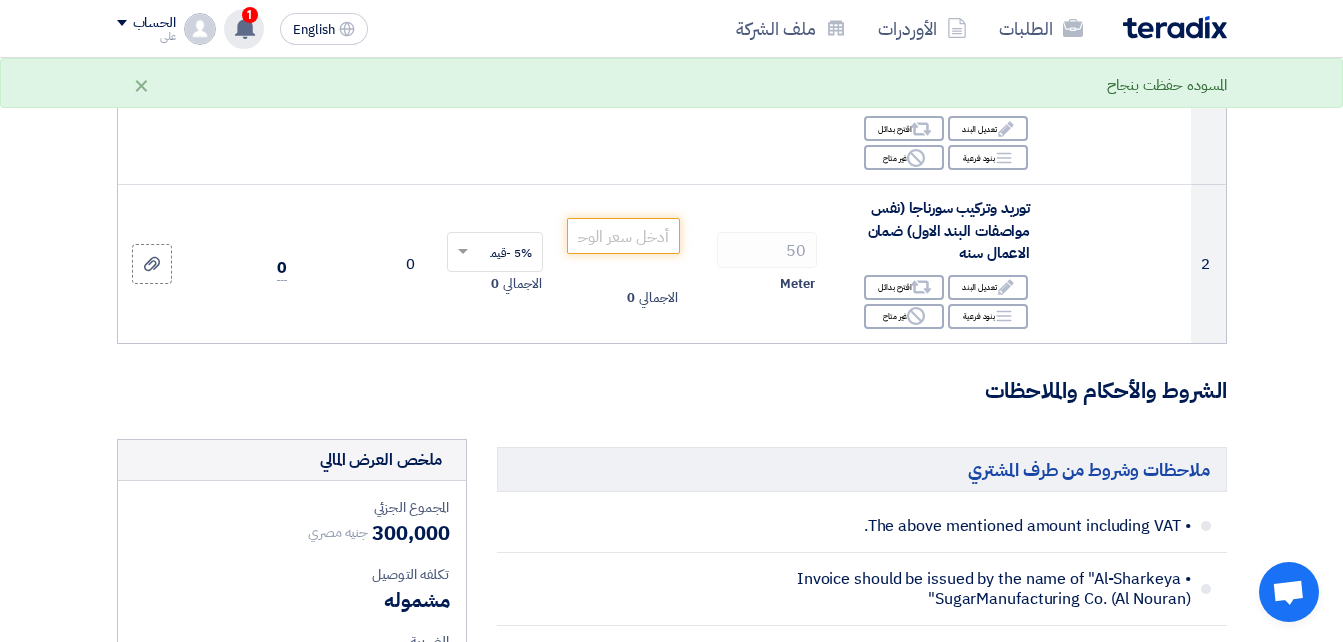 scroll, scrollTop: 684, scrollLeft: 0, axis: vertical 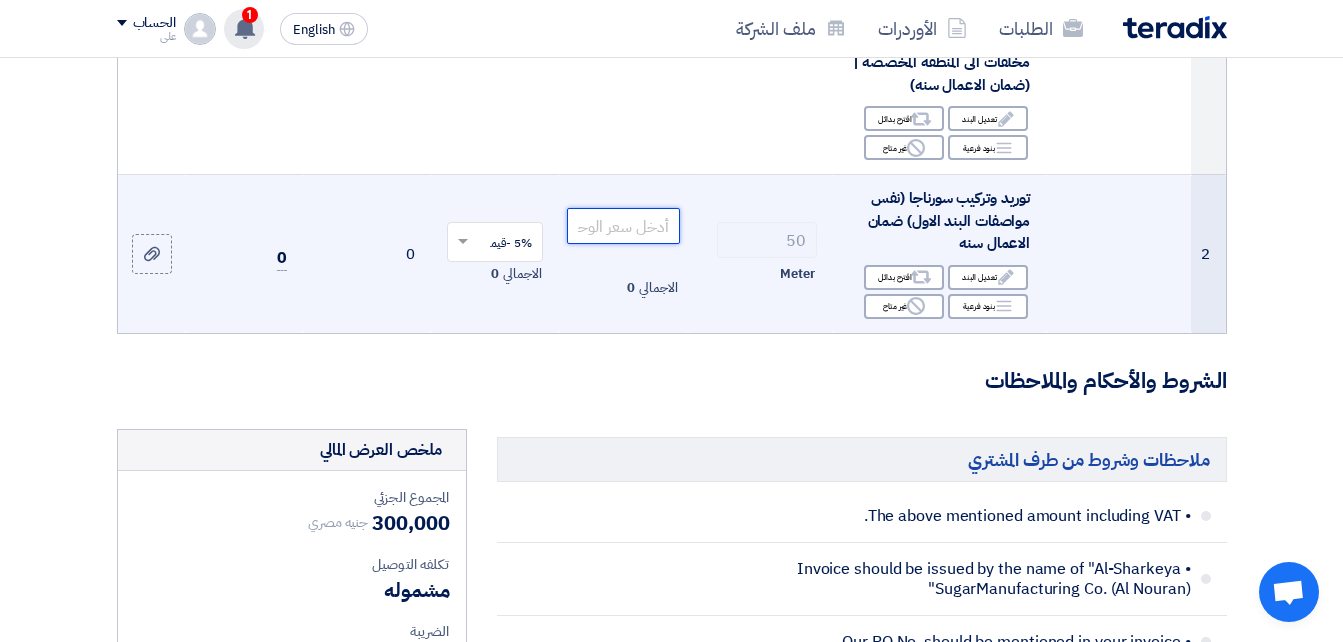 click 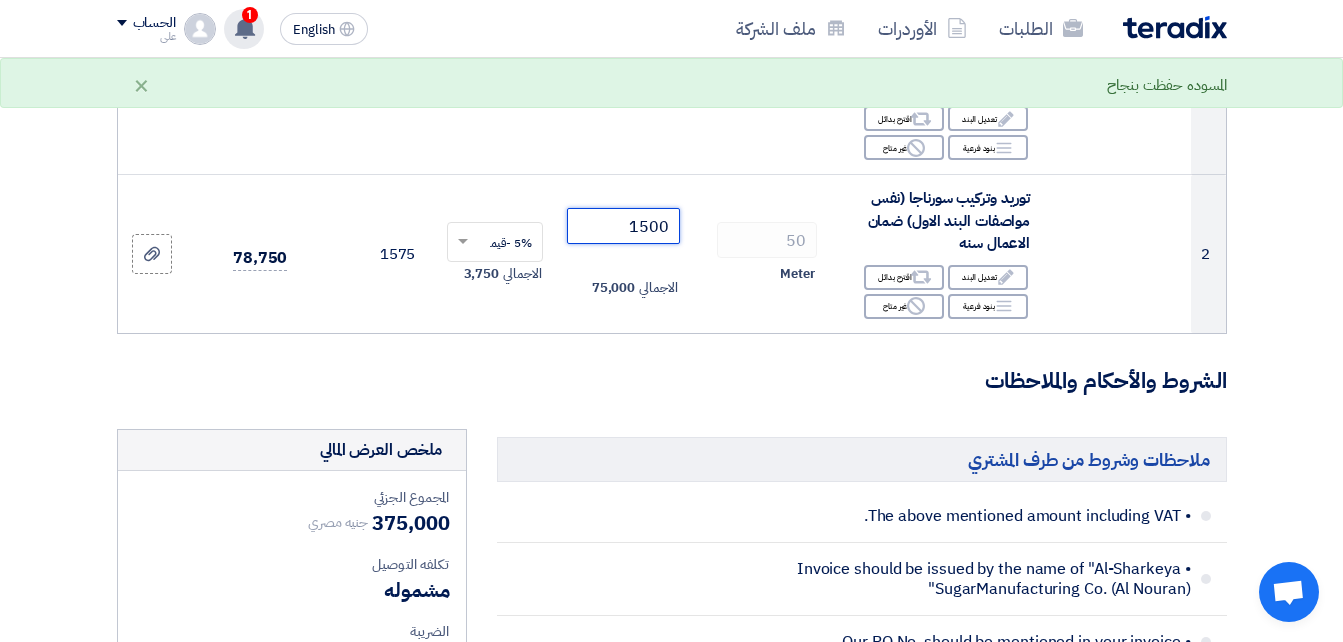 type on "1500" 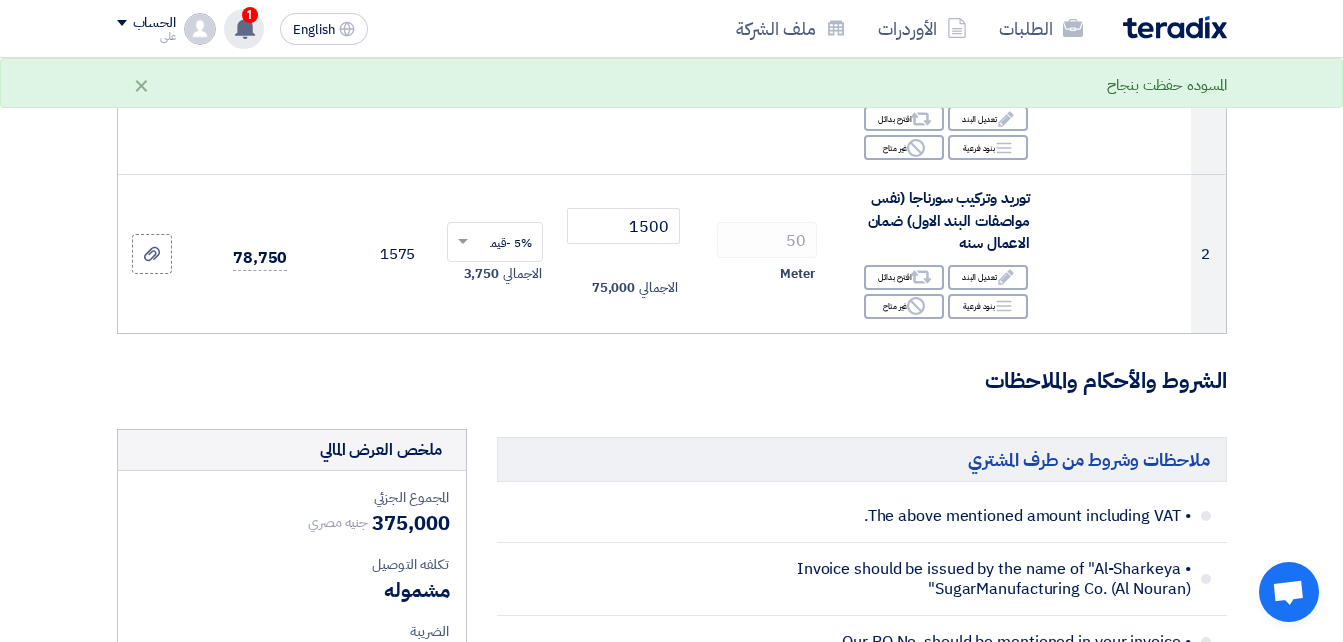 click on "تفاصيل الطلب
#
الكود/الموديل
البيان/الوصف
الكمية/العدد
سعر الوحدة (EGP)
الضرائب
+
'Select taxes...
5% -قيمة مضافة
×" 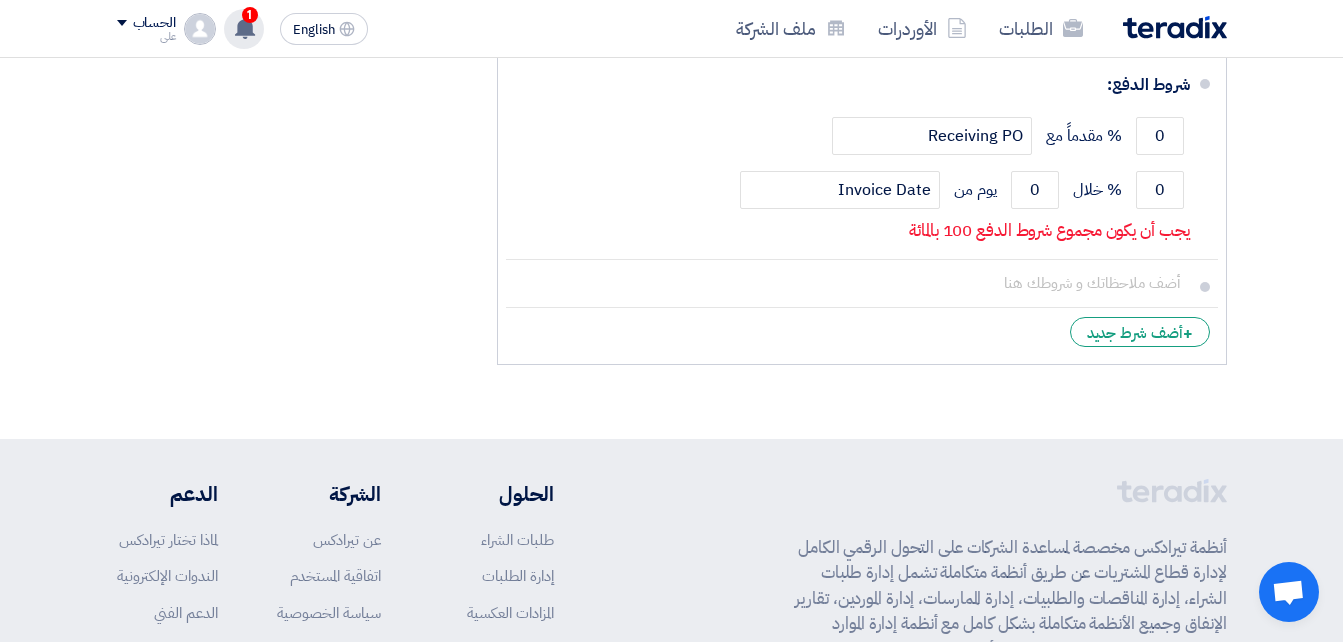 scroll, scrollTop: 1956, scrollLeft: 0, axis: vertical 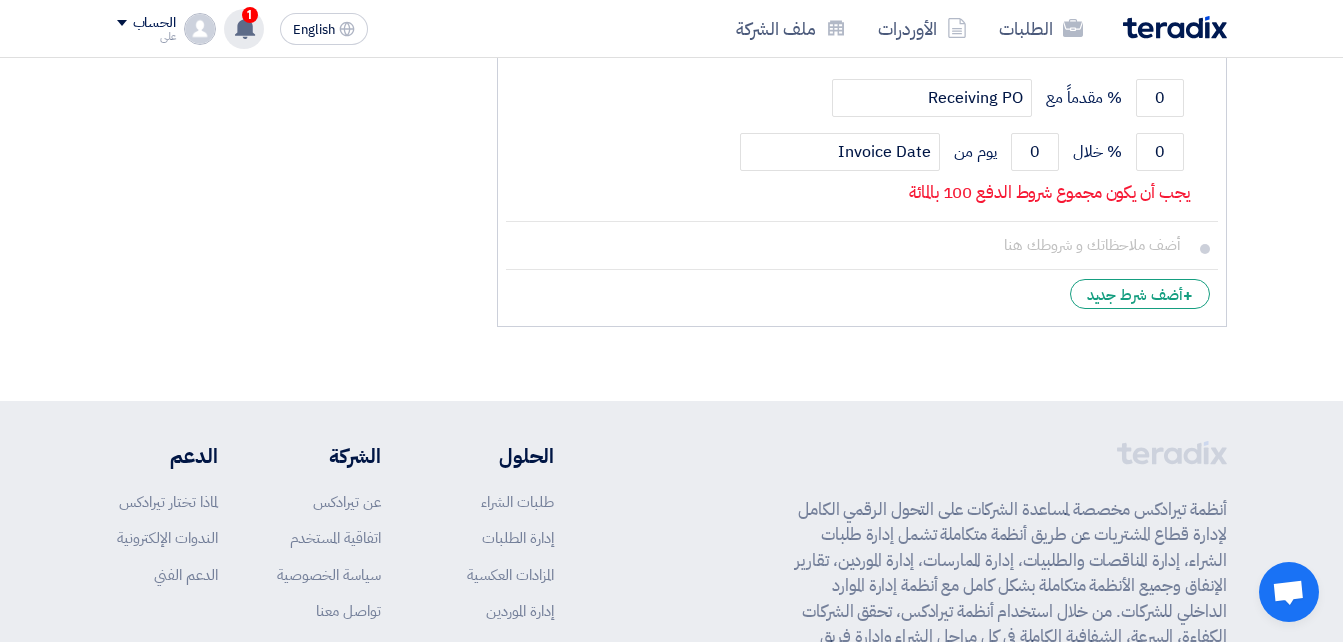 click on "أنظمة تيرادكس مخصصة لمساعدة الشركات على التحول الرقمي الكامل لإدارة قطاع المشتريات عن طريق أنظمة متكاملة تشمل إدارة طلبات الشراء، إدارة المناقصات والطلبيات، إدارة الممارسات، إدارة الموردين، تقارير الإنفاق وجميع الأنظمة متكاملة بشكل كامل مع أنظمة إدارة الموارد الداخلي للشركات. من خلال استخدام أنظمة تيرادكس، تحقق الشركات الكفاءة، السرعة، الشفافية الكاملة في كل مراحل الشراء وإدارة فريق المشتريات والموردين والأهم هو توفير ما يصل إلى ٢٠ ٪ من ميزانية الشركة.
الحلول" 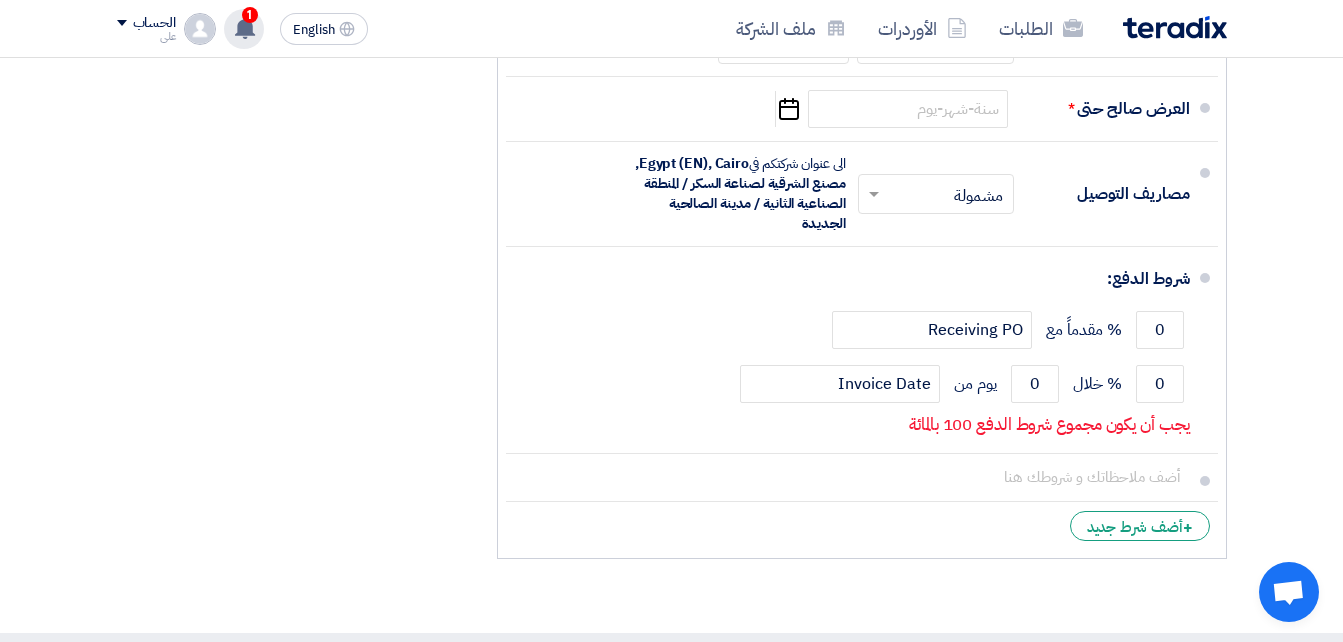 scroll, scrollTop: 1576, scrollLeft: 0, axis: vertical 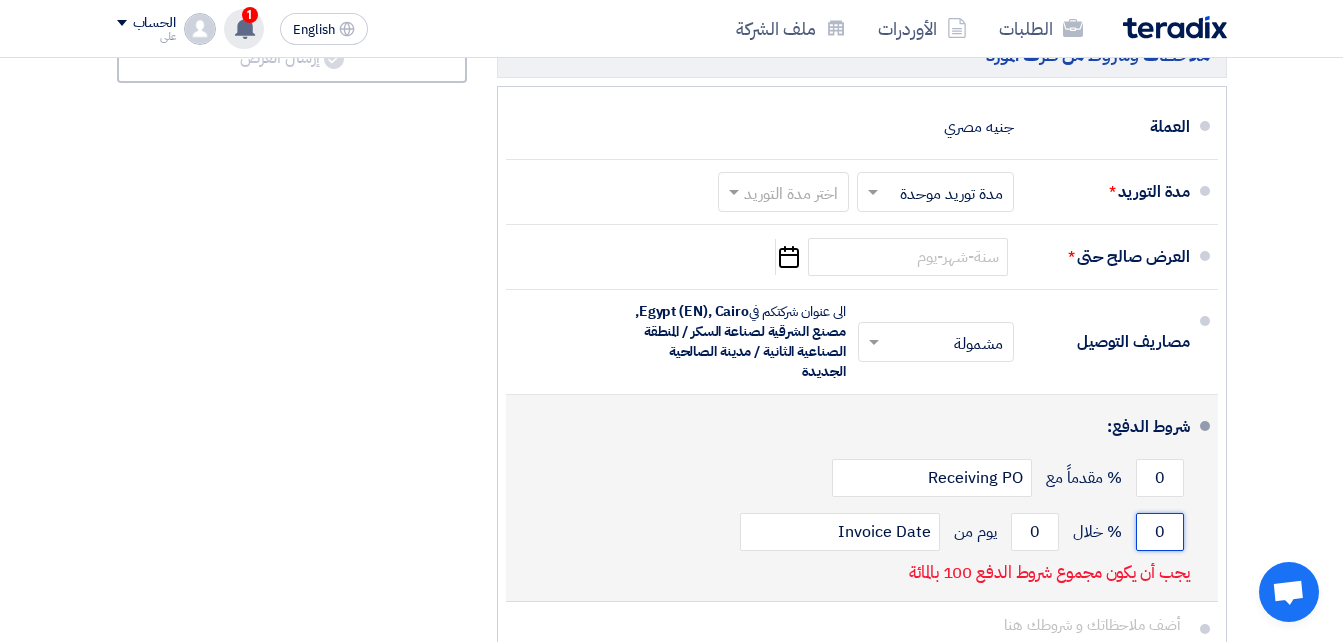 click on "0" 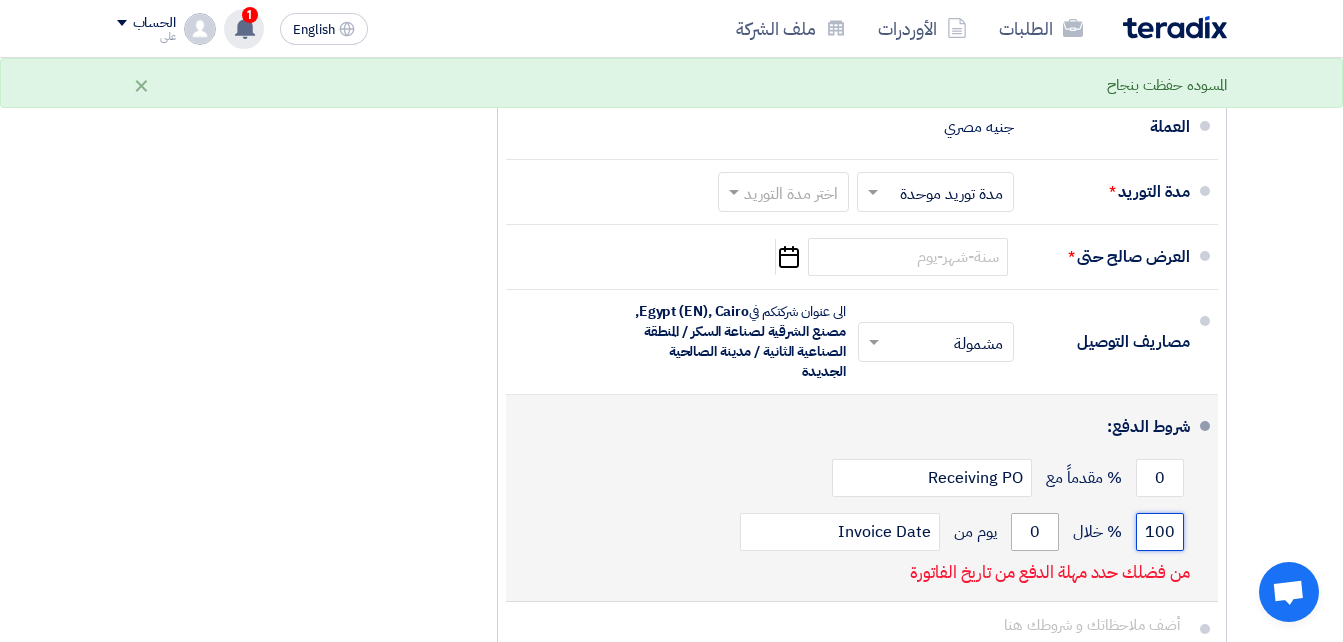 type on "100" 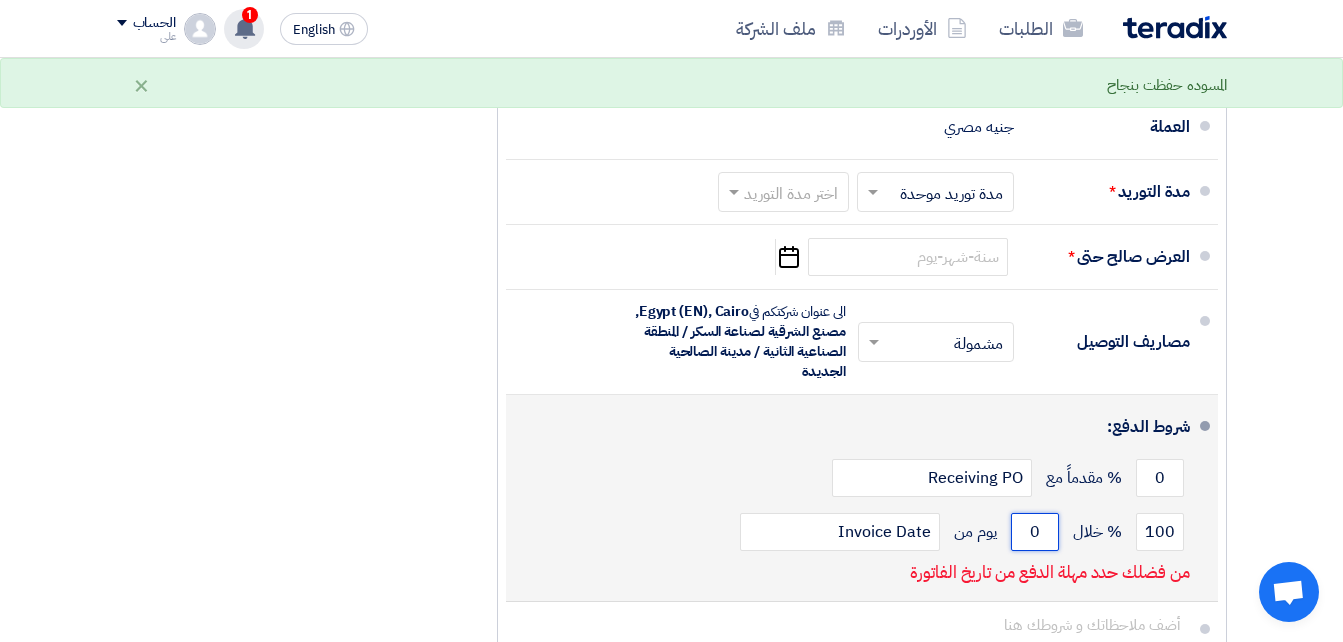 click on "0" 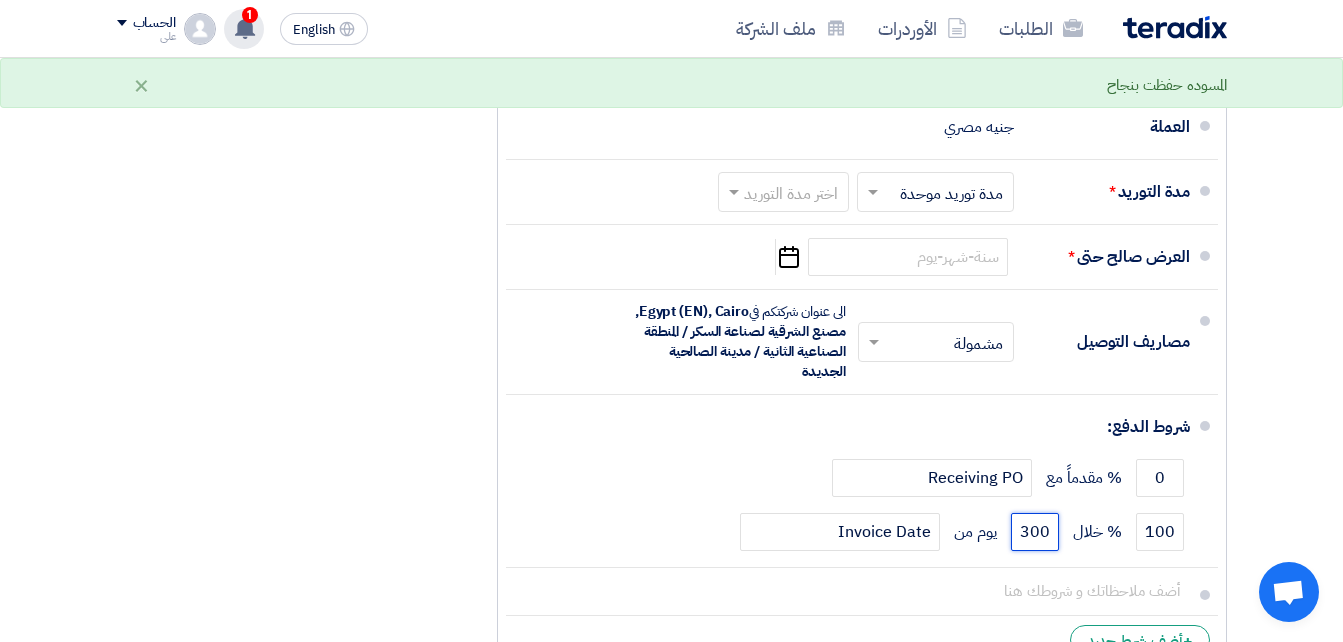 type on "300" 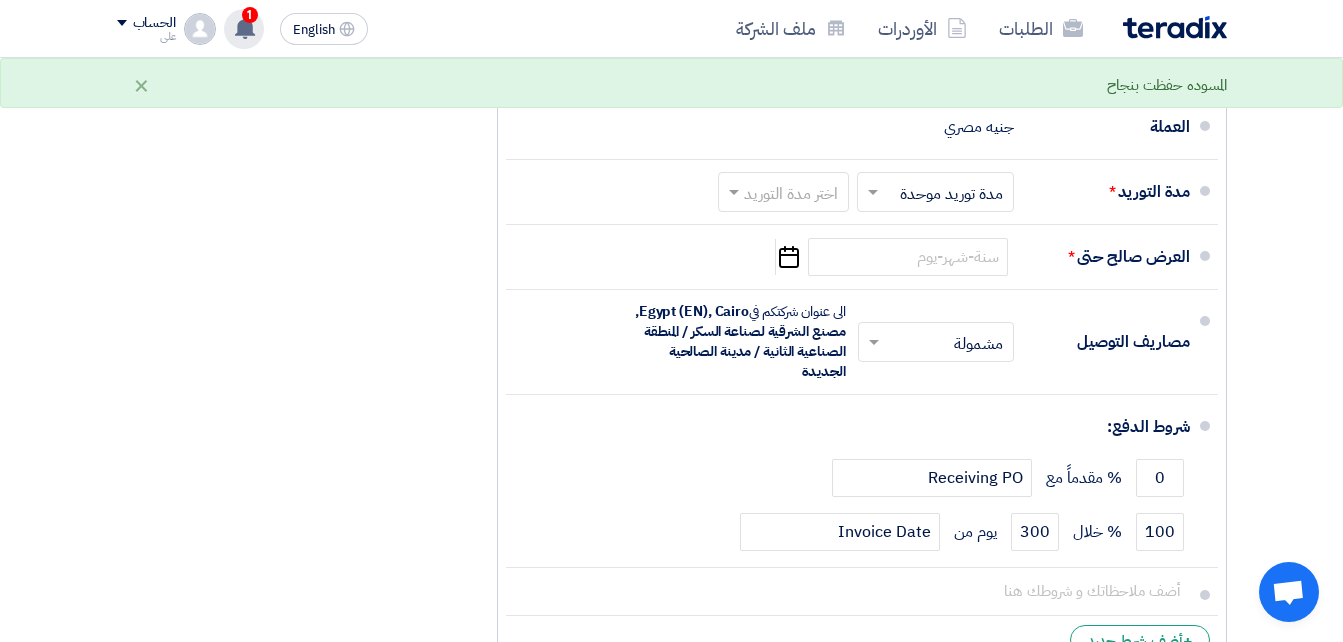 click on "ملخص العرض المالي
المجموع الجزئي
جنيه مصري
375,000
تكلفه التوصيل" 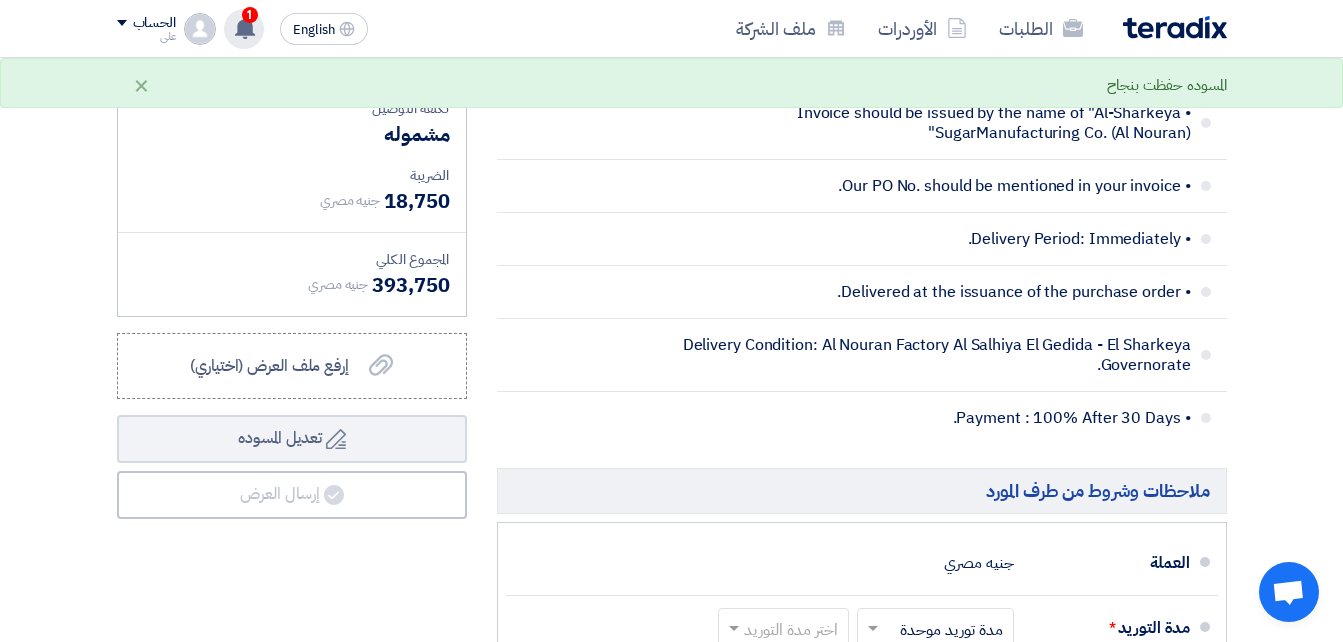 scroll, scrollTop: 1351, scrollLeft: 0, axis: vertical 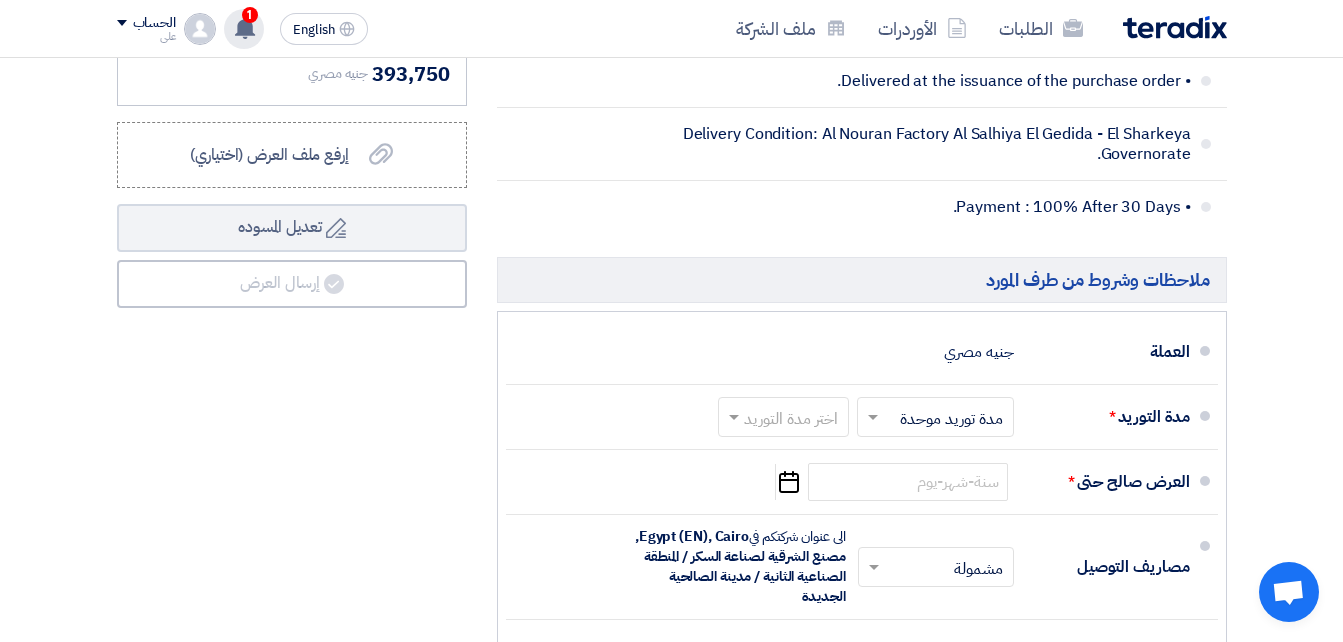 click on "ملخص العرض المالي
المجموع الجزئي
جنيه مصري
375,000
تكلفه التوصيل" 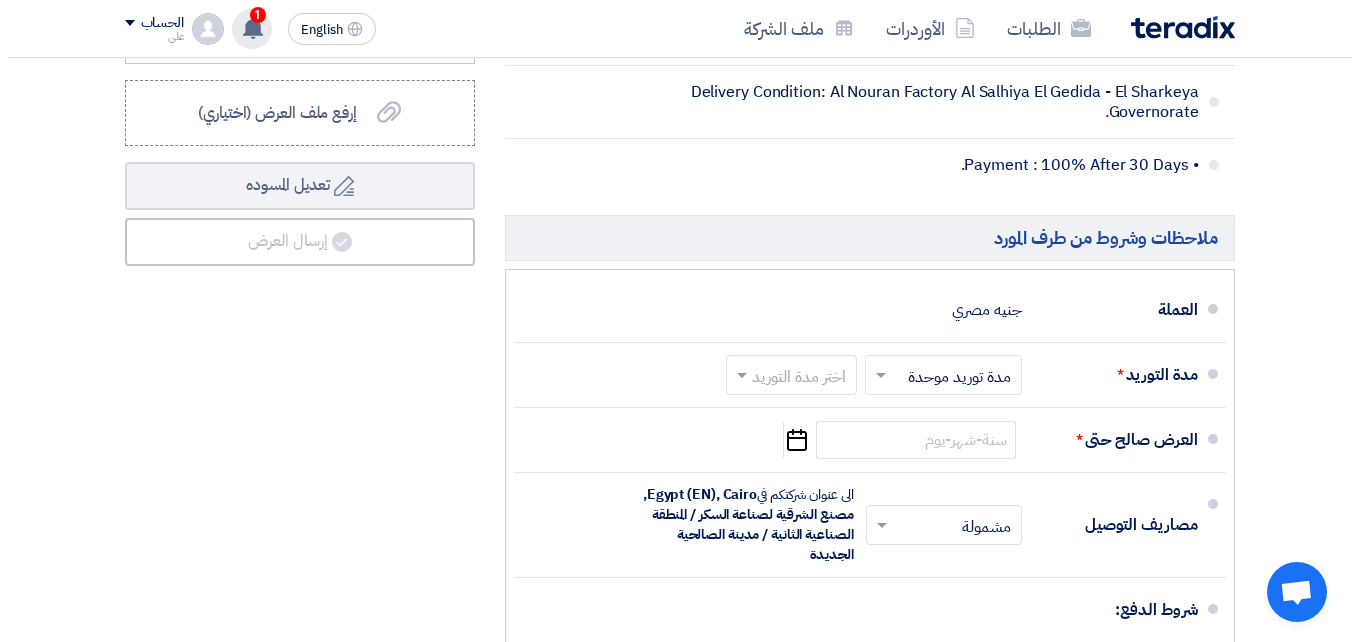 scroll, scrollTop: 1403, scrollLeft: 0, axis: vertical 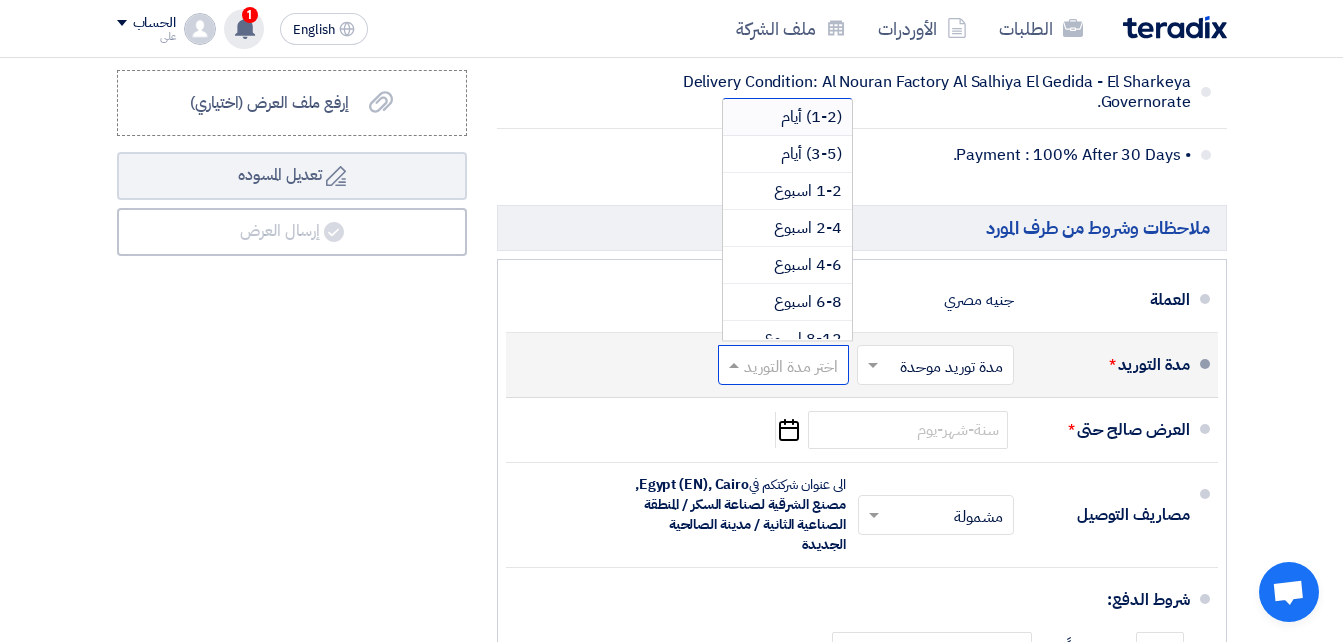 click 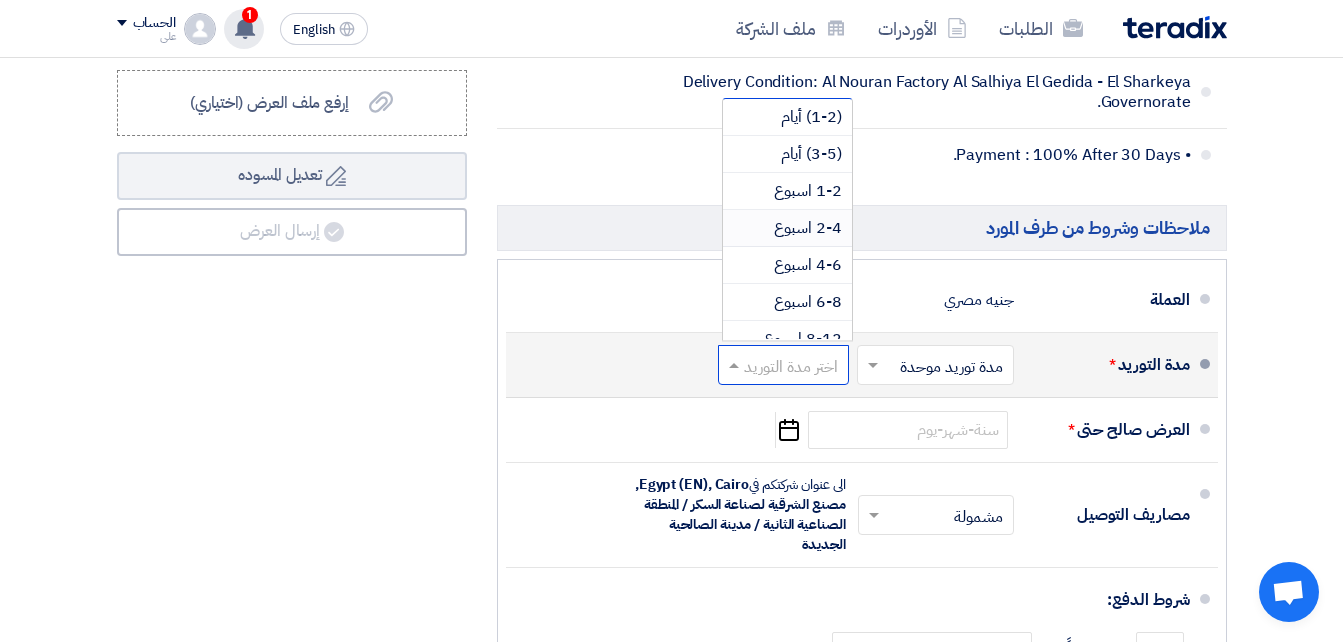 click on "2-4 اسبوع" at bounding box center [808, 228] 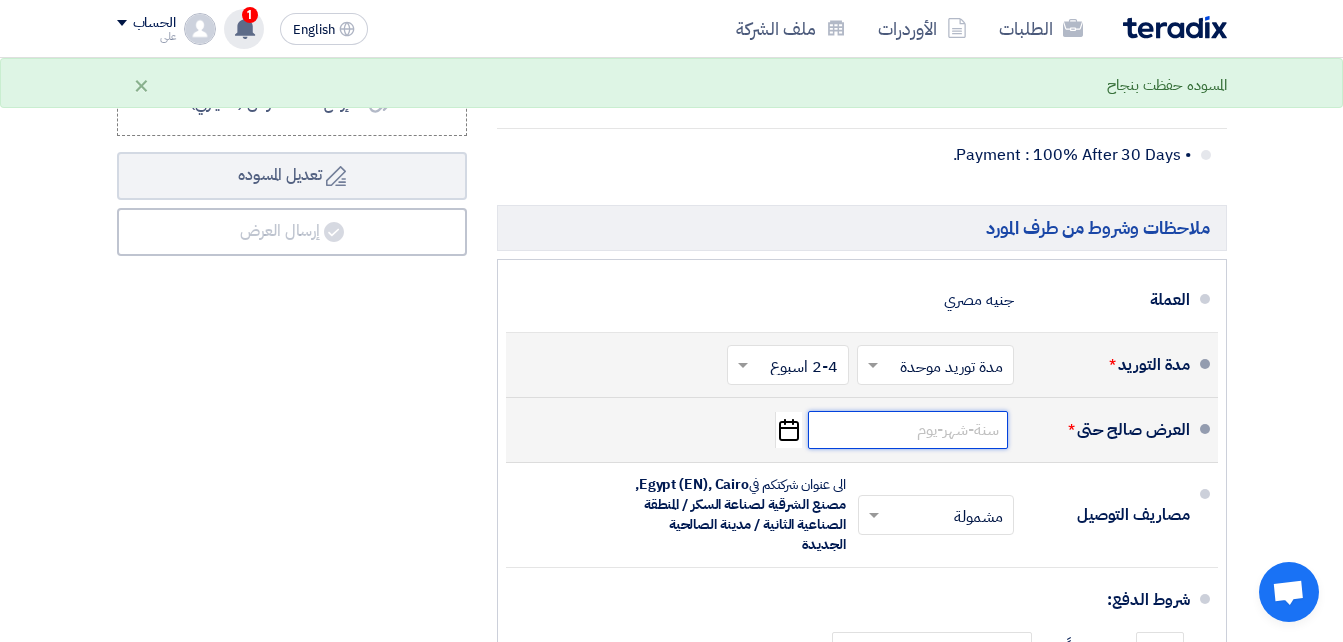 click 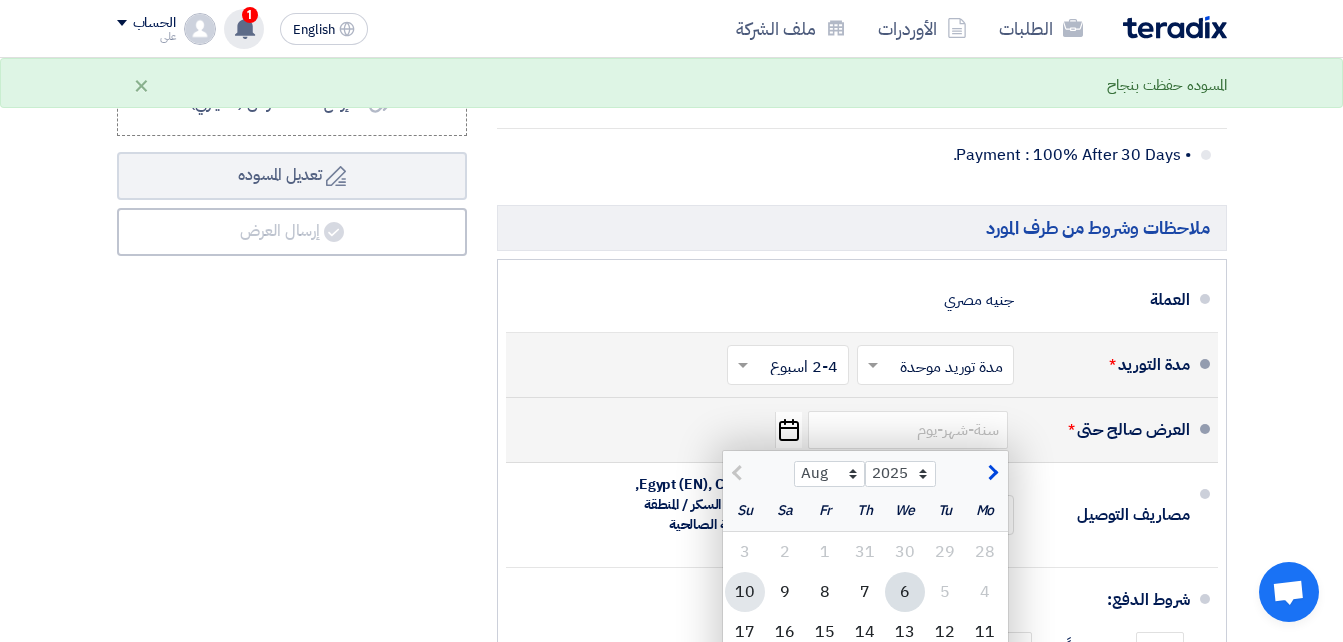 click on "10" 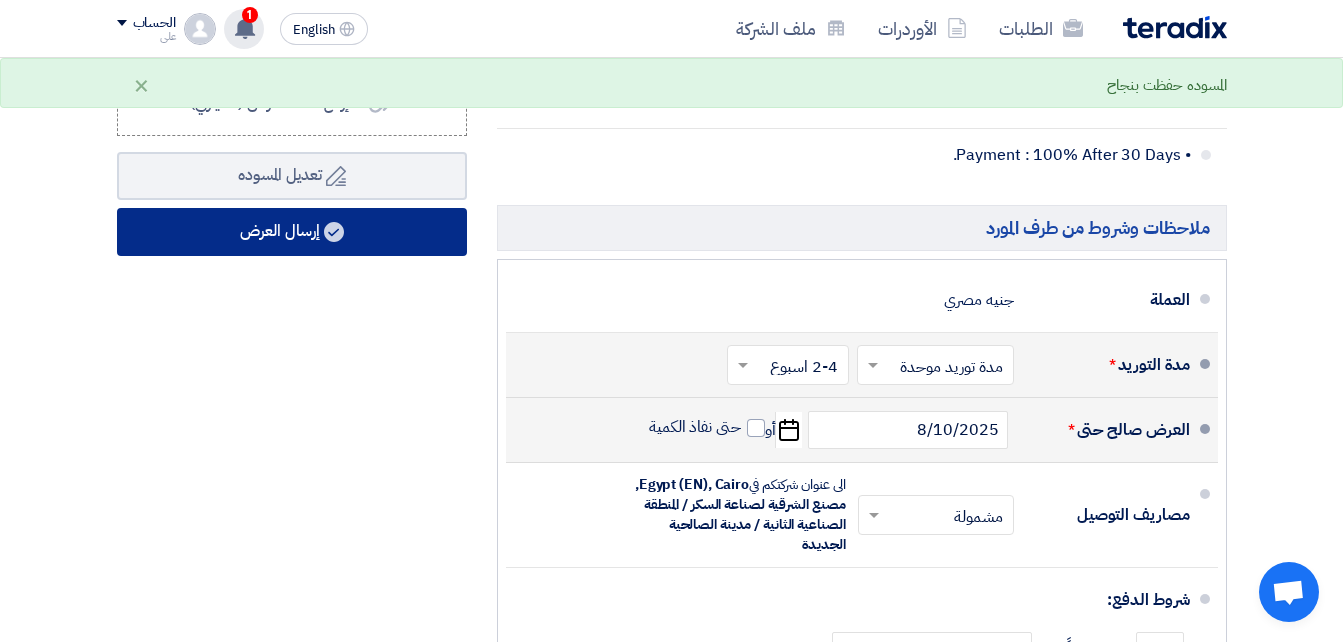 click on "إرسال العرض" 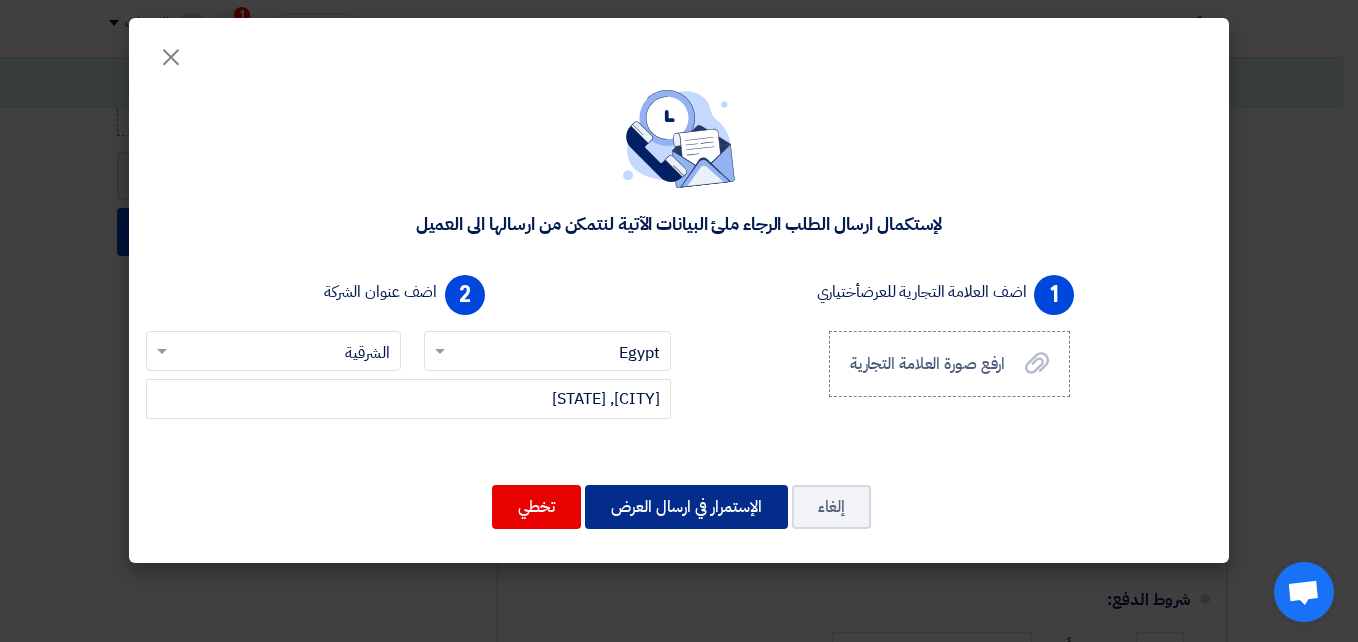 click on "الإستمرار في ارسال العرض" 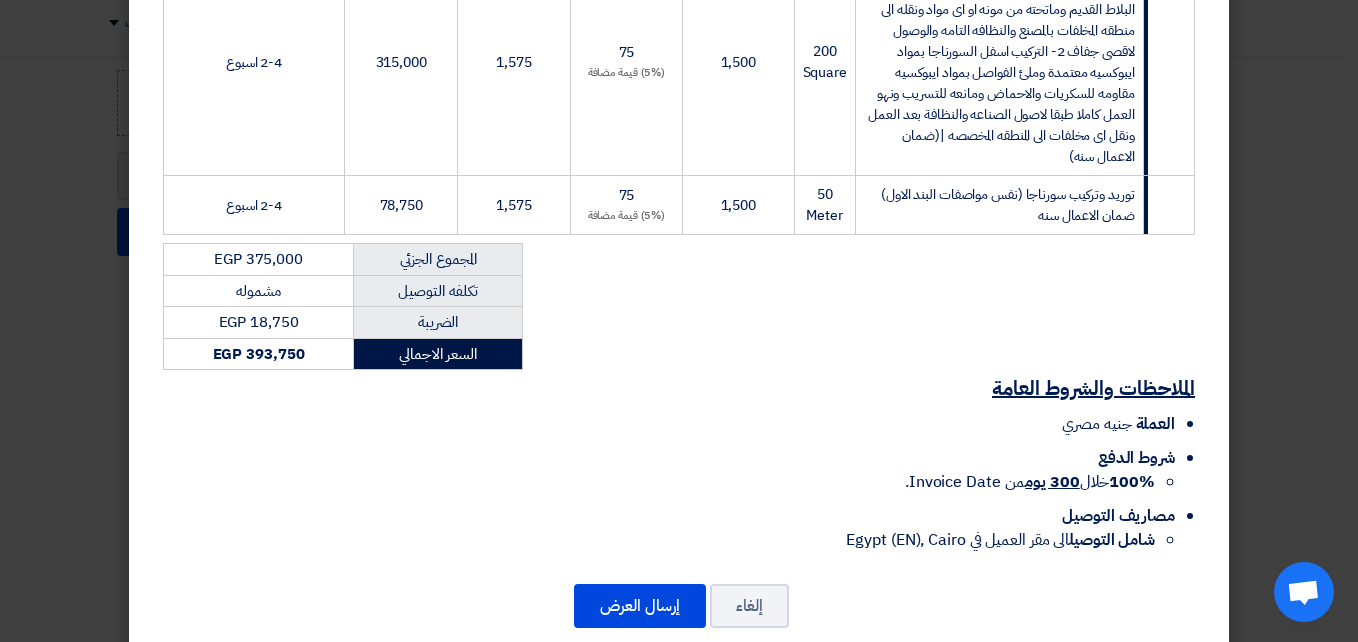scroll, scrollTop: 487, scrollLeft: 0, axis: vertical 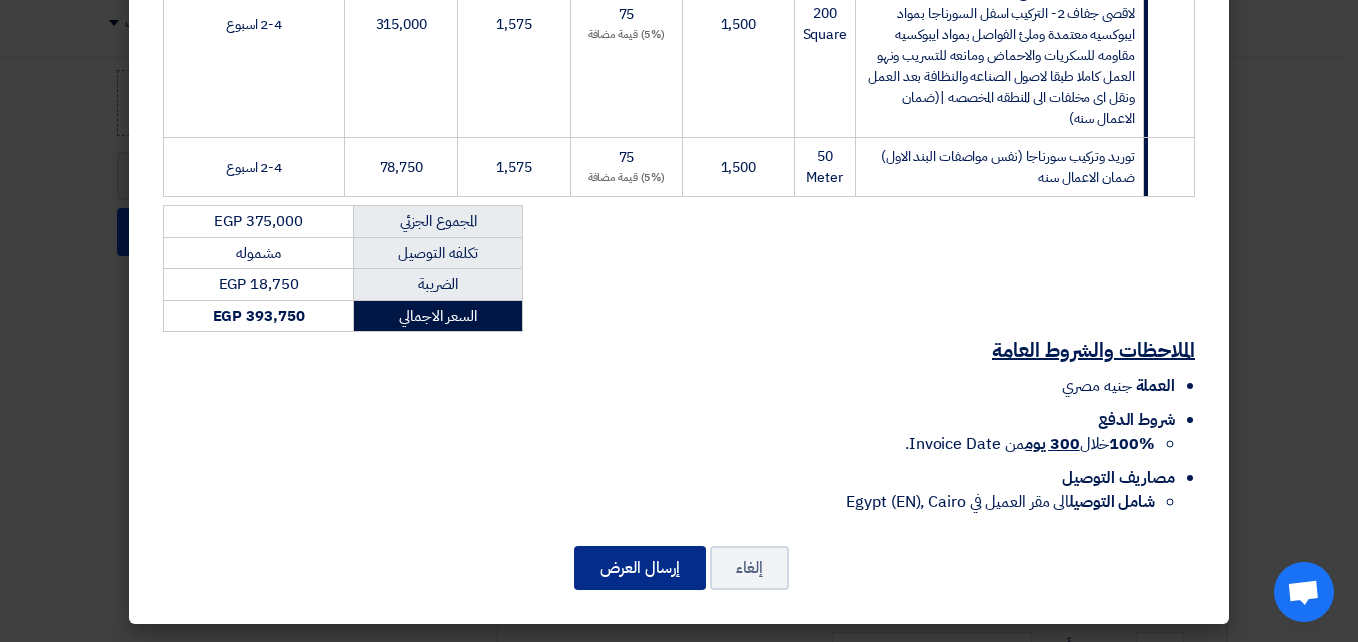 click on "إرسال العرض" 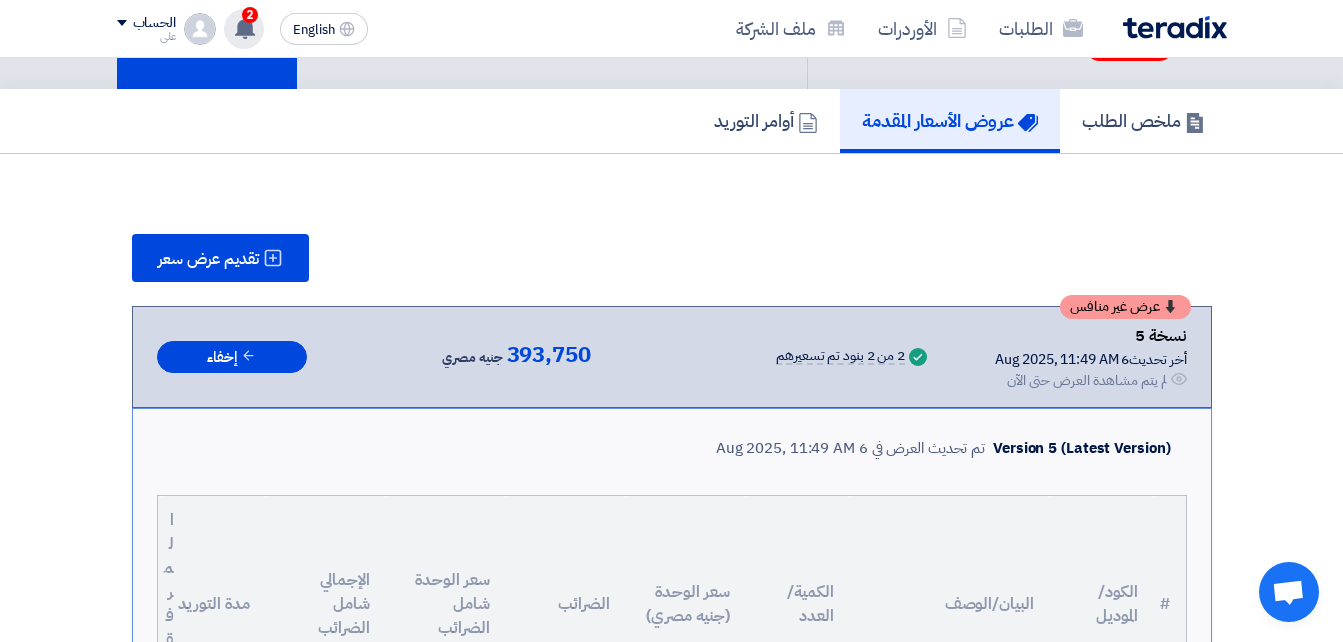 scroll, scrollTop: 57, scrollLeft: 0, axis: vertical 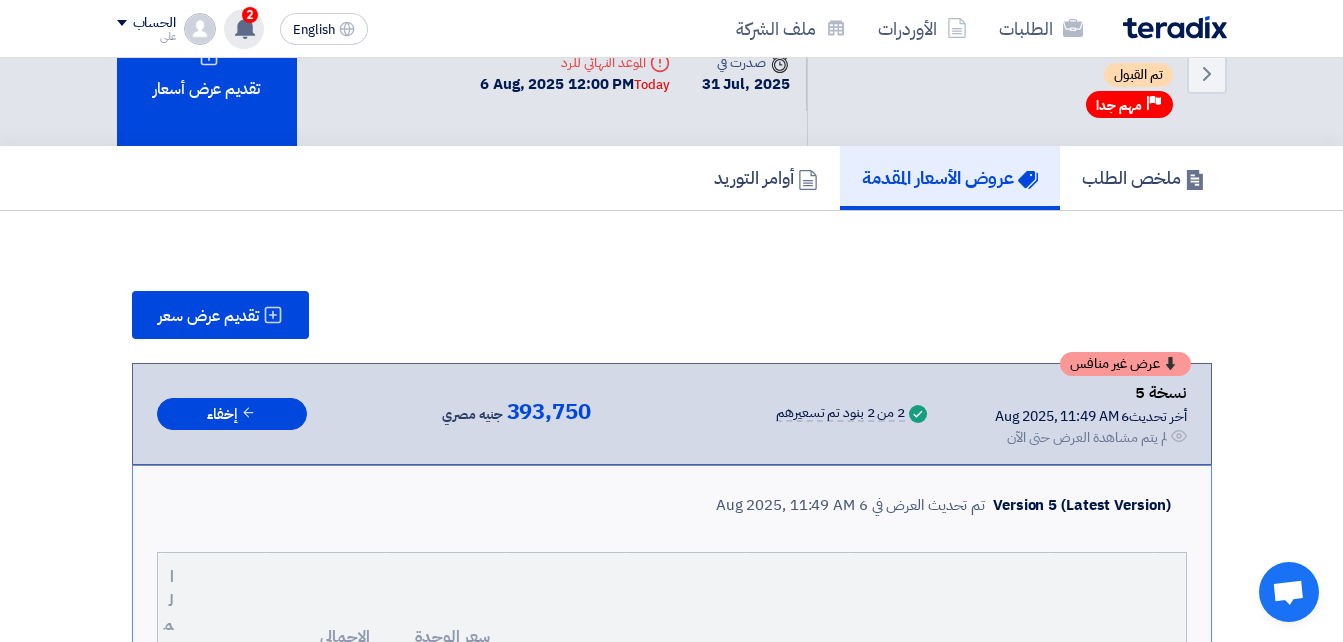 click 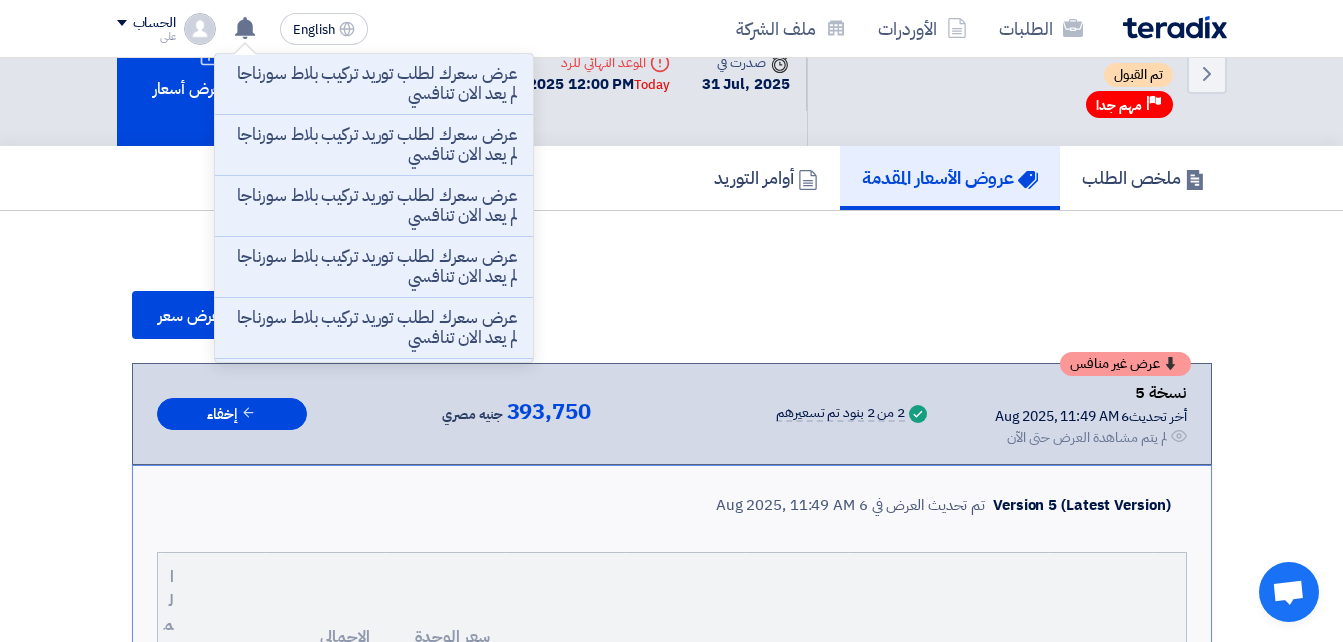 click on "تقديم عرض سعر
عرض غير منافس
نسخة 5
أخر تحديث
6 Aug 2025, 11:49 AM
Offer is Seen
لم يتم مشاهدة العرض حتى الآن
Success 1 200" 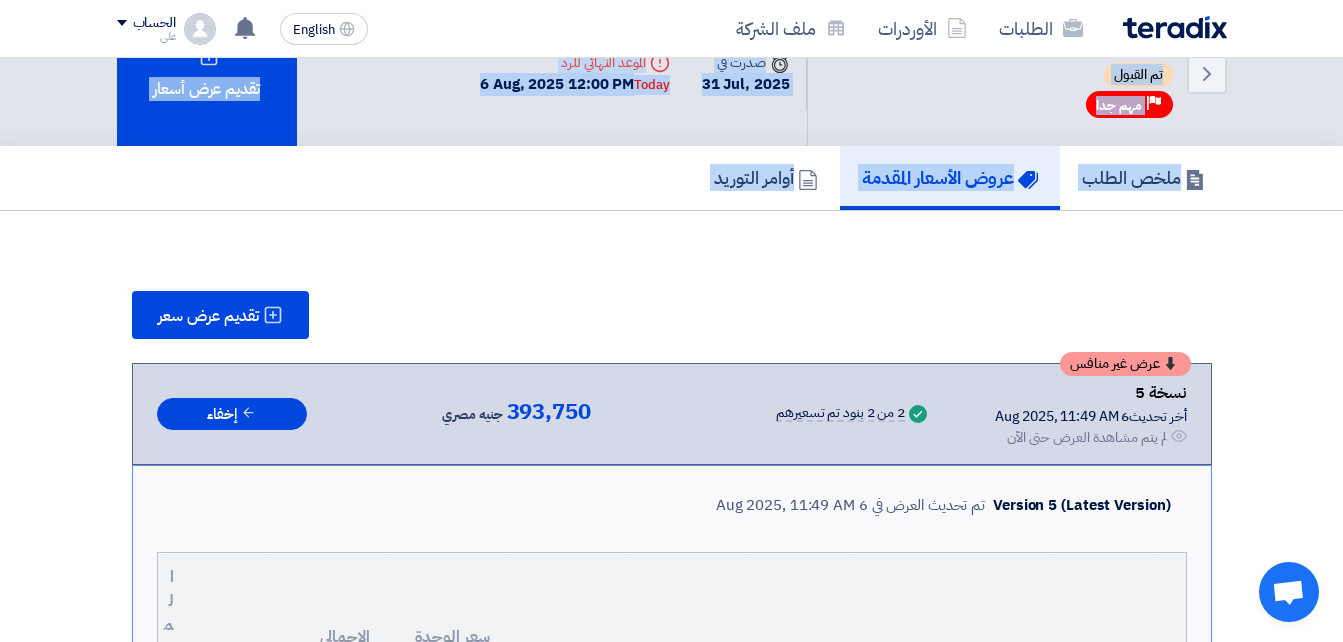 drag, startPoint x: 1341, startPoint y: 114, endPoint x: 1345, endPoint y: 253, distance: 139.05754 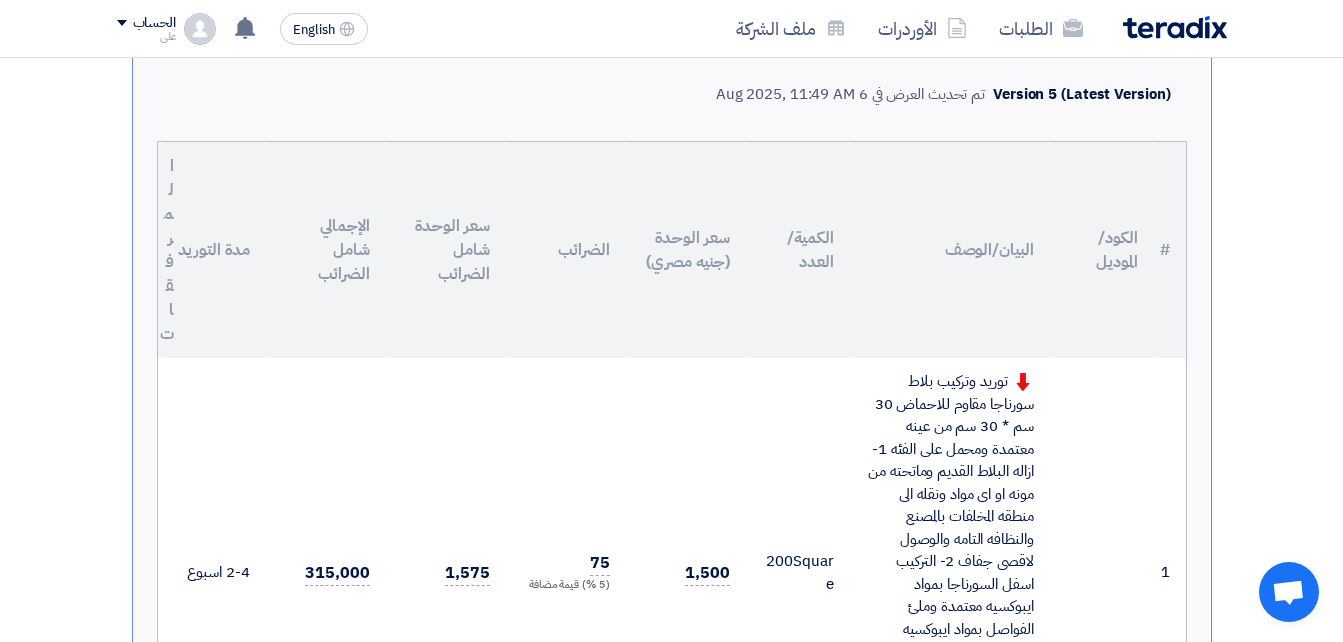 scroll, scrollTop: 473, scrollLeft: 0, axis: vertical 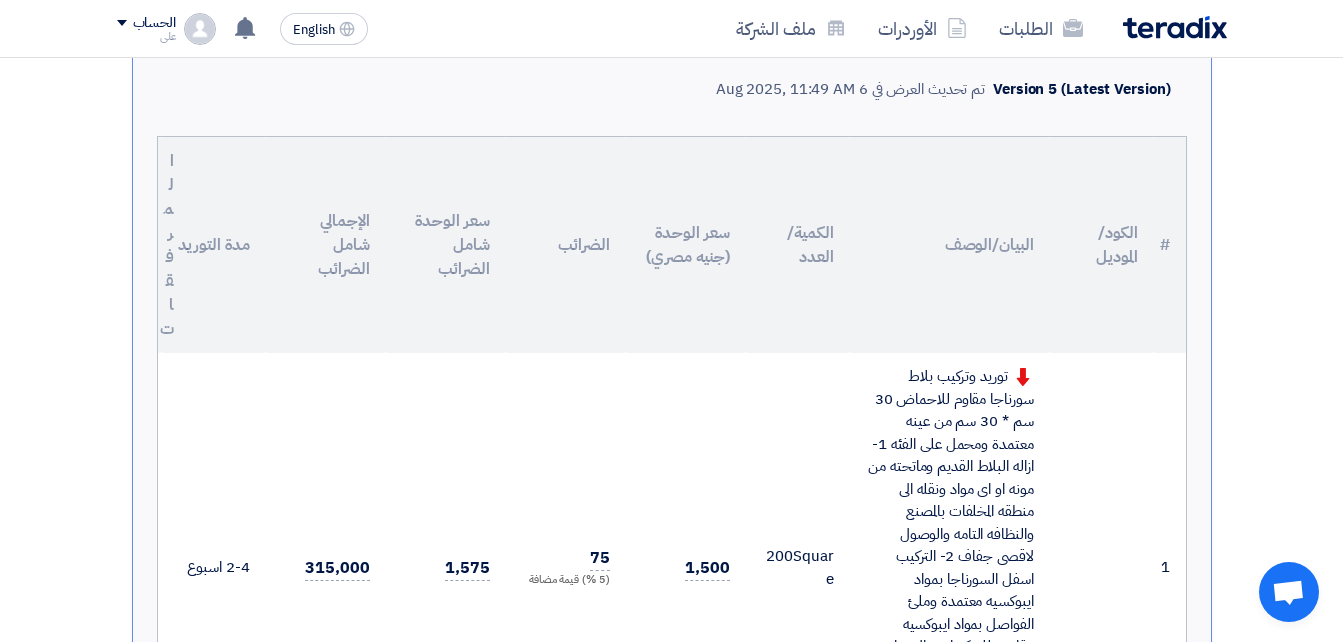 click on "تقديم عرض سعر
عرض غير منافس
نسخة 5
أخر تحديث
6 Aug [YEAR], 11:49 AM
Offer is Seen
لم يتم مشاهدة العرض حتى الآن
Success 1" 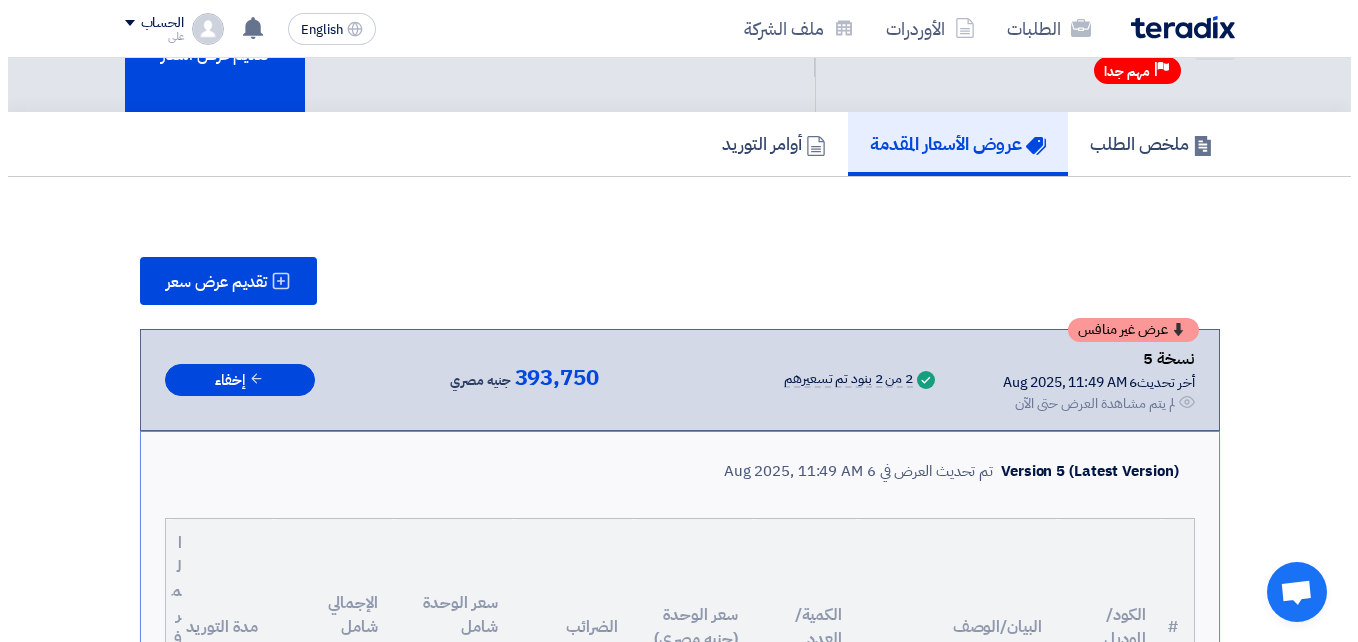 scroll, scrollTop: 52, scrollLeft: 0, axis: vertical 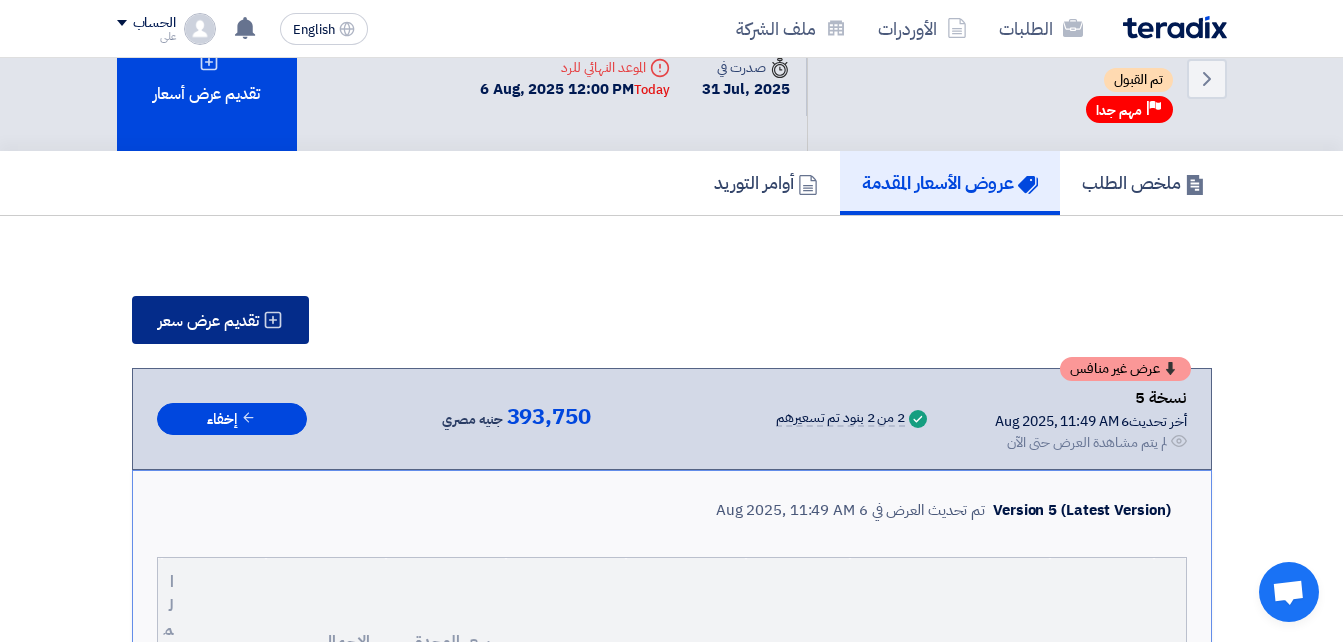 click on "تقديم عرض سعر" 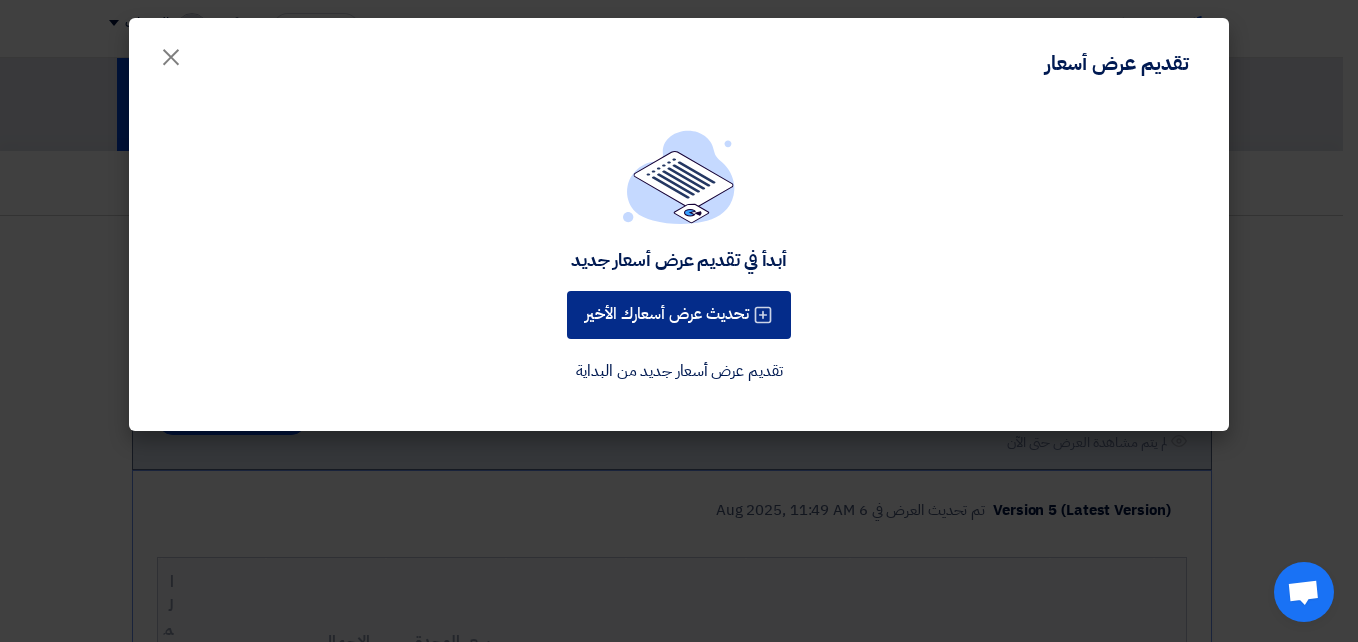 click on "تحديث عرض أسعارك الأخير" 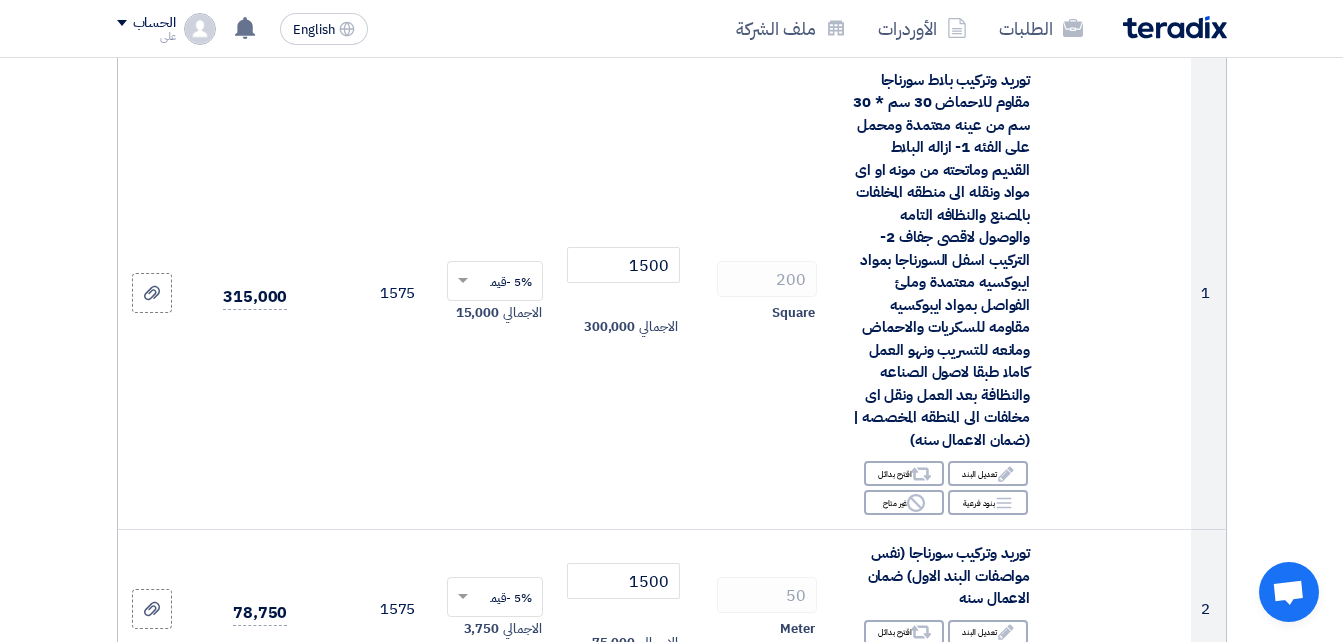 scroll, scrollTop: 338, scrollLeft: 0, axis: vertical 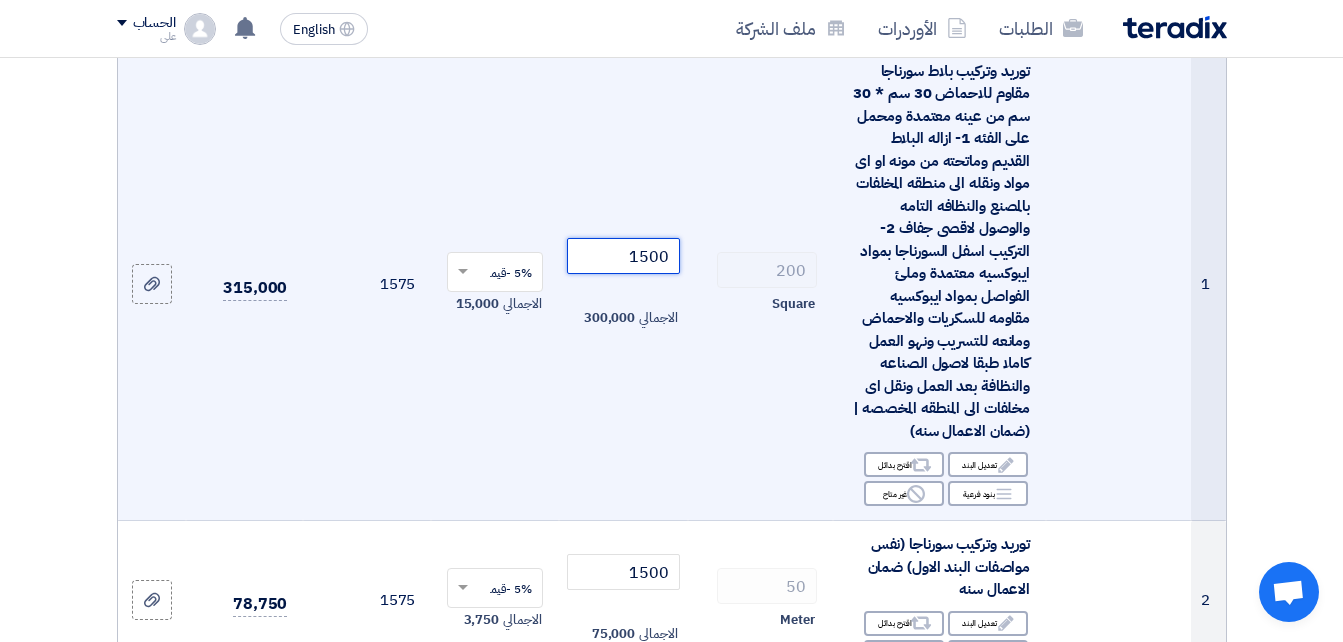 click on "1500" 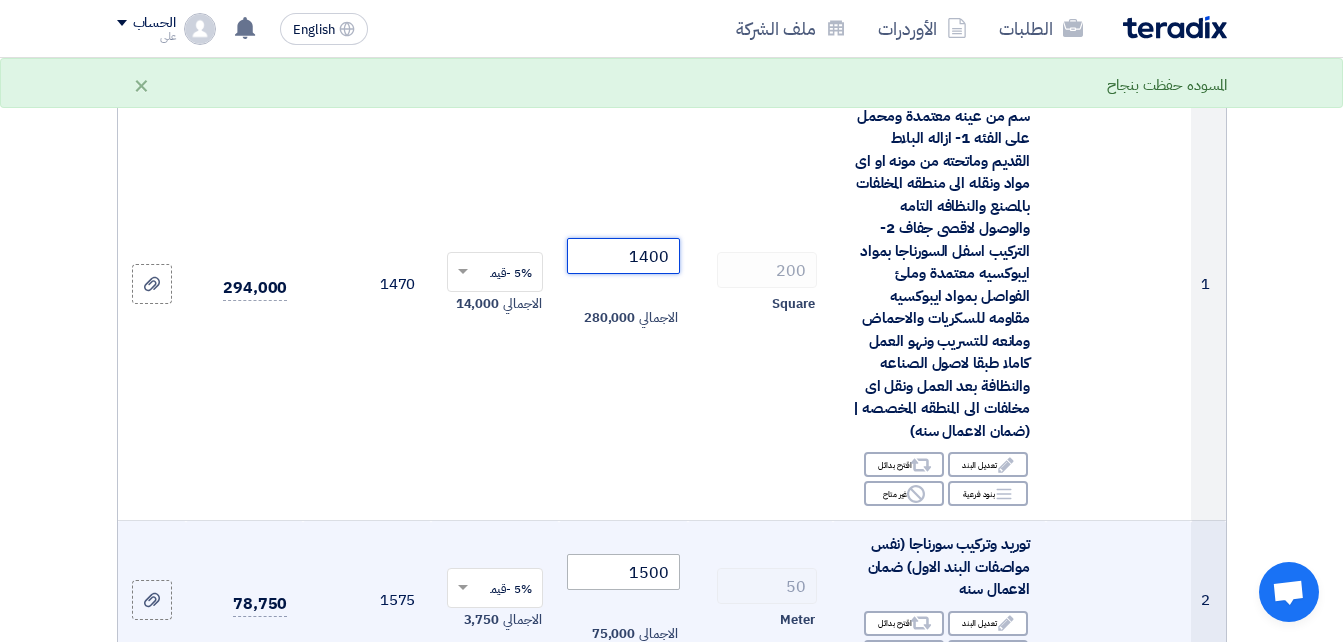 type on "1400" 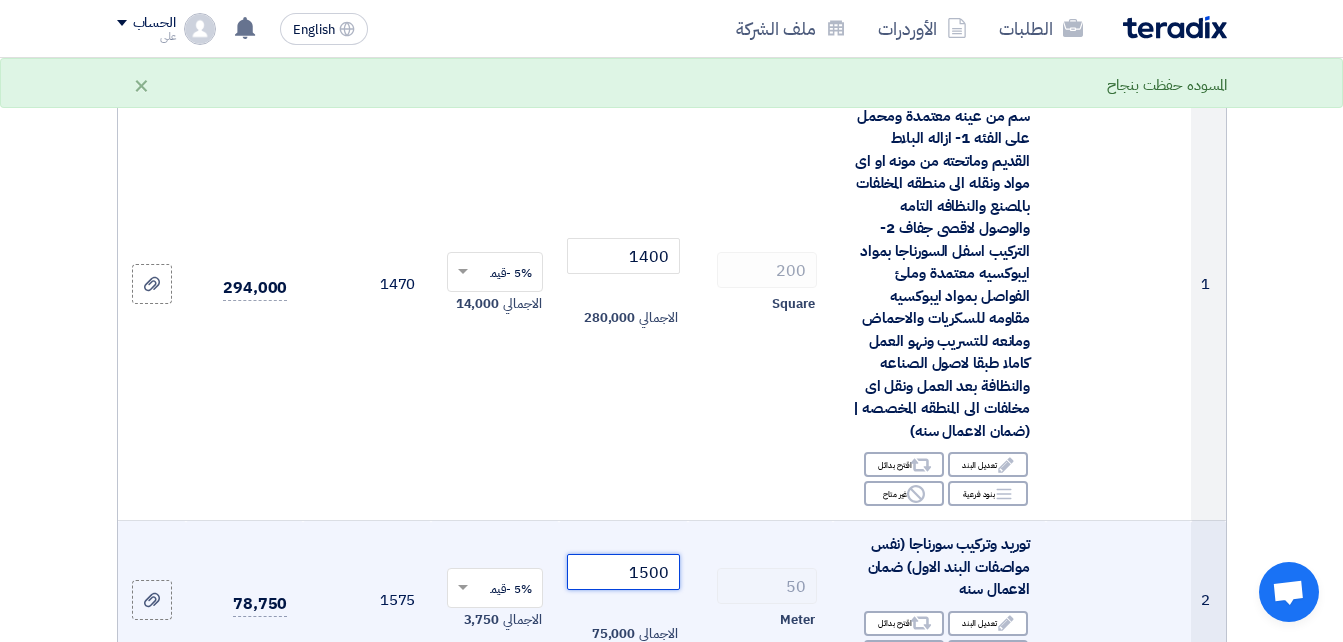 click on "1500" 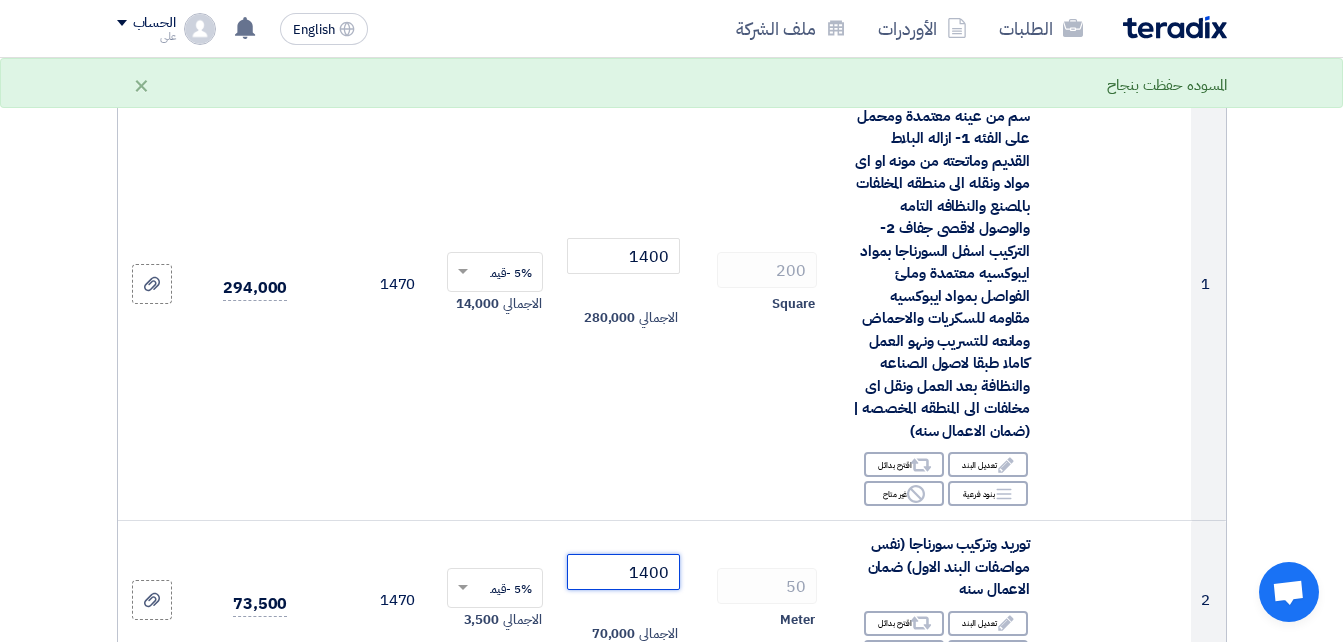type on "1400" 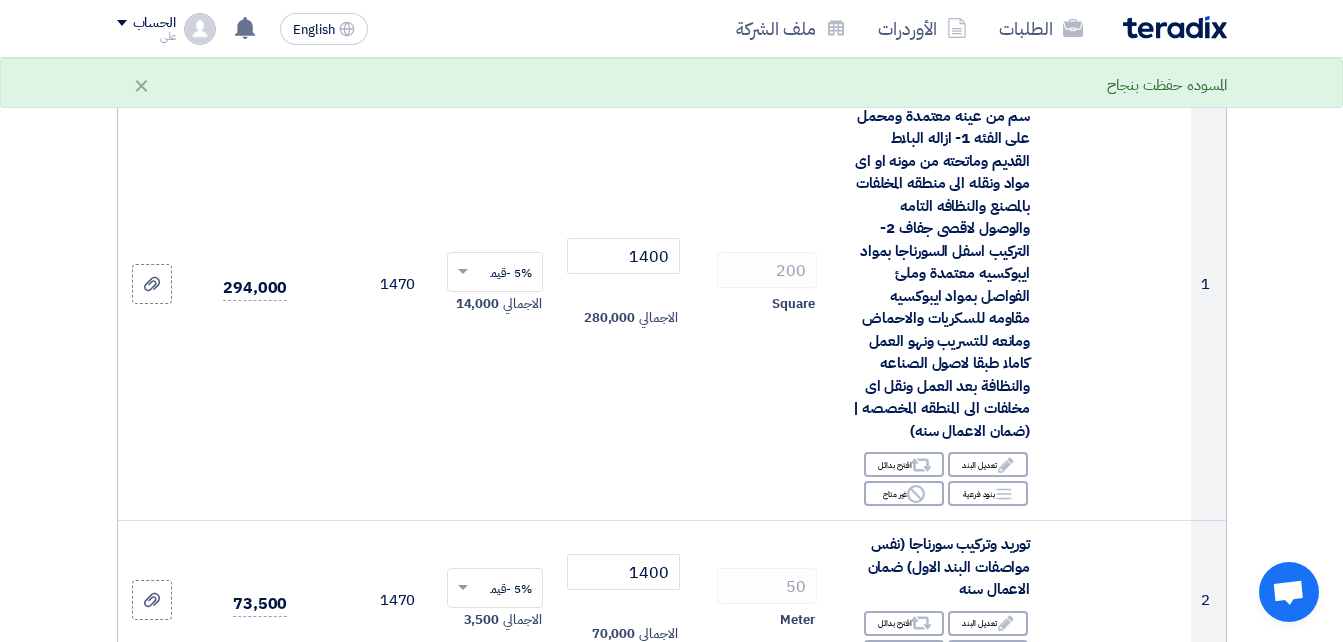 click on "تفاصيل الطلب
#
الكود/الموديل
البيان/الوصف
الكمية/العدد
سعر الوحدة (EGP)
الضرائب
+
'Select taxes...
1 Edit Reject" 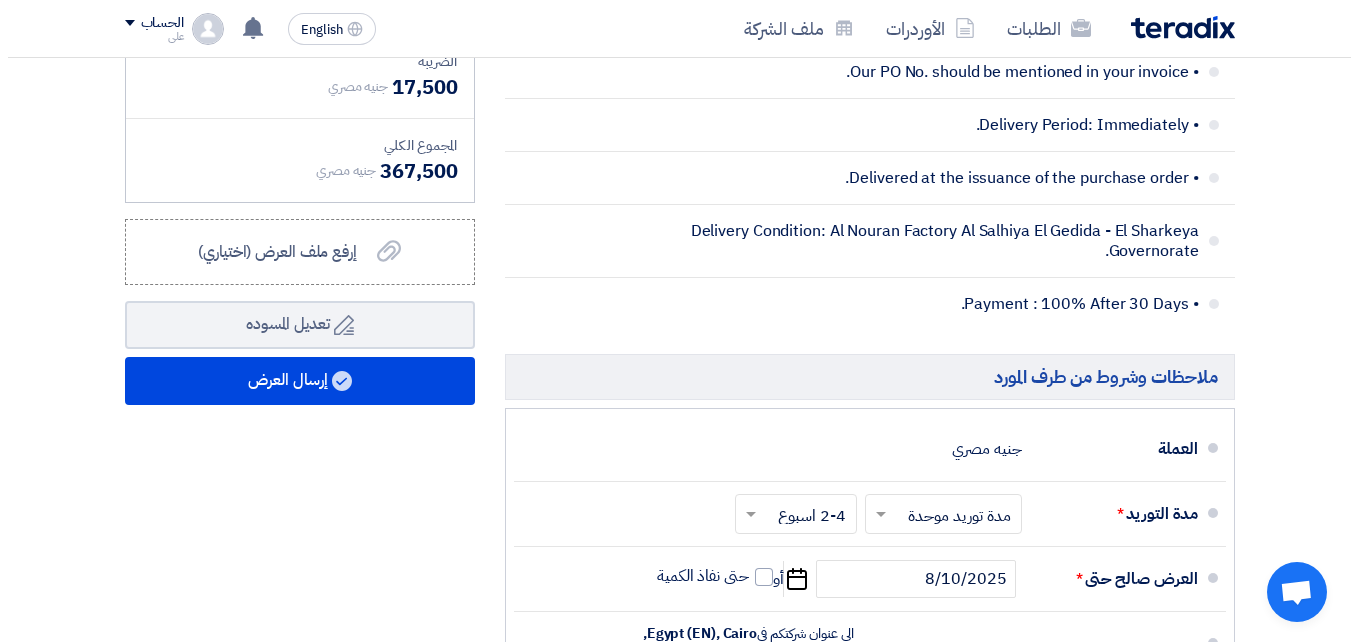 scroll, scrollTop: 1244, scrollLeft: 0, axis: vertical 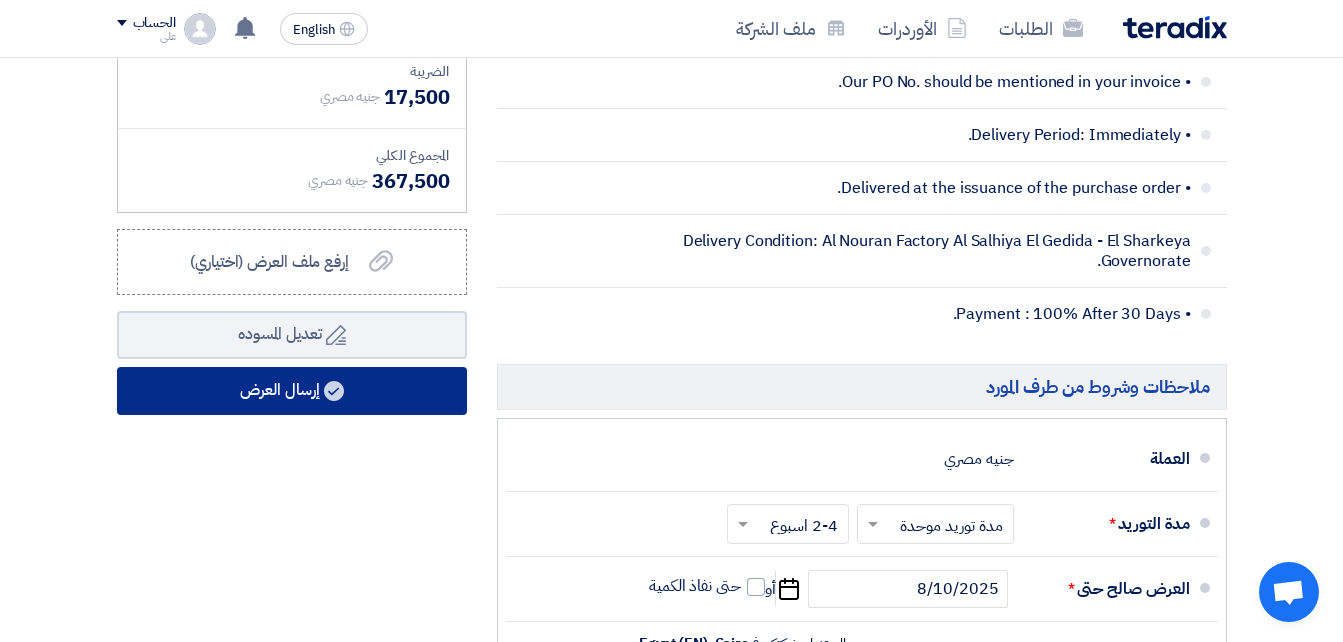 click on "إرسال العرض" 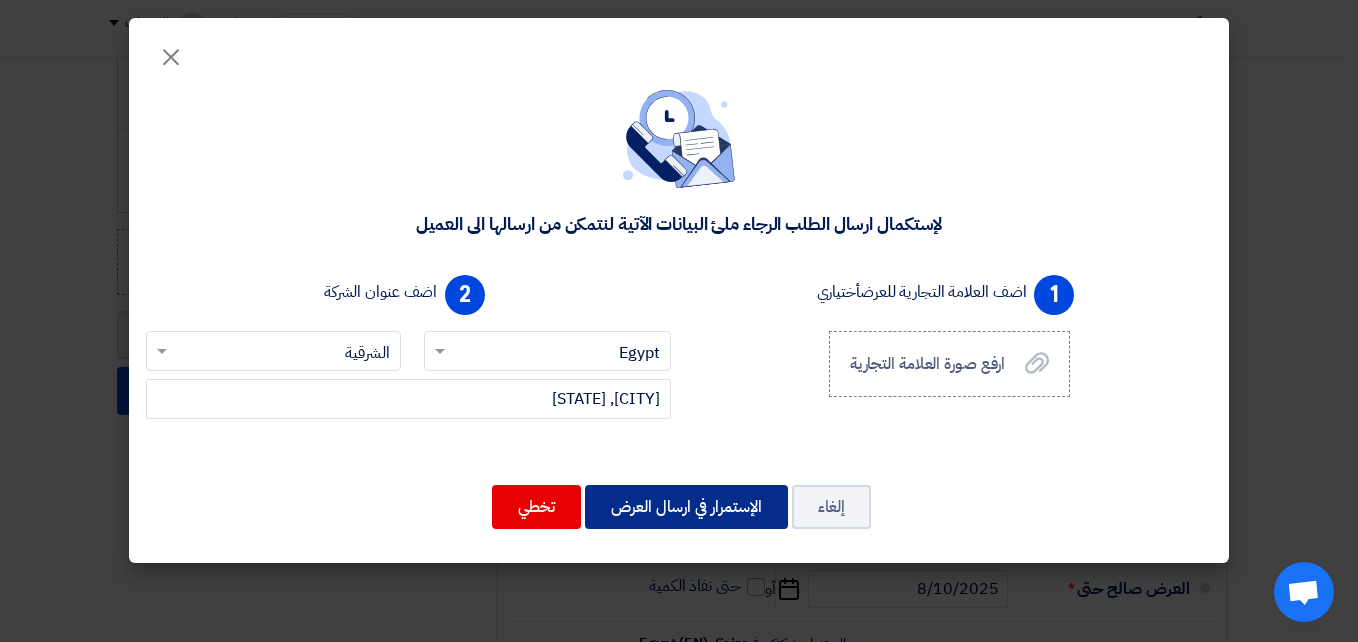 click on "الإستمرار في ارسال العرض" 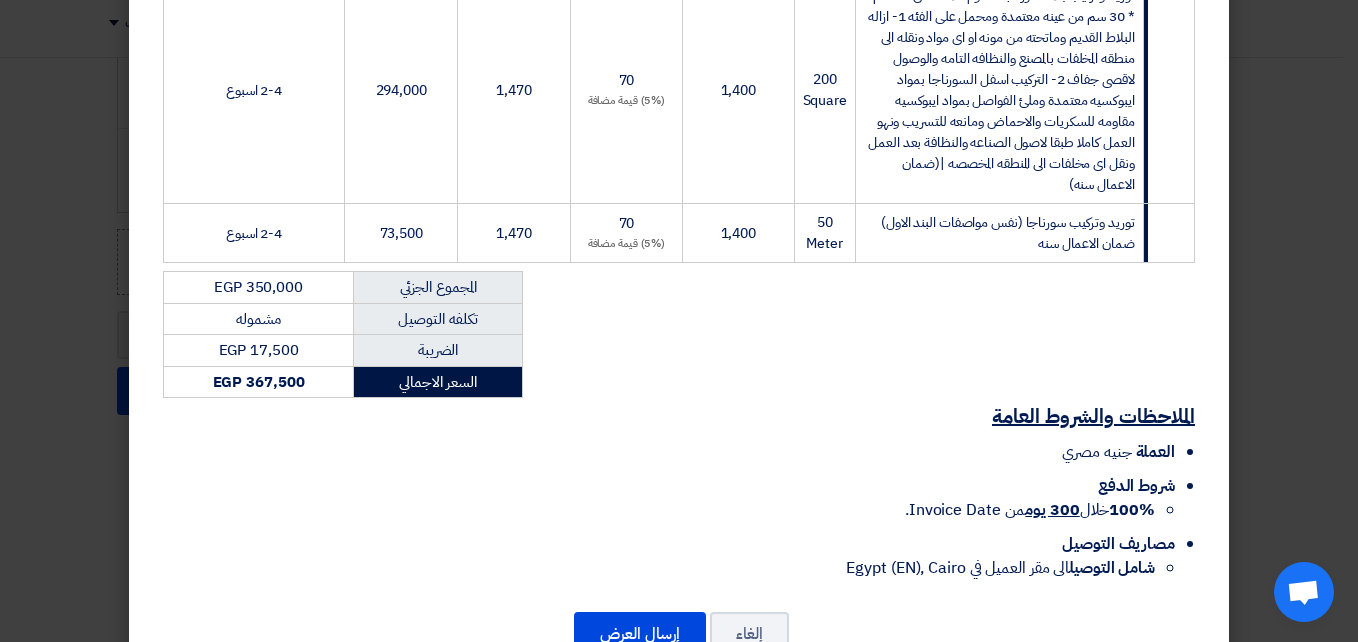 scroll, scrollTop: 487, scrollLeft: 0, axis: vertical 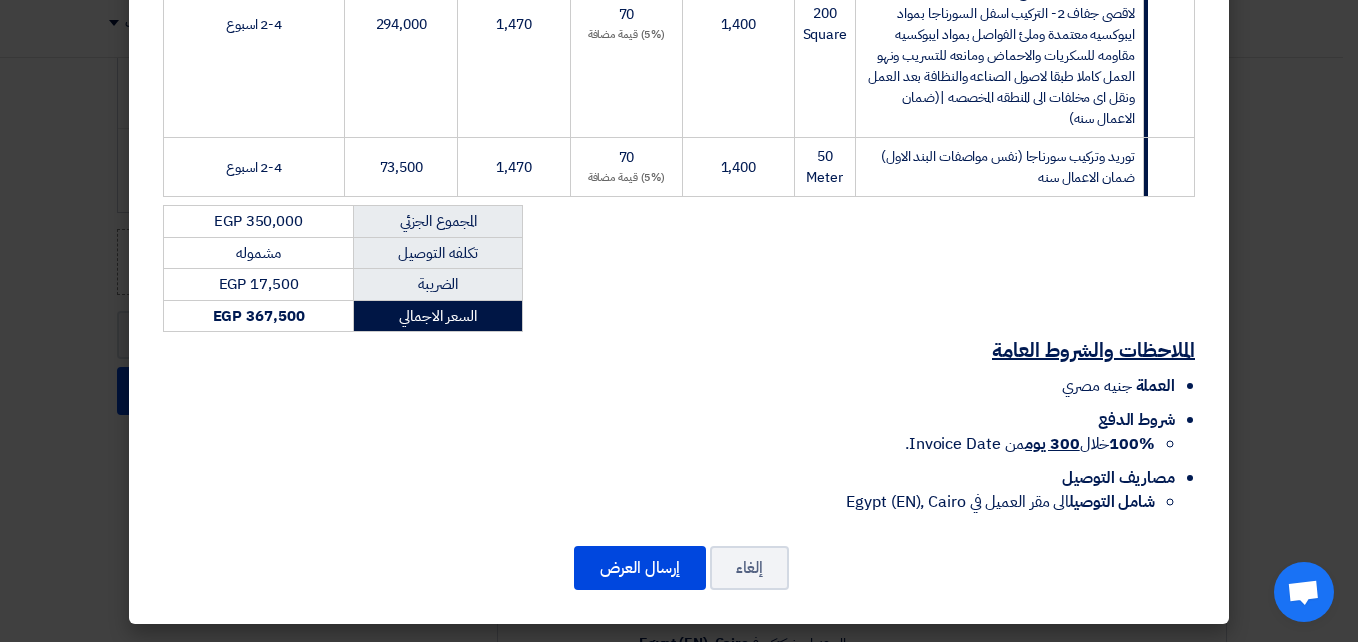 click on "Al Rahma for general contracting&su
منيا القمح - شرقيه, [STATE], [COUNTRY]
[NAME] – مهندس
info.example.com
+201010510564
عرض أسعار
التاريخ:
Wed Aug 06 2025
صالح حتى:
Sun Aug 10 2025
مقدم الى:
Alsharkeya Sugar Manufacturing,
[CITY], [COUNTRY] (EN)
,Ankara Street, [CITY] Complex, Bureau 2, 6th Floor, Sheraton Heliopolis, [CITY], [COUNTRY], P.O.Box 11799" 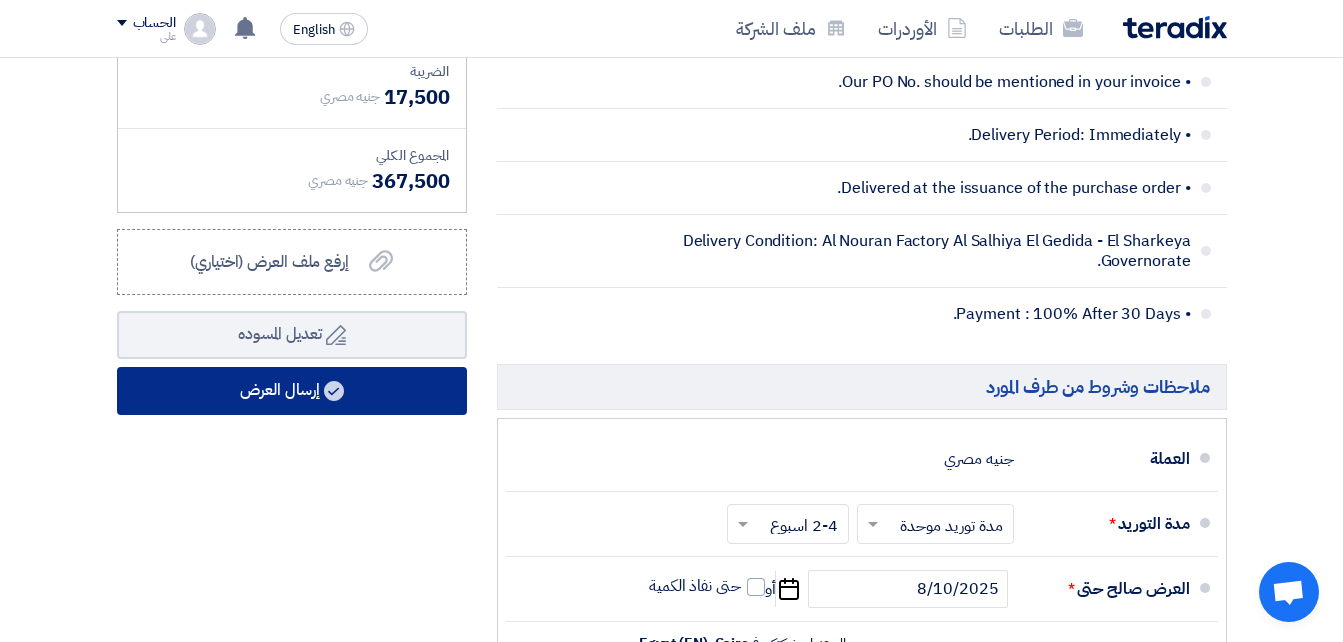 click on "إرسال العرض" 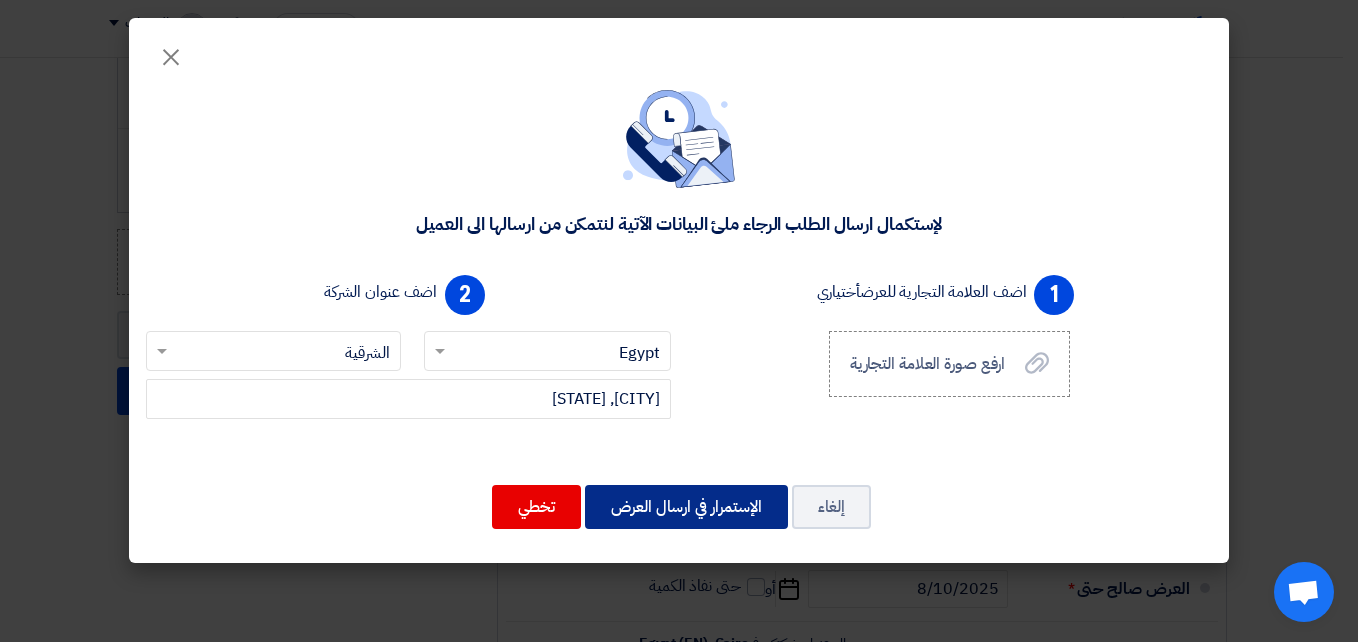 click on "الإستمرار في ارسال العرض" 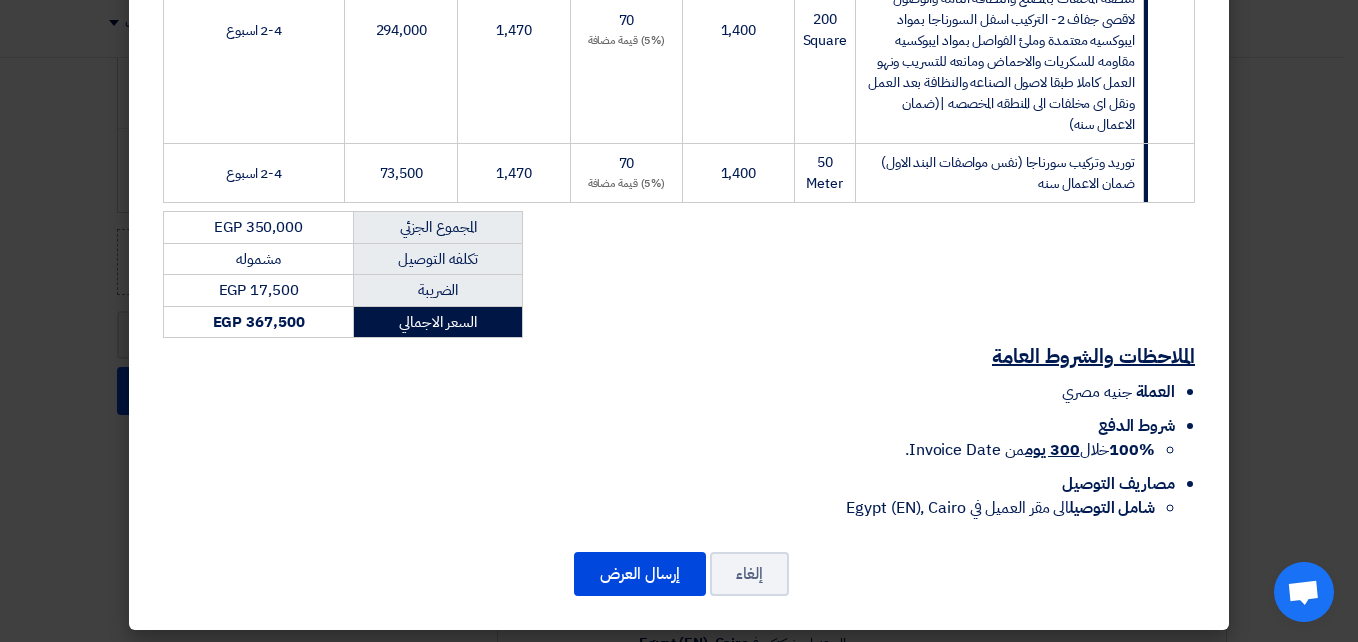 scroll, scrollTop: 487, scrollLeft: 0, axis: vertical 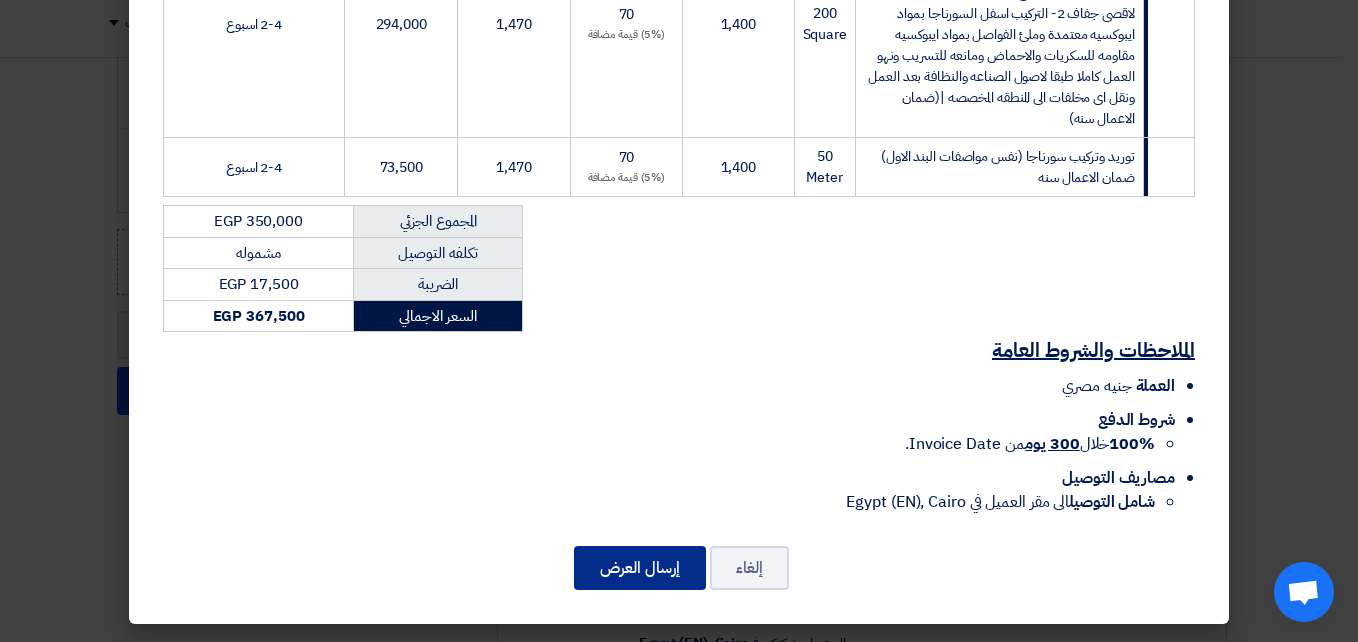 click on "إرسال العرض" 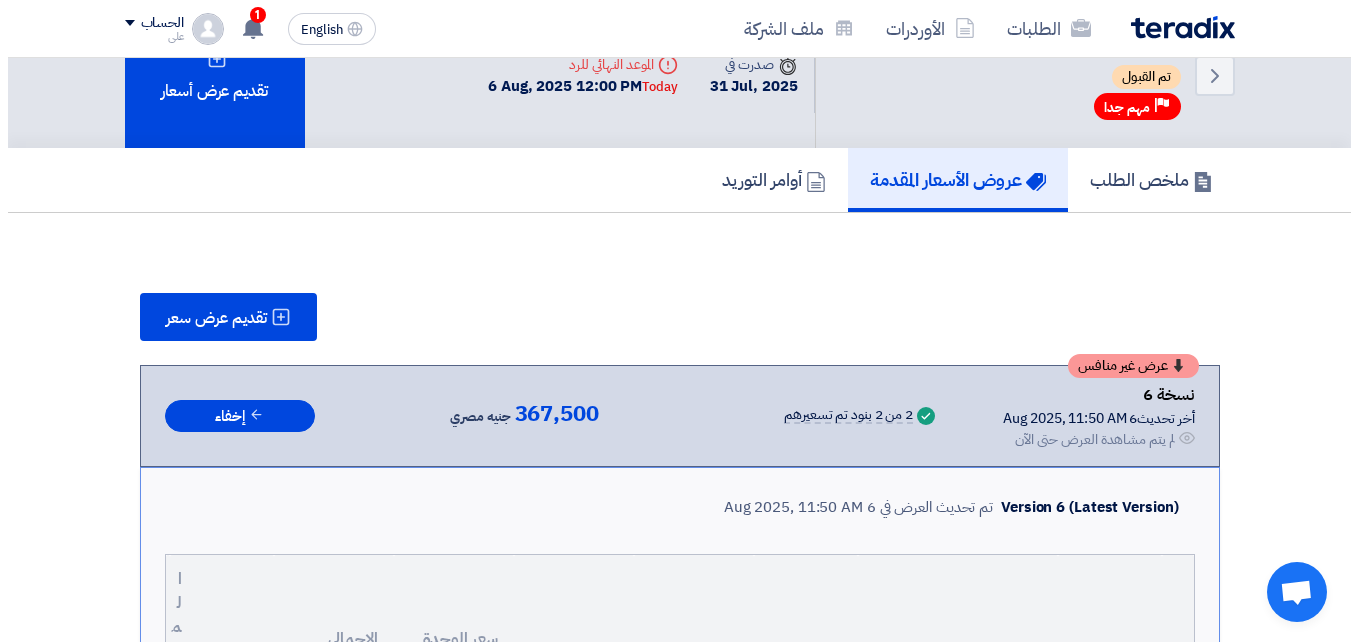 scroll, scrollTop: 60, scrollLeft: 0, axis: vertical 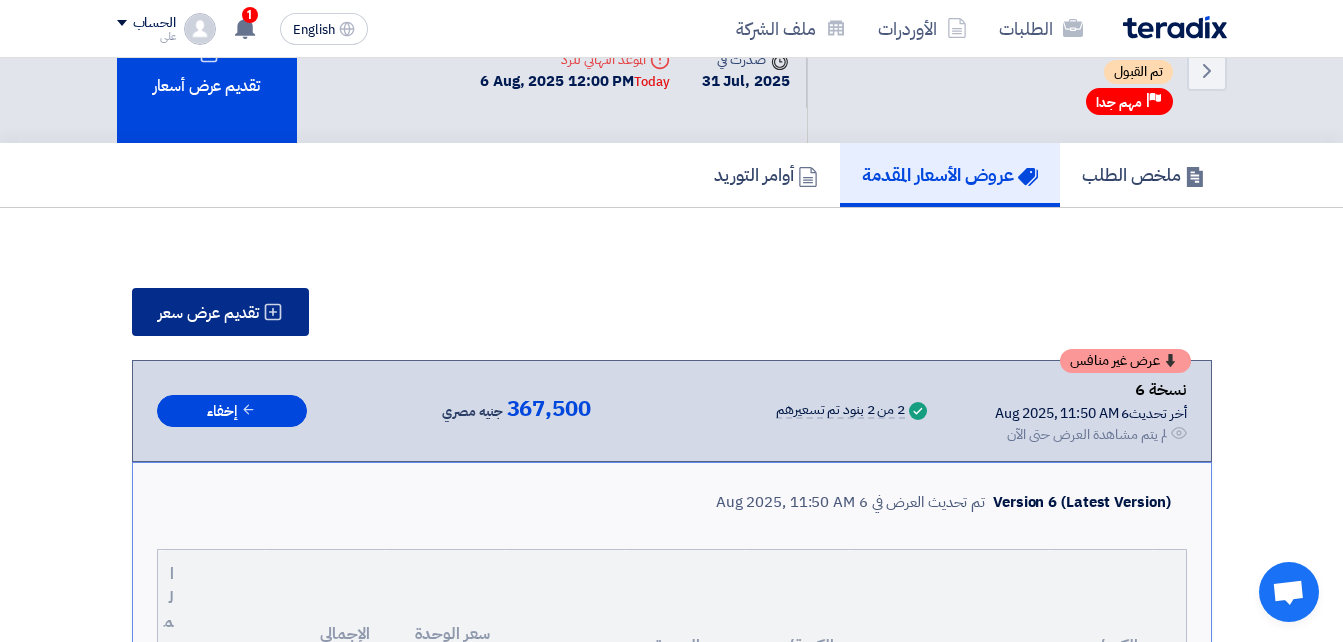 click on "تقديم عرض سعر" 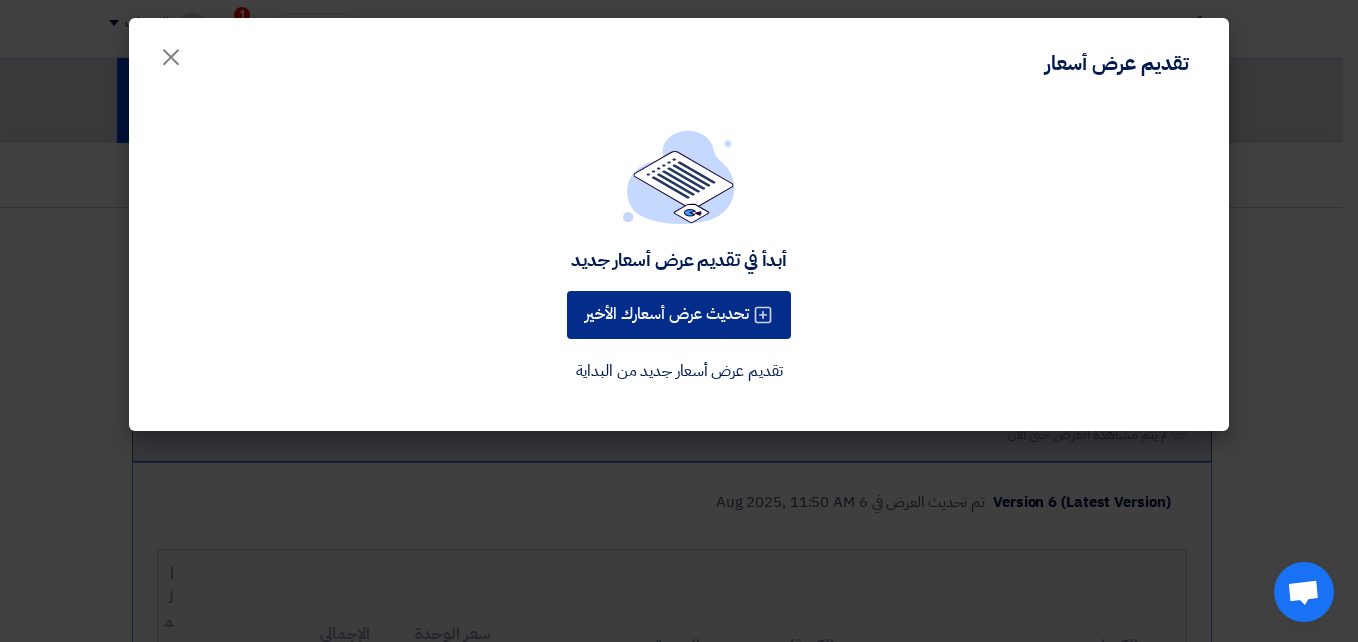 click on "تحديث عرض أسعارك الأخير" 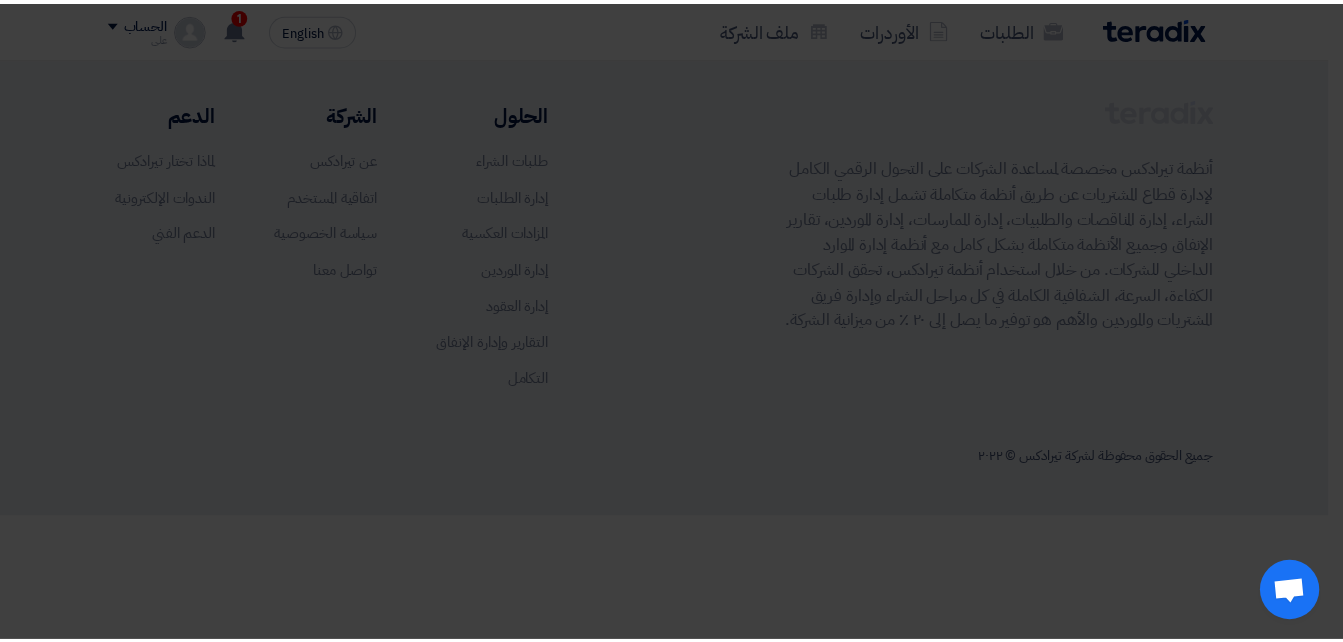 scroll, scrollTop: 0, scrollLeft: 0, axis: both 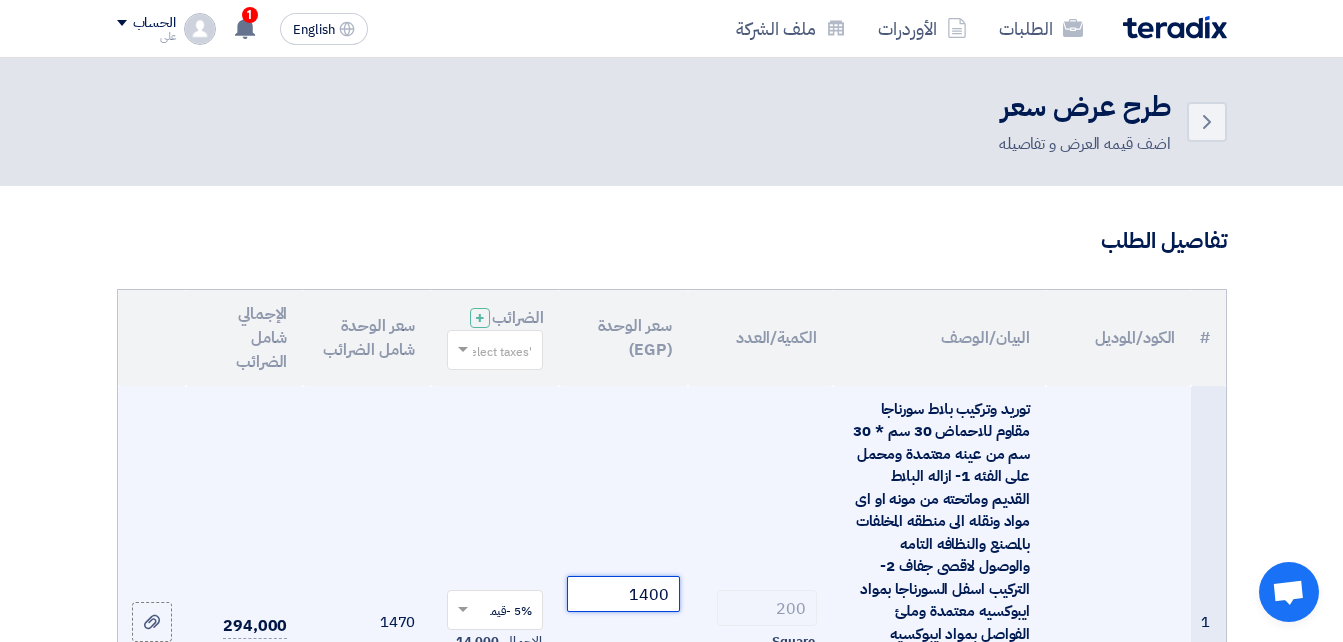click on "1400" 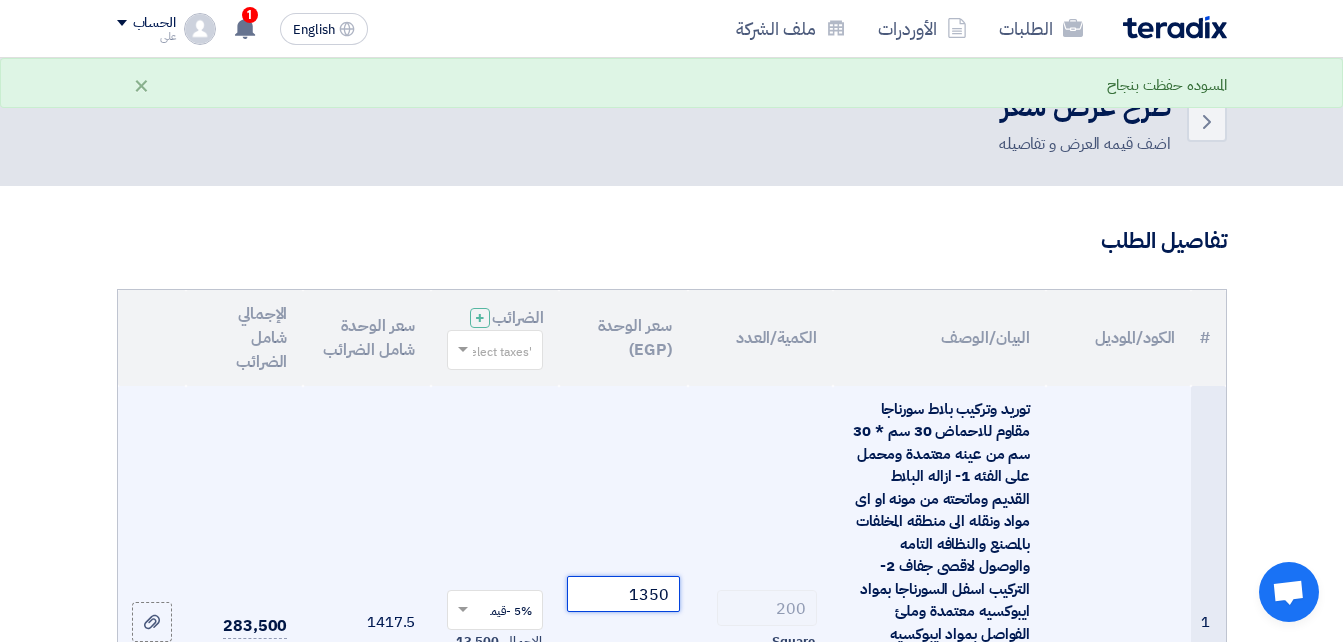 type on "1350" 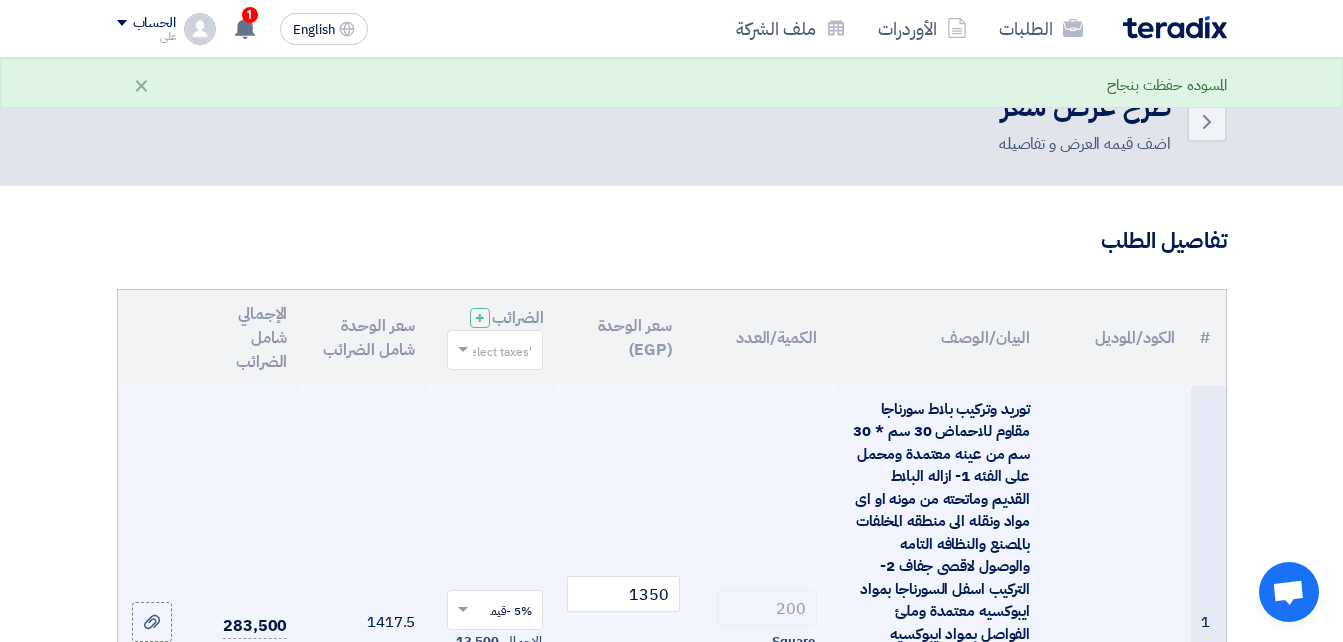 click 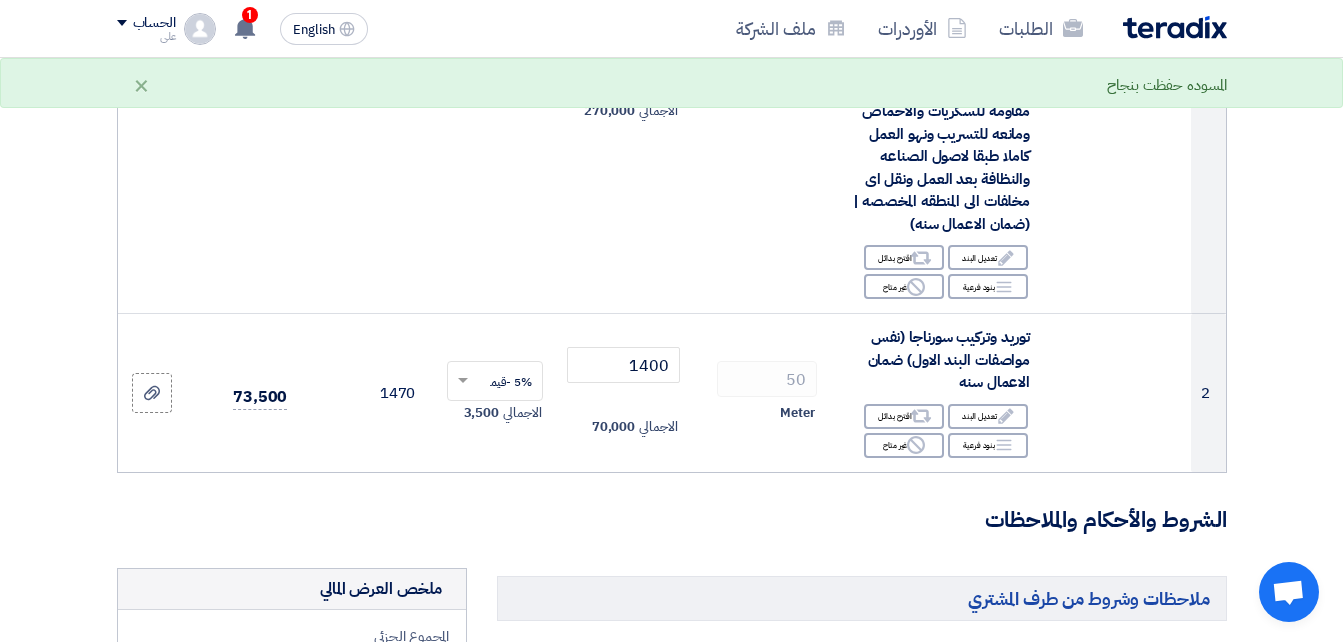 scroll, scrollTop: 554, scrollLeft: 0, axis: vertical 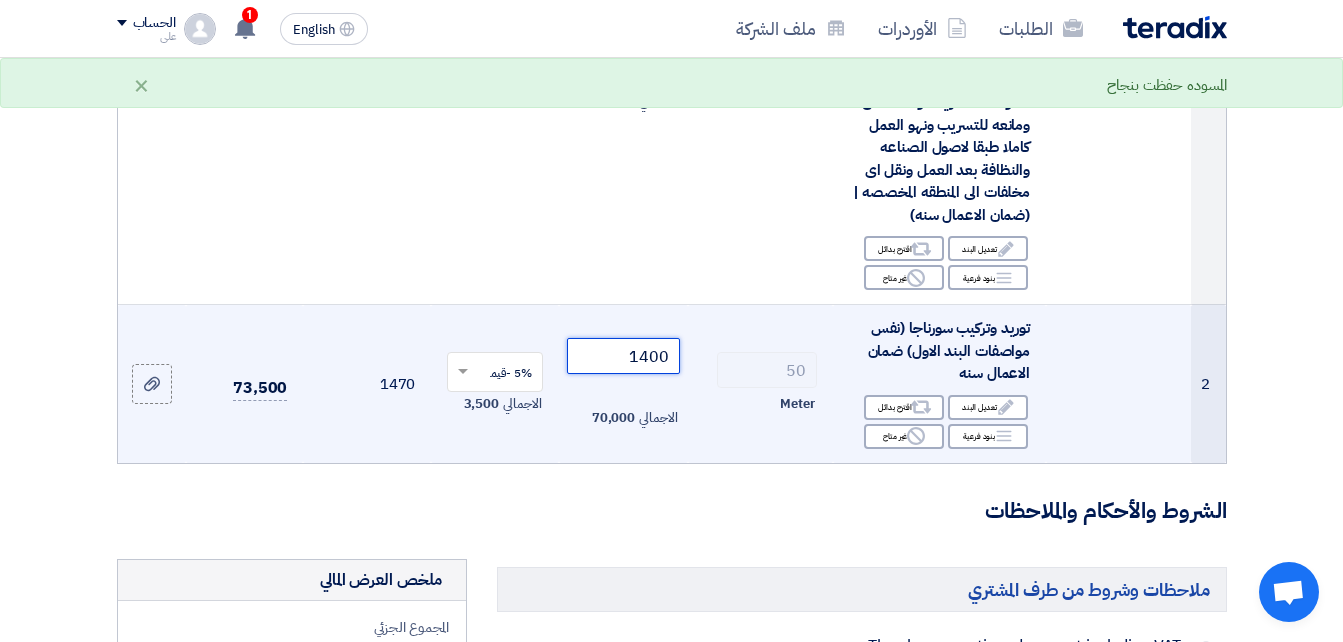 click on "1400" 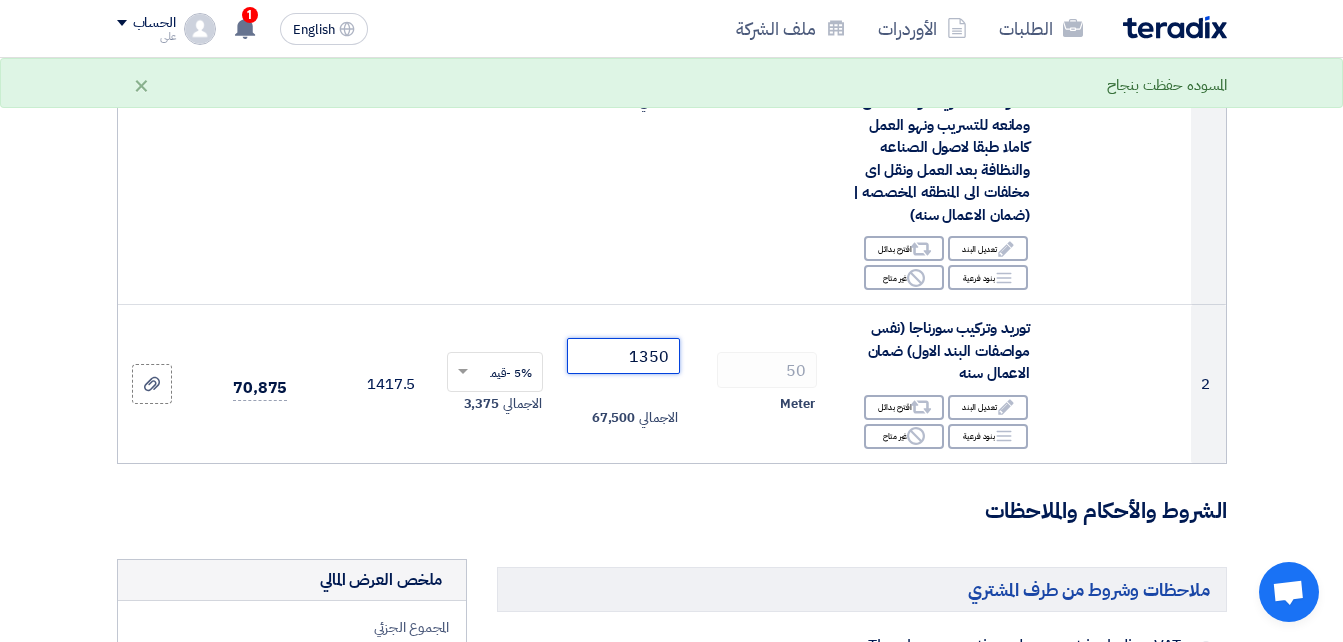 type on "1350" 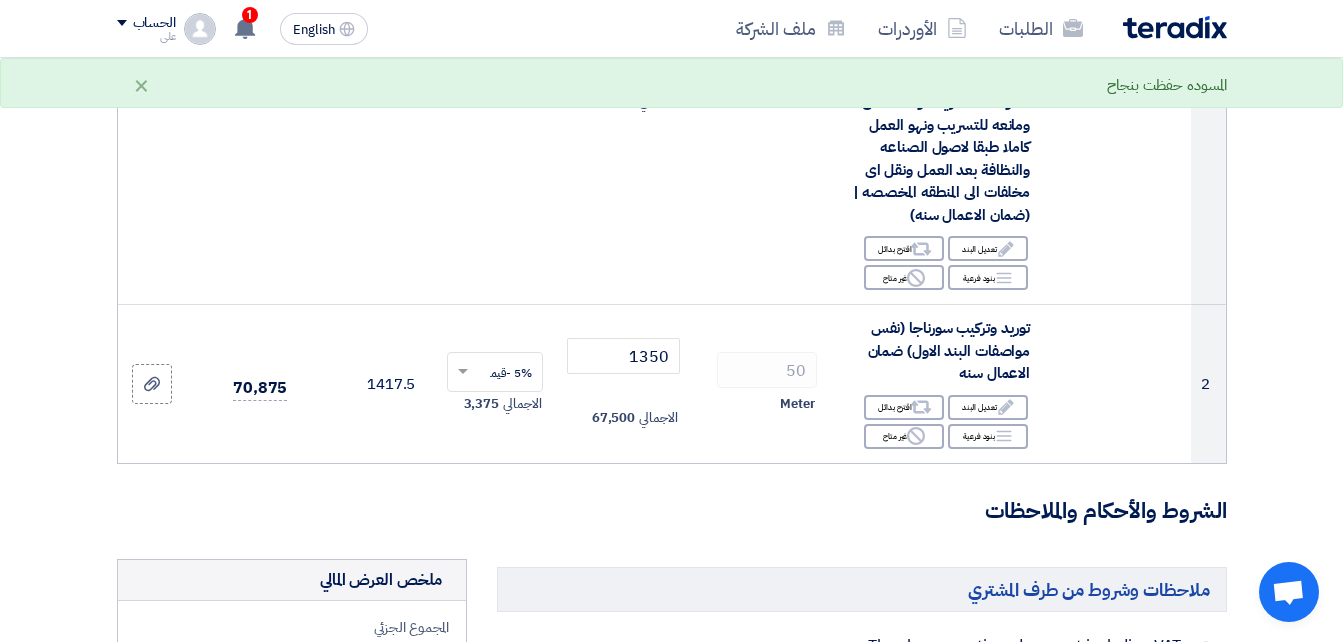 click on "الشروط والأحكام والملاحظات" 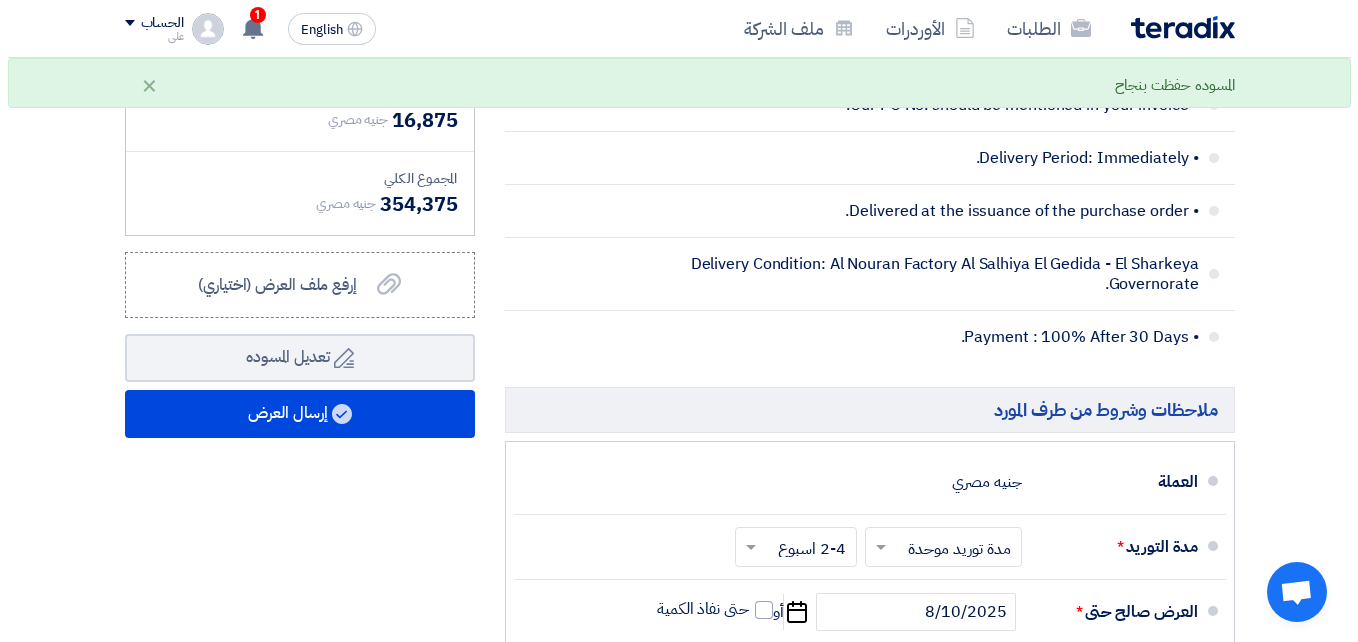 scroll, scrollTop: 1230, scrollLeft: 0, axis: vertical 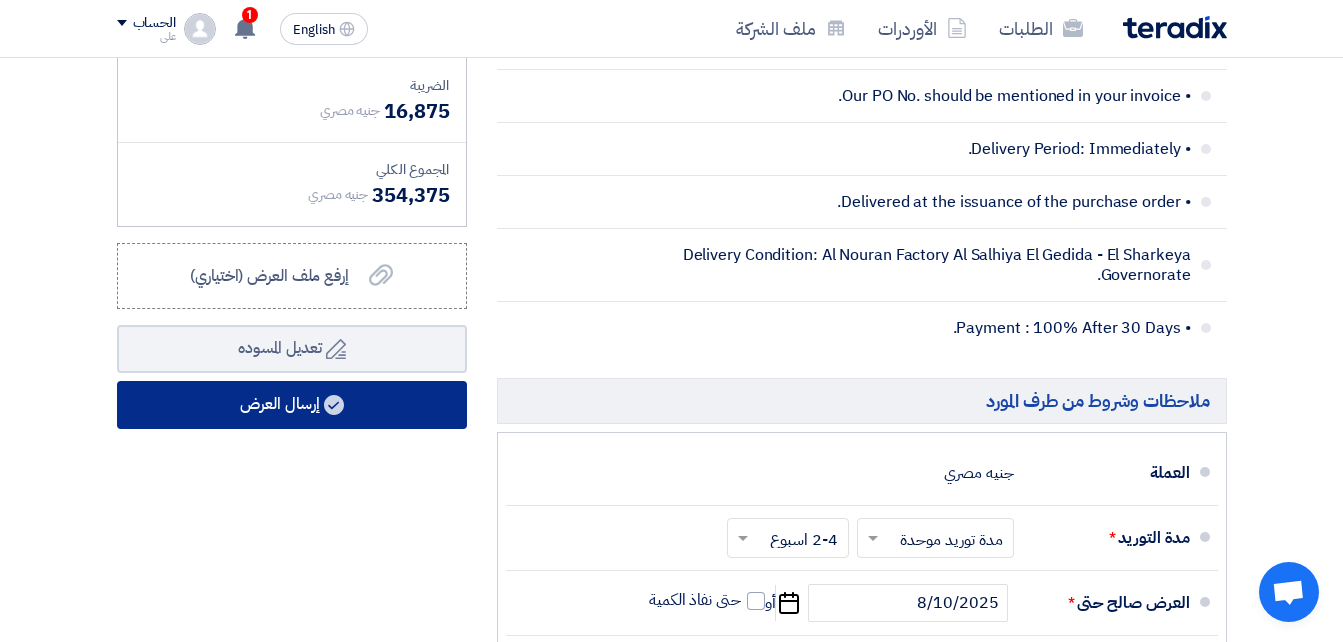 click on "إرسال العرض" 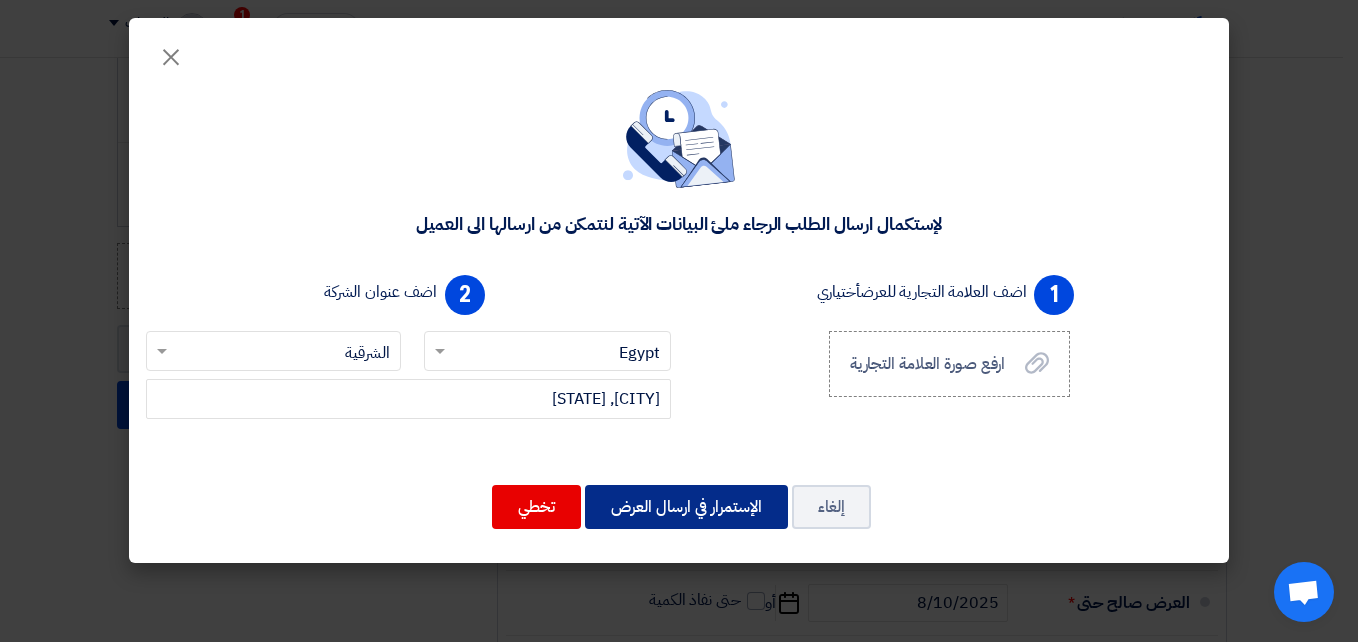 click on "الإستمرار في ارسال العرض" 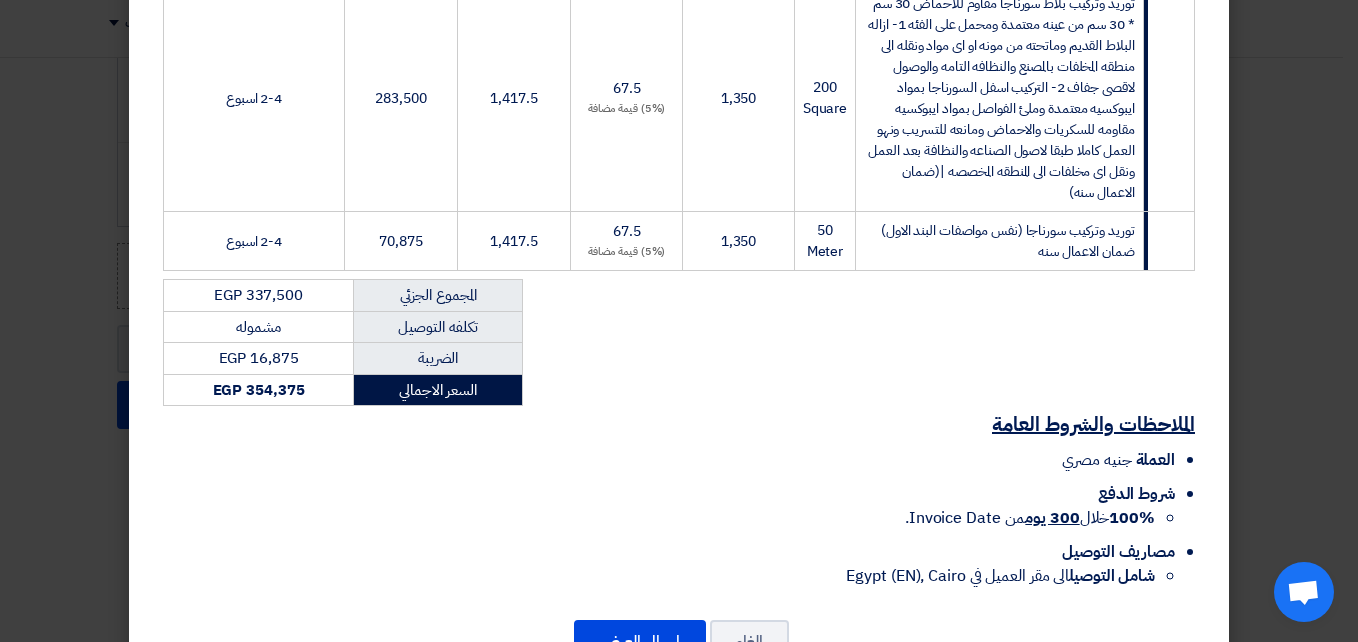 scroll, scrollTop: 487, scrollLeft: 0, axis: vertical 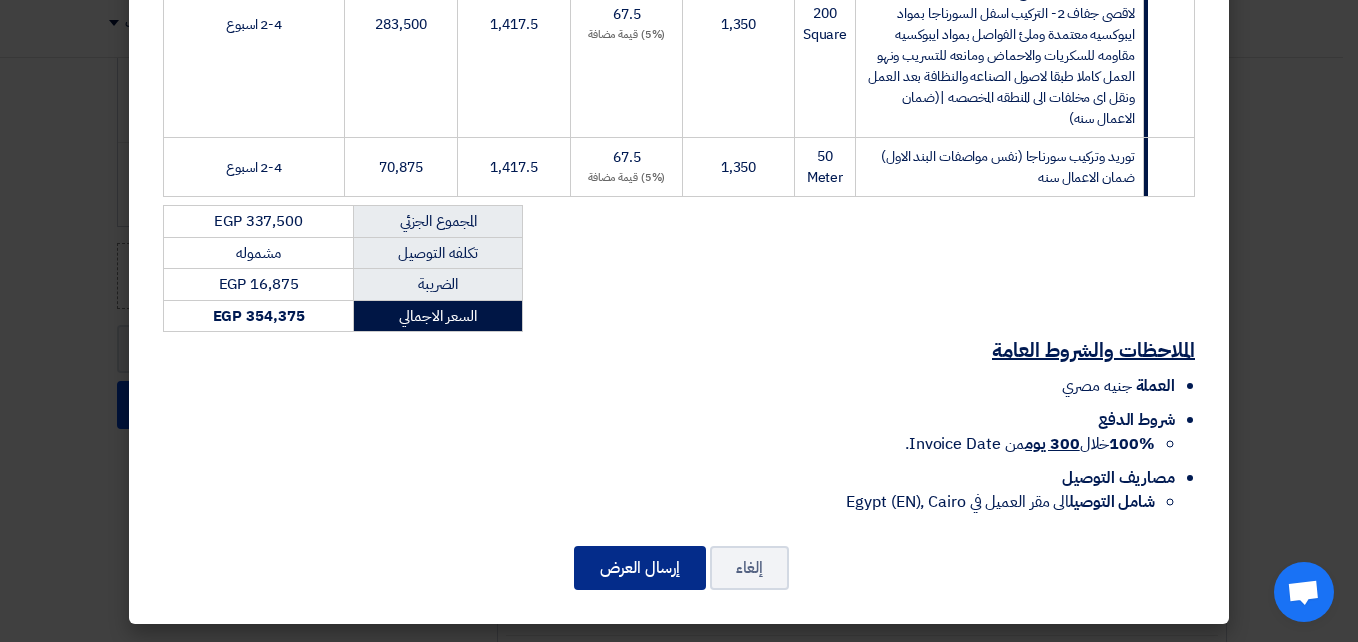 click on "إرسال العرض" 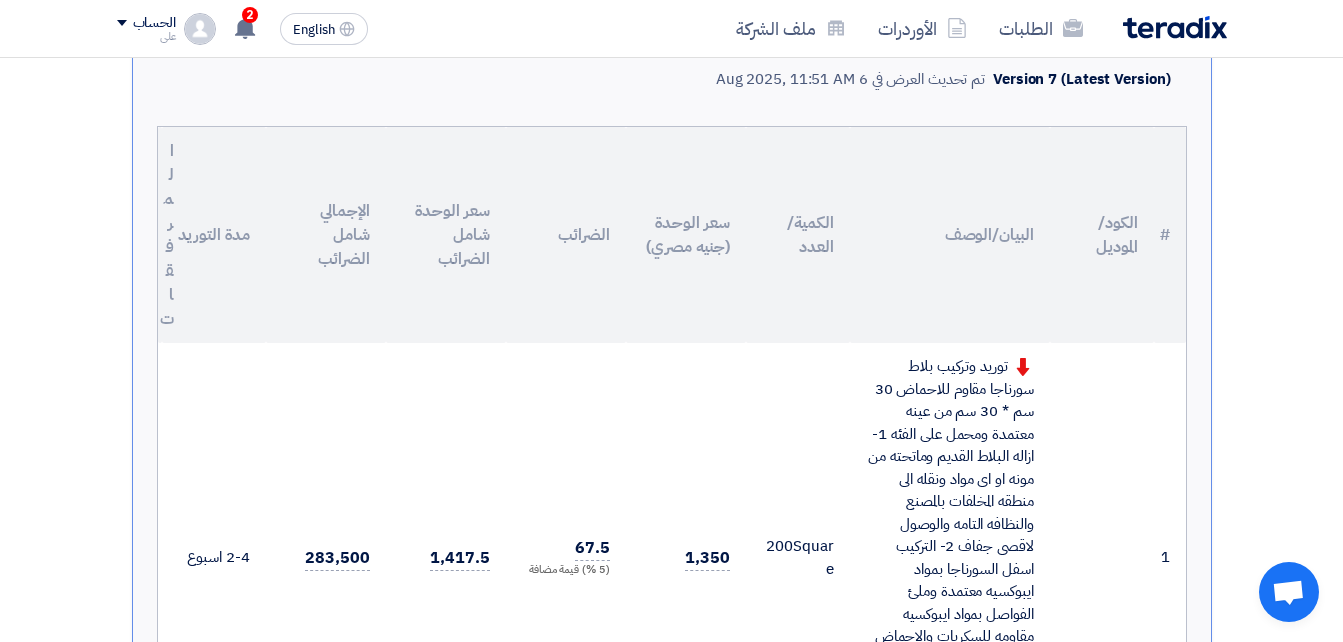 scroll, scrollTop: 577, scrollLeft: 0, axis: vertical 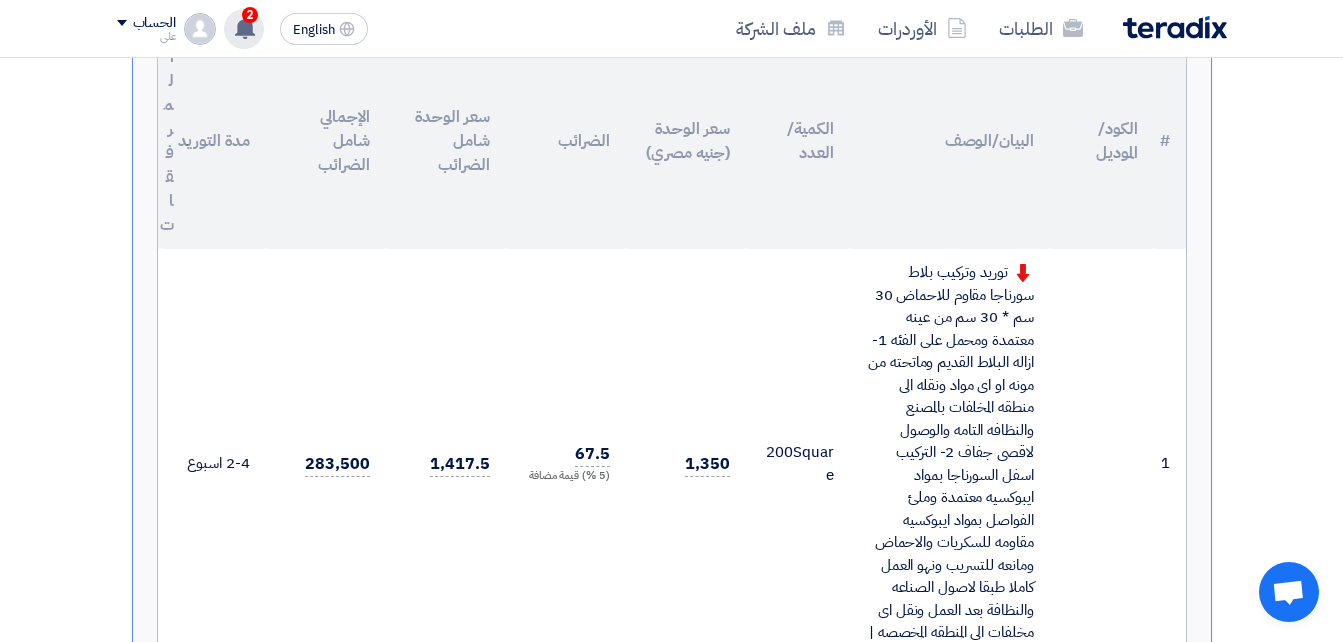 click on "2" 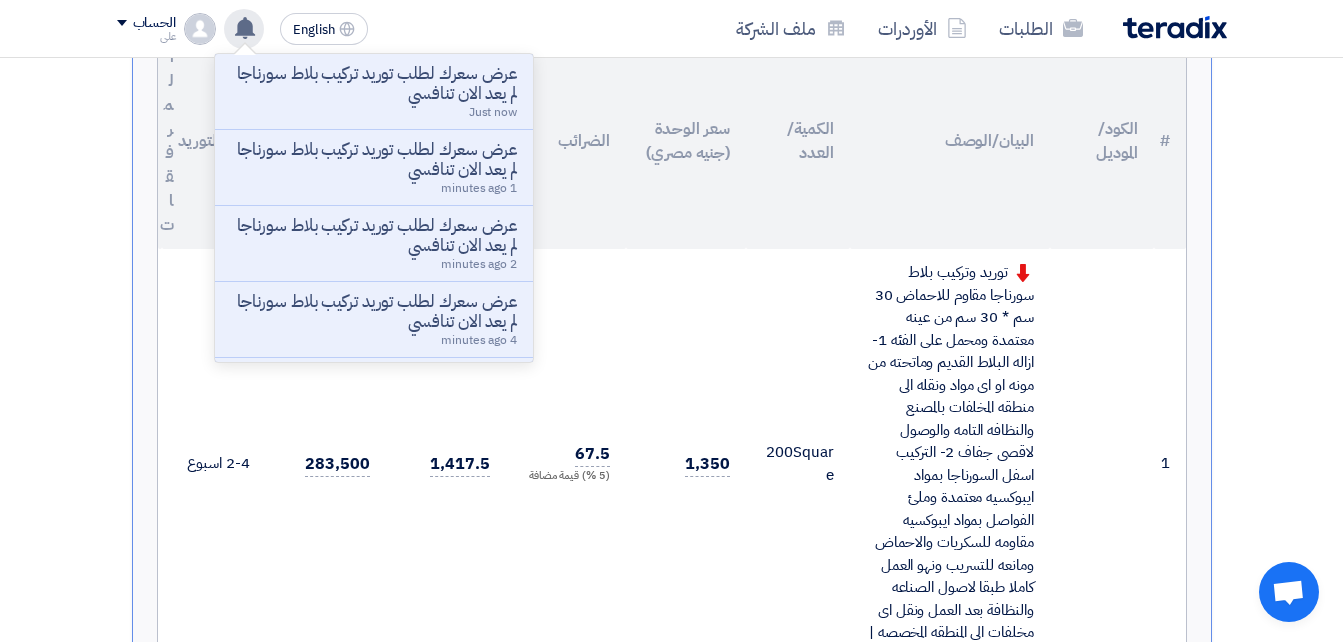 click on "تقديم عرض سعر
عرض غير منافس
نسخة 7
أخر تحديث
6 Aug [YEAR], 11:51 AM
Offer is Seen
لم يتم مشاهدة العرض حتى الآن
Success 1" 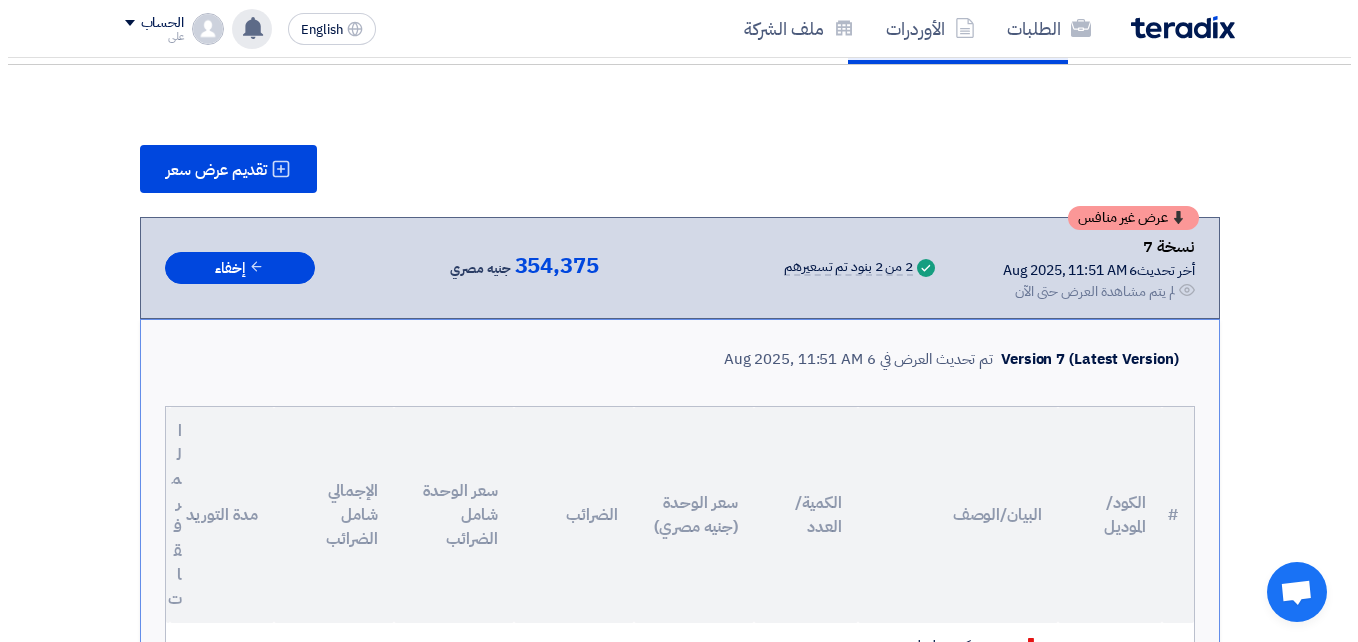 scroll, scrollTop: 192, scrollLeft: 0, axis: vertical 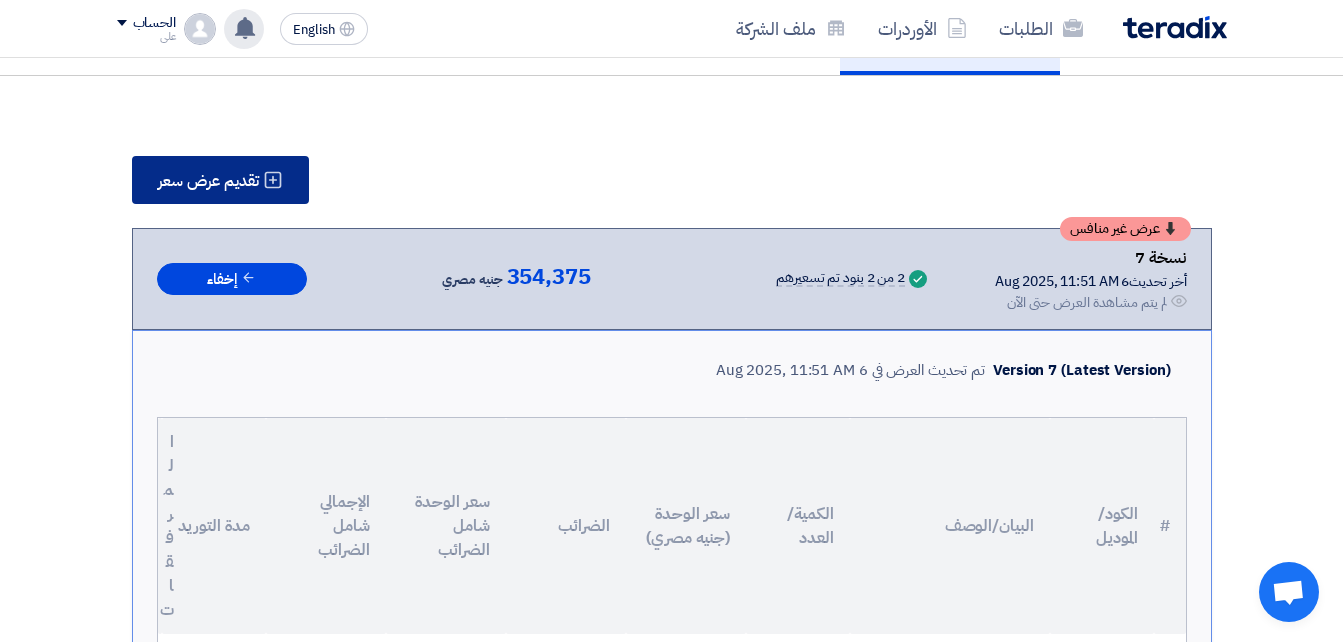click on "تقديم عرض سعر" 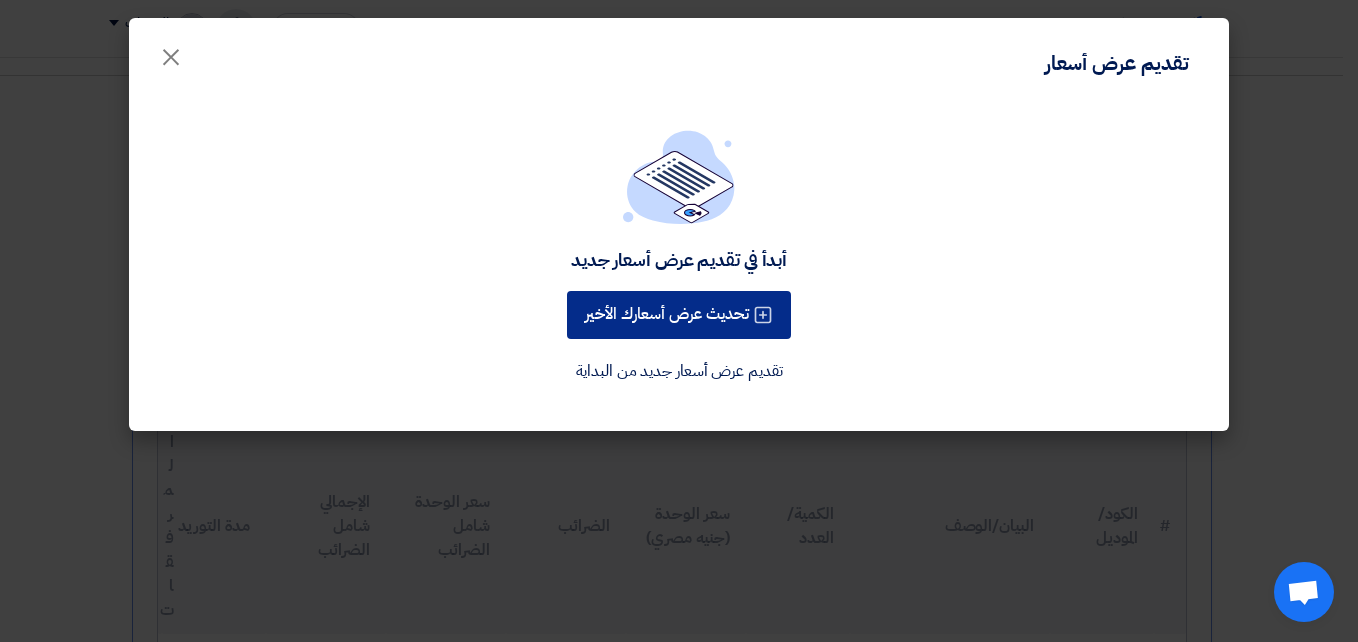 click on "تحديث عرض أسعارك الأخير" 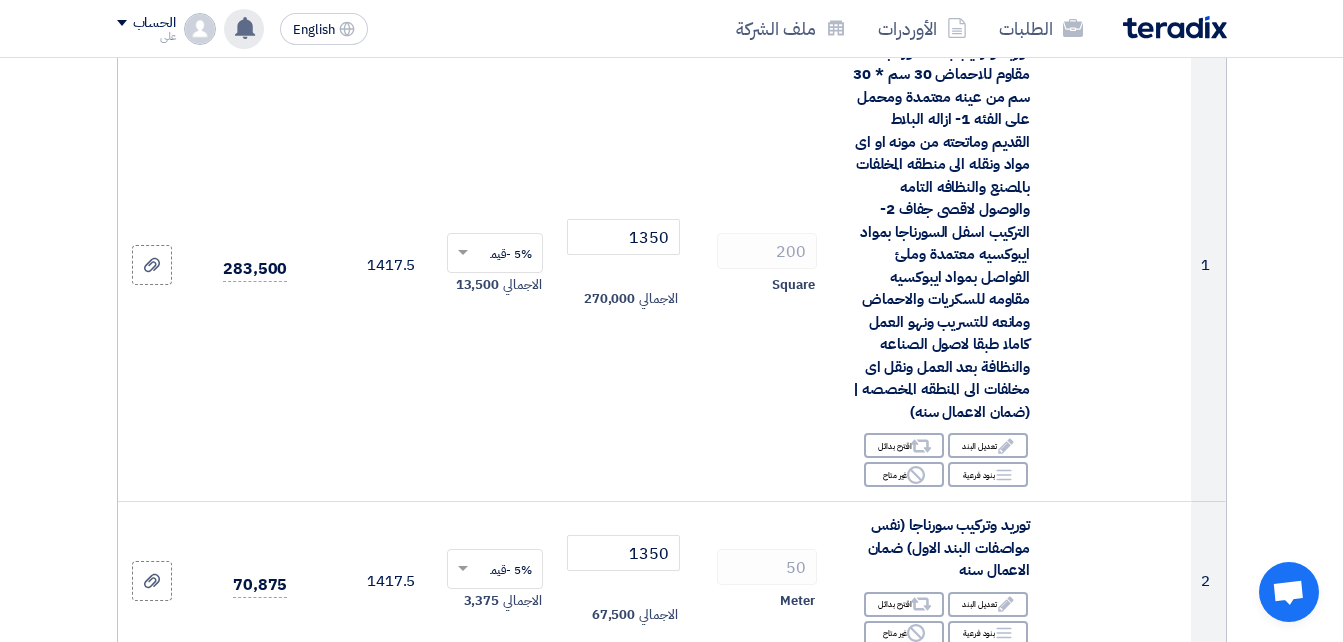 scroll, scrollTop: 376, scrollLeft: 0, axis: vertical 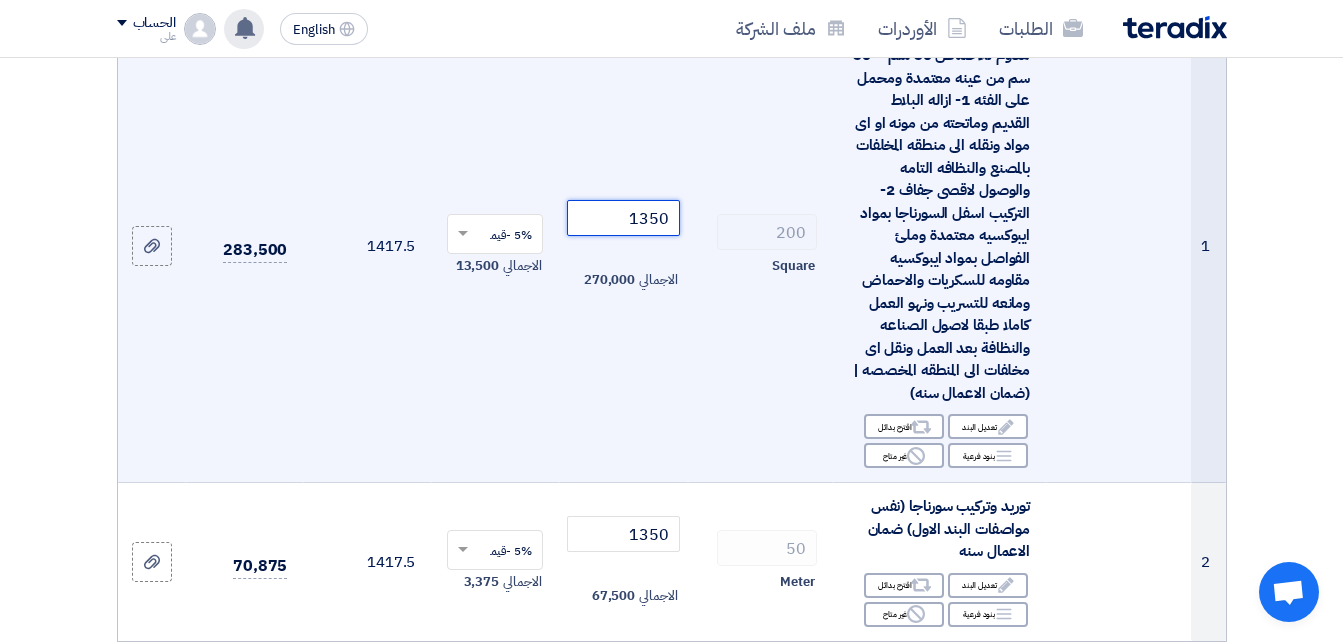 click on "1350" 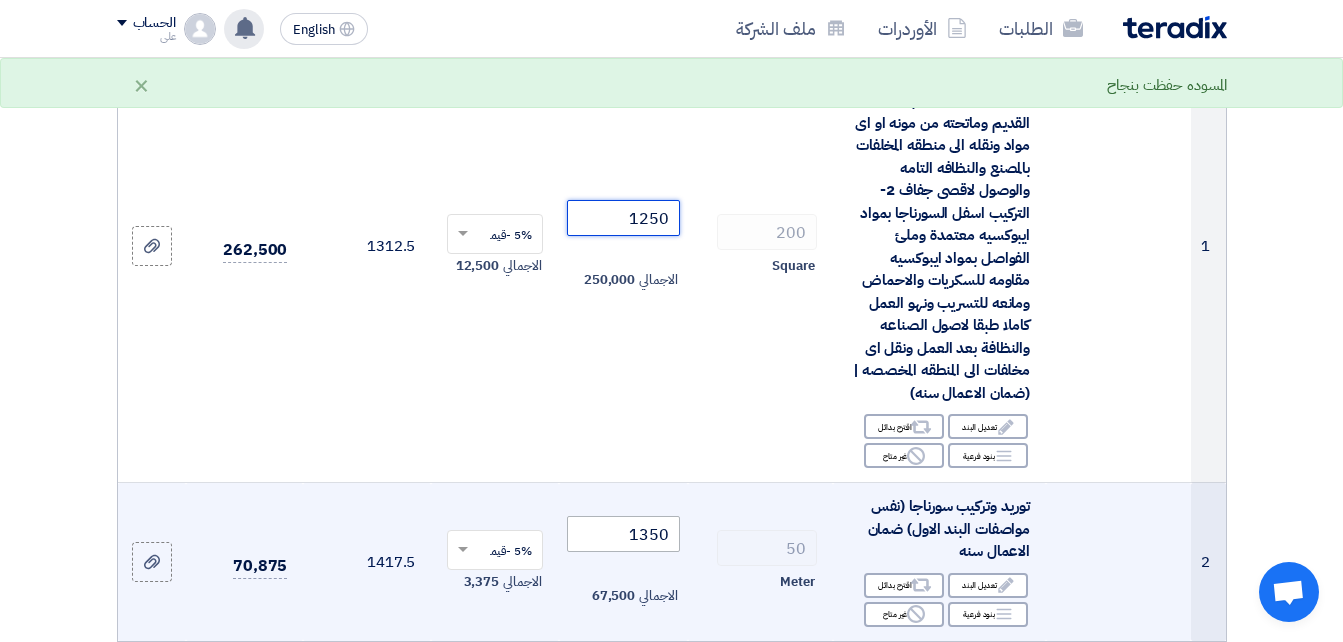 type on "1250" 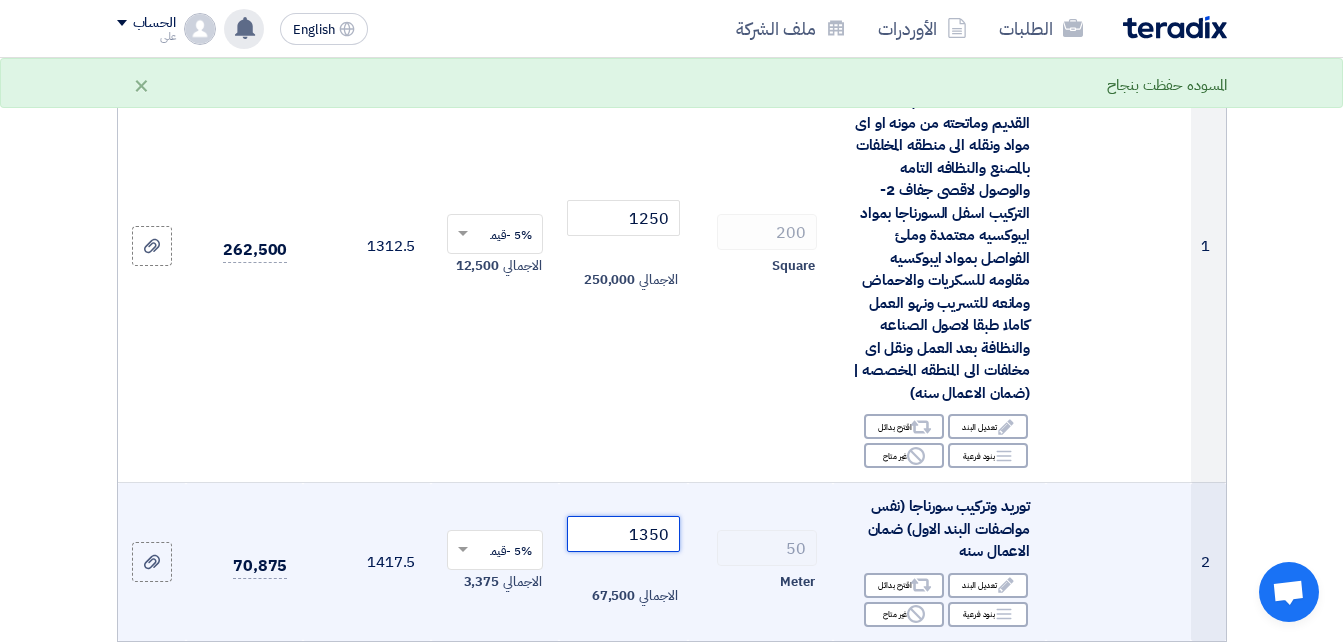 click on "1350" 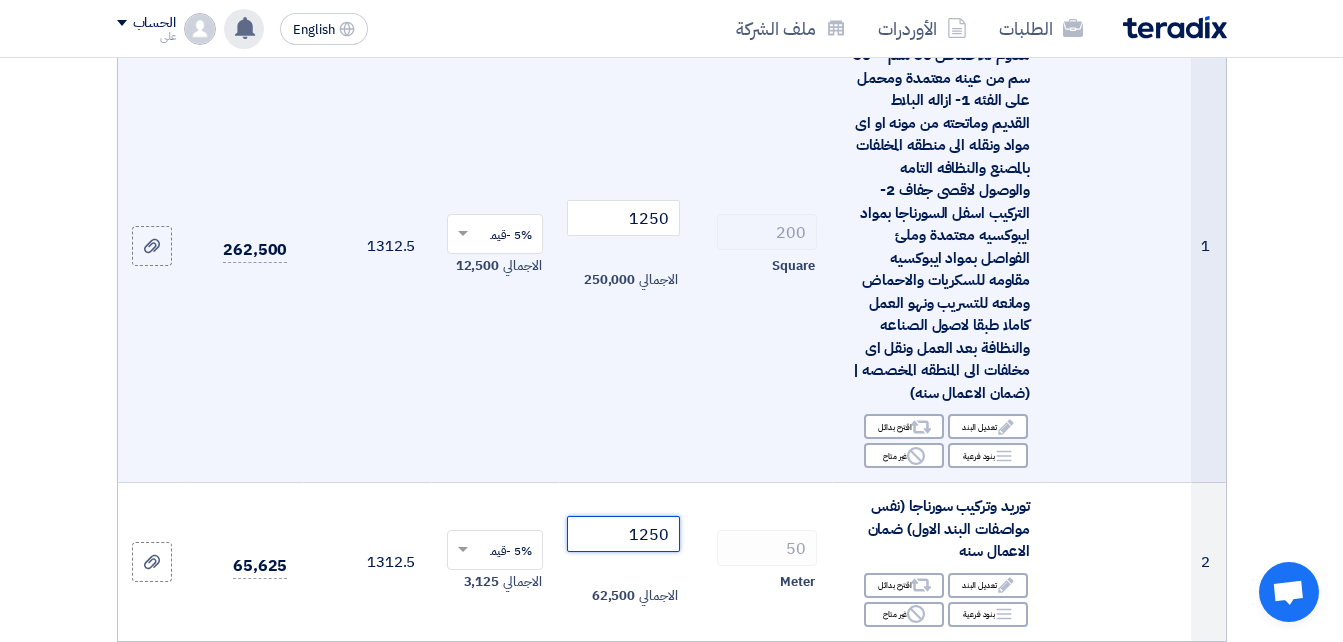 type on "1250" 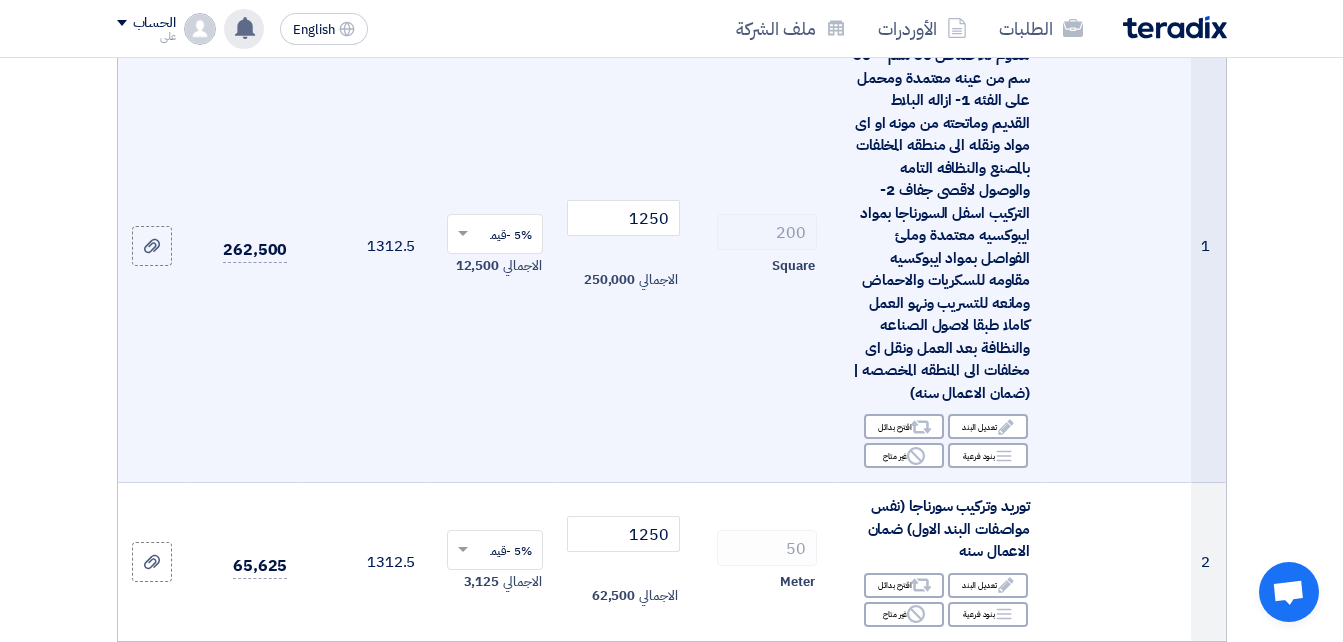 click on "1250
الاجمالي
250,000" 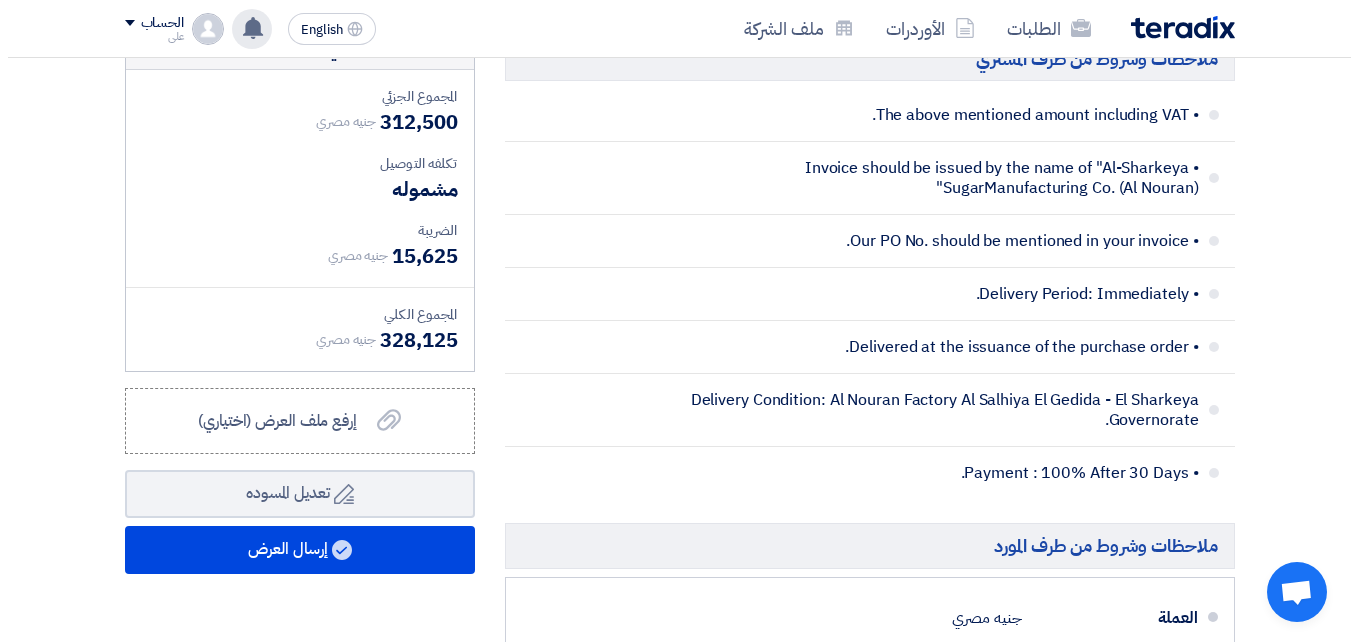 scroll, scrollTop: 1089, scrollLeft: 0, axis: vertical 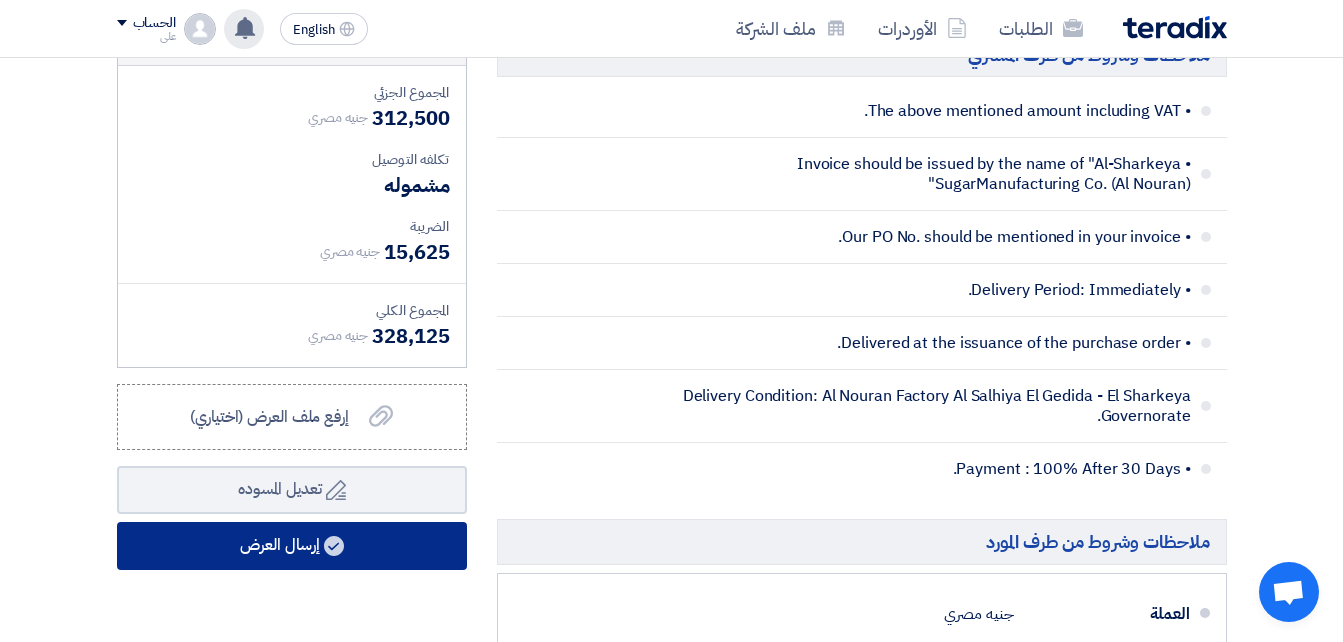 click on "إرسال العرض" 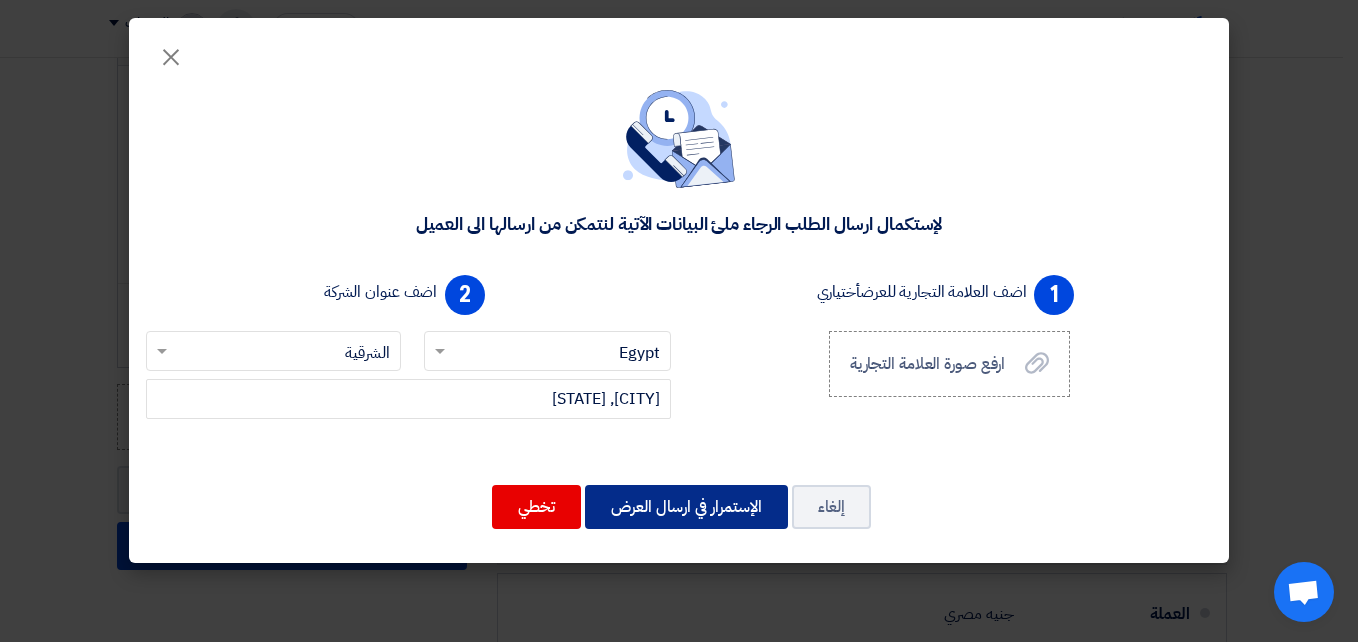 click on "الإستمرار في ارسال العرض" 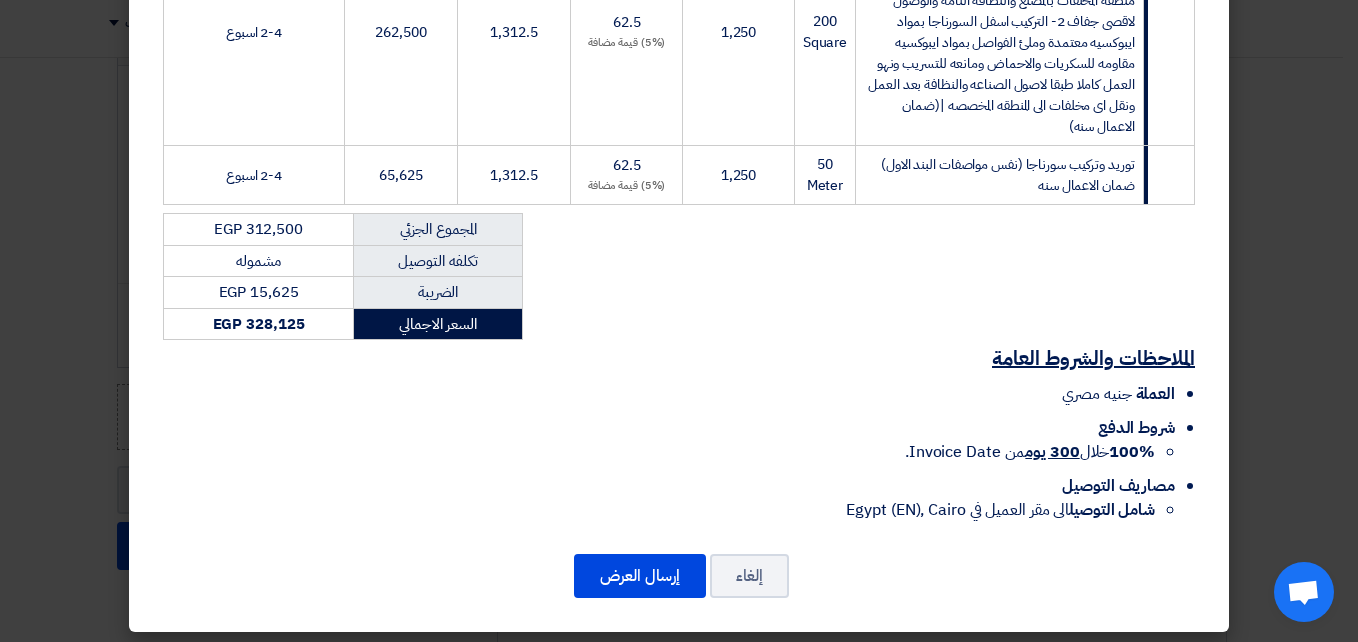 scroll, scrollTop: 487, scrollLeft: 0, axis: vertical 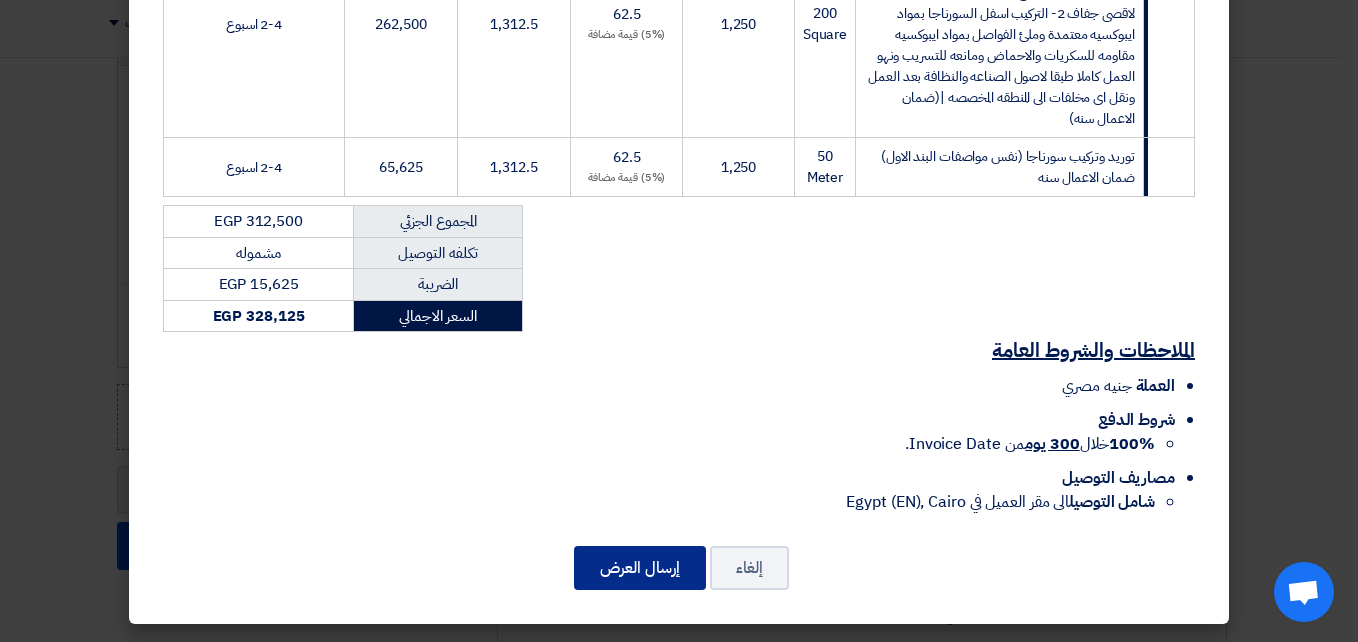click on "إرسال العرض" 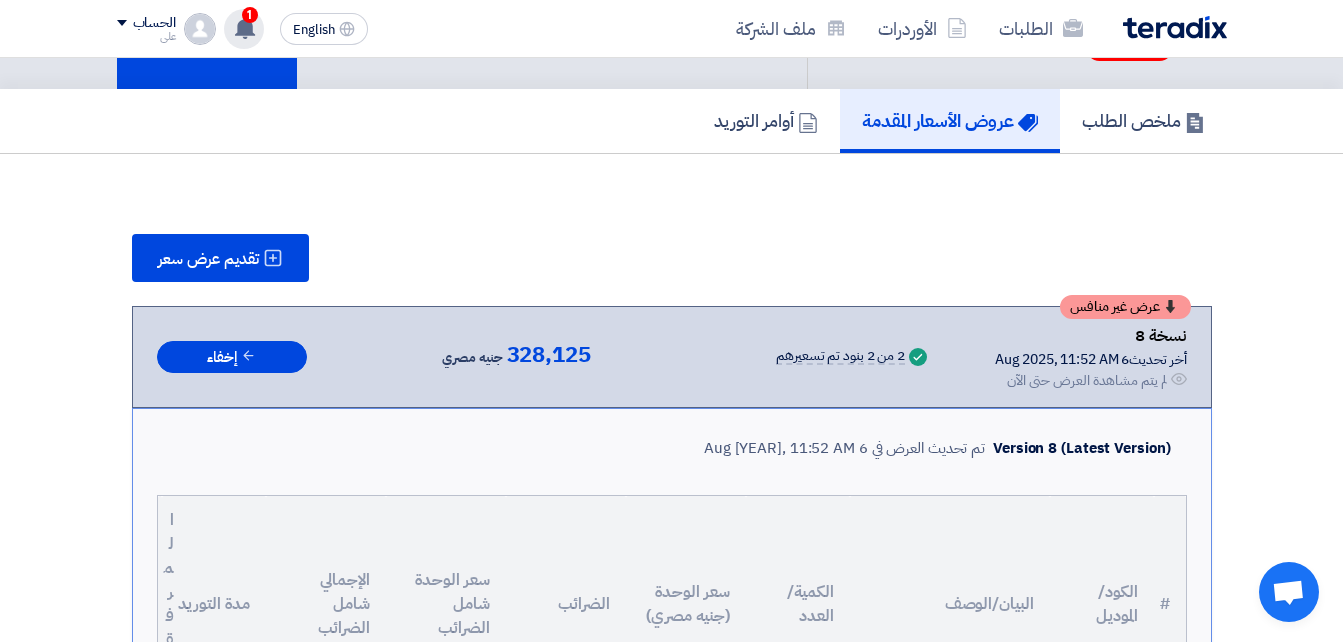 scroll, scrollTop: 125, scrollLeft: 0, axis: vertical 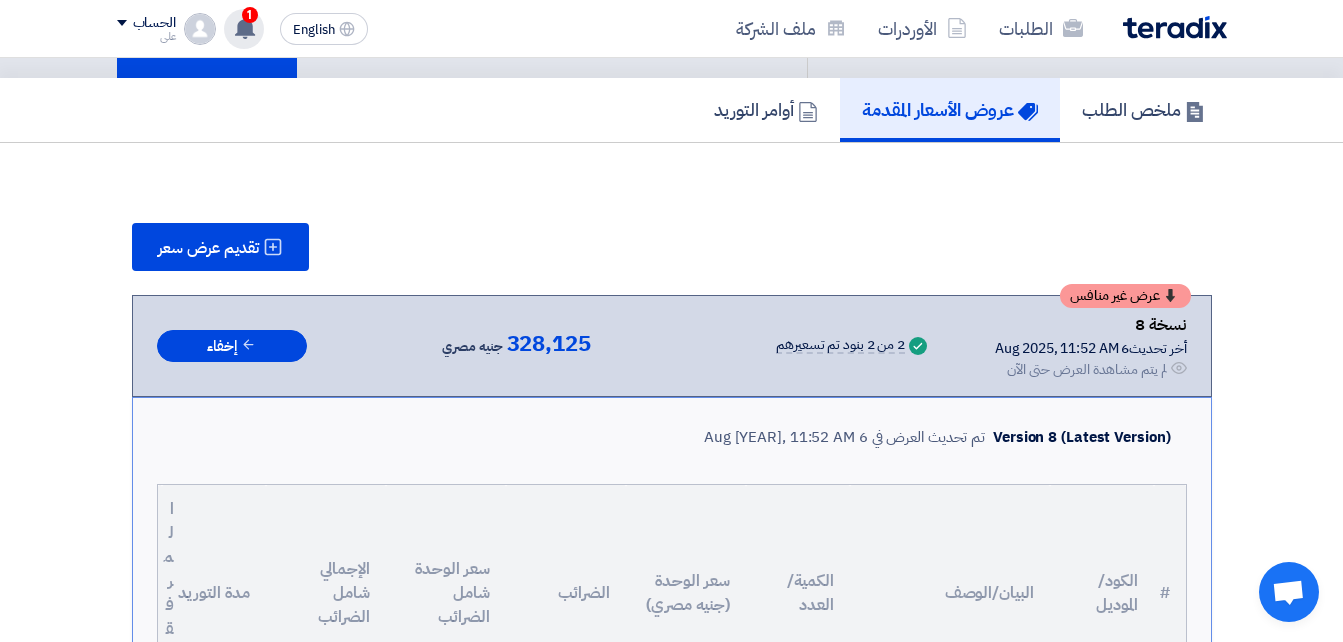 click on "1" 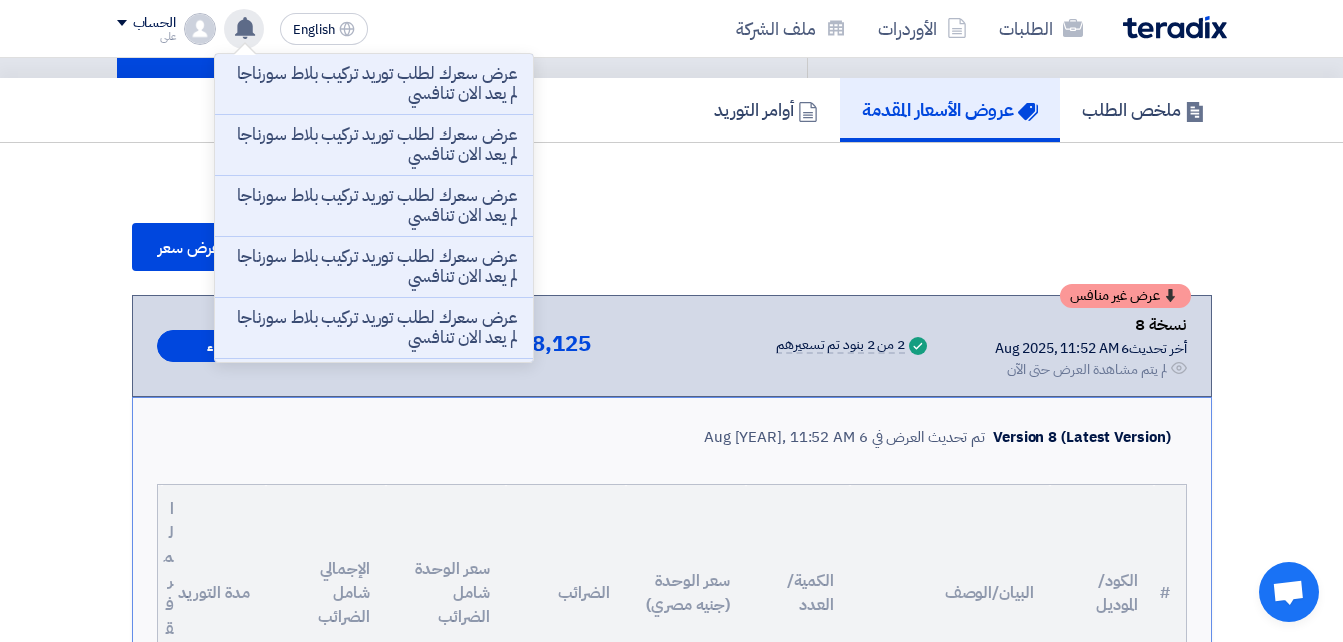 click on "ملخص الطلب
عروض الأسعار المقدمة
أوامر التوريد" 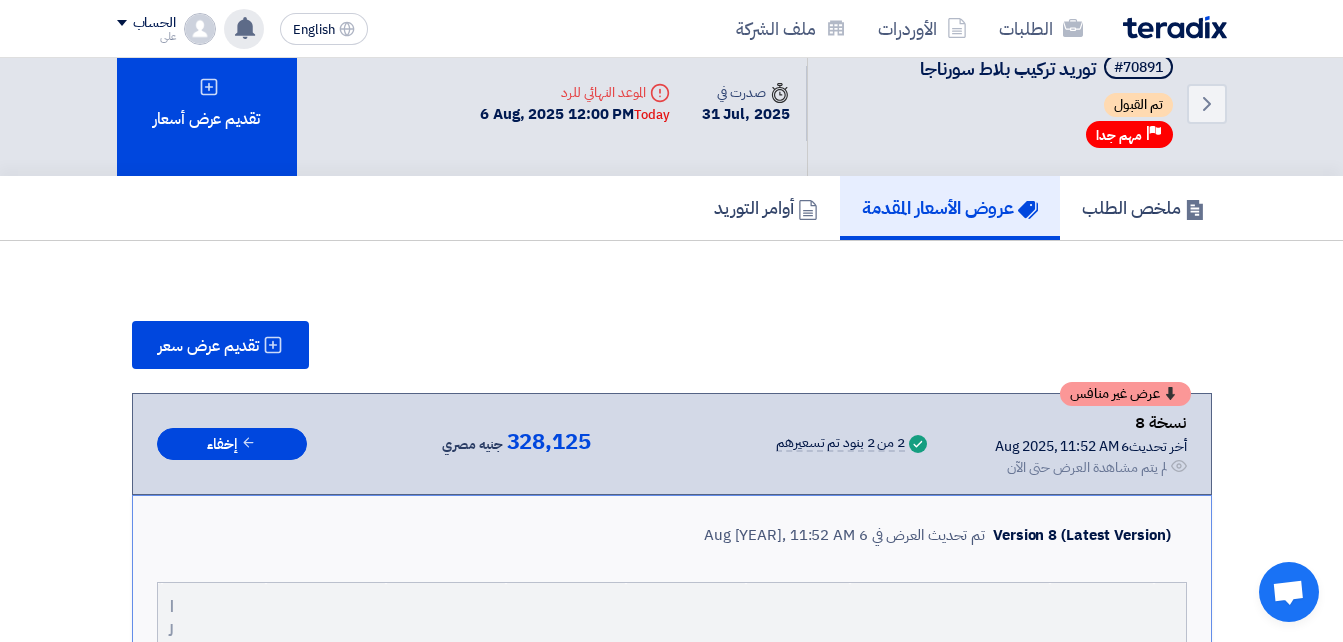scroll, scrollTop: 22, scrollLeft: 0, axis: vertical 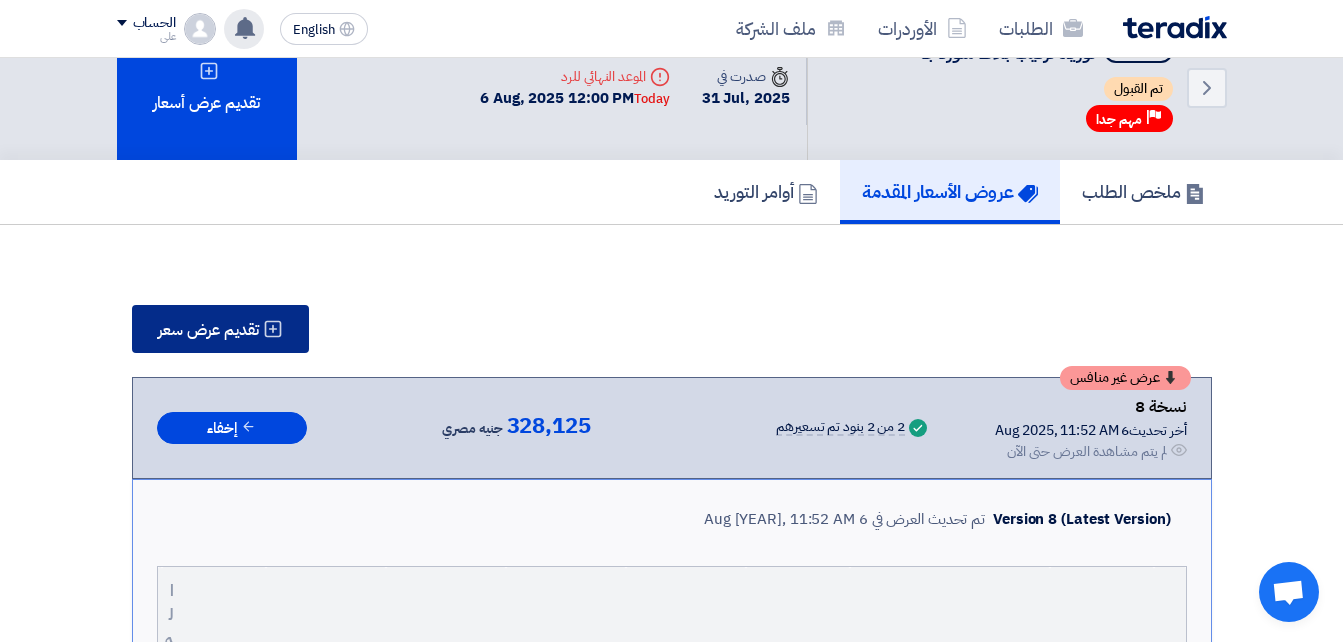 click on "تقديم عرض سعر" 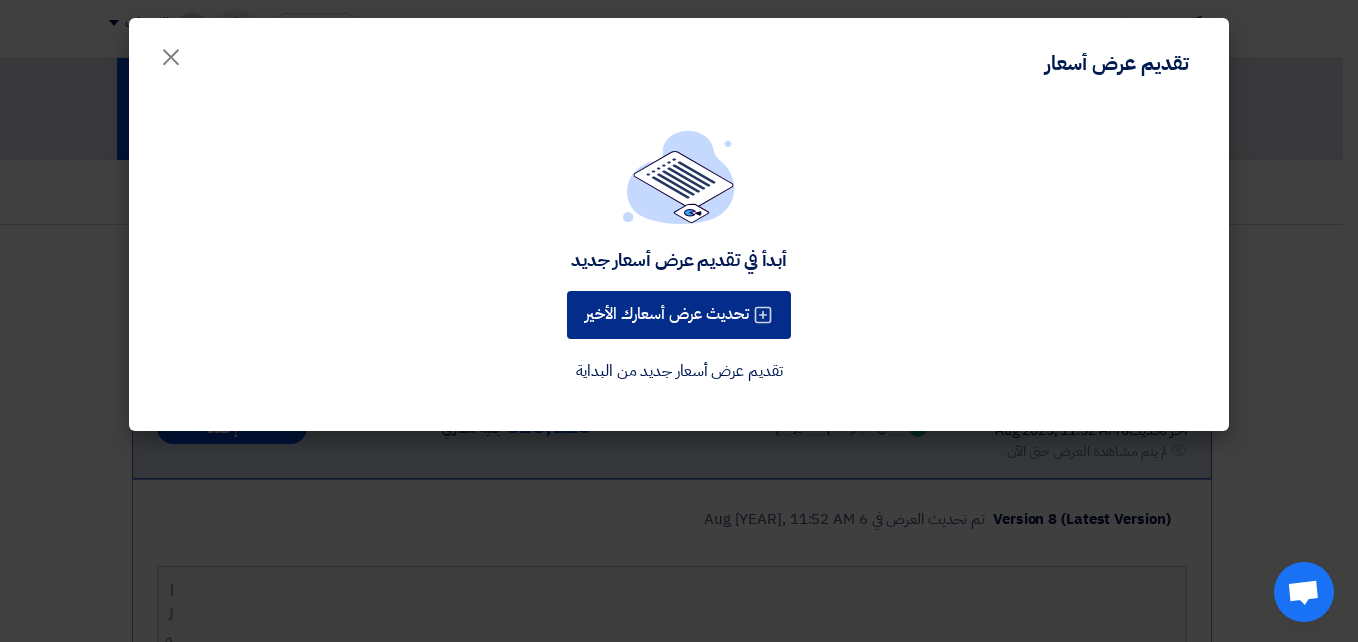 click on "تحديث عرض أسعارك الأخير" 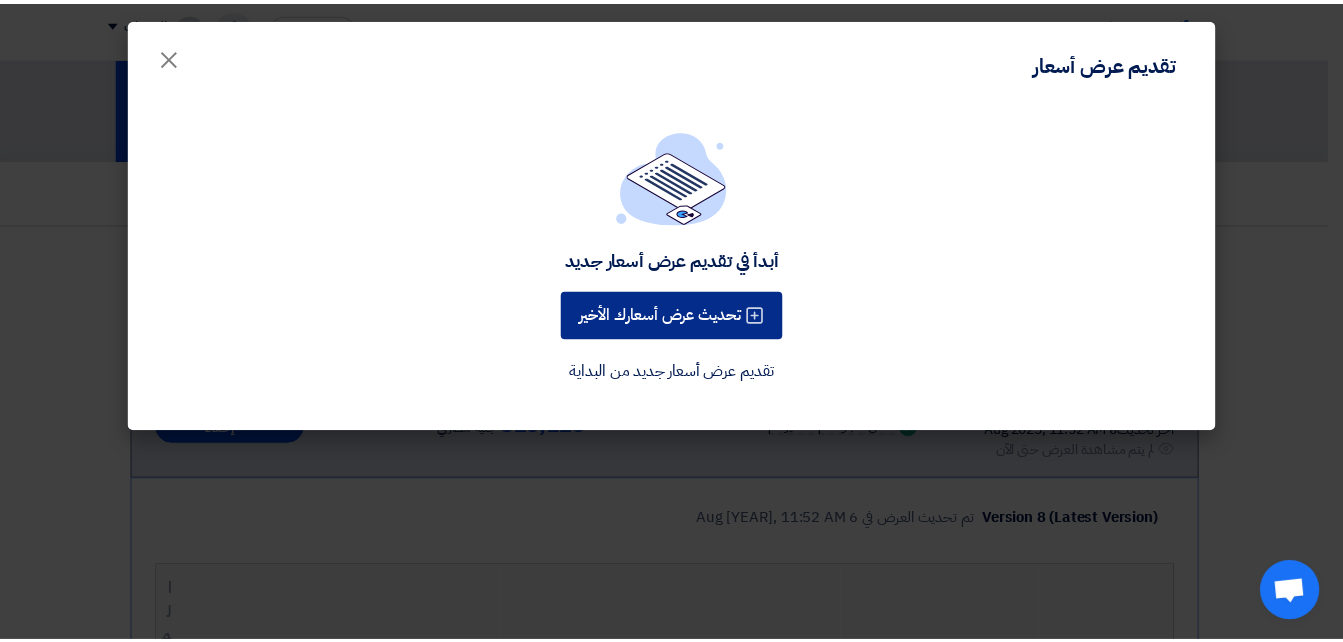 scroll, scrollTop: 0, scrollLeft: 0, axis: both 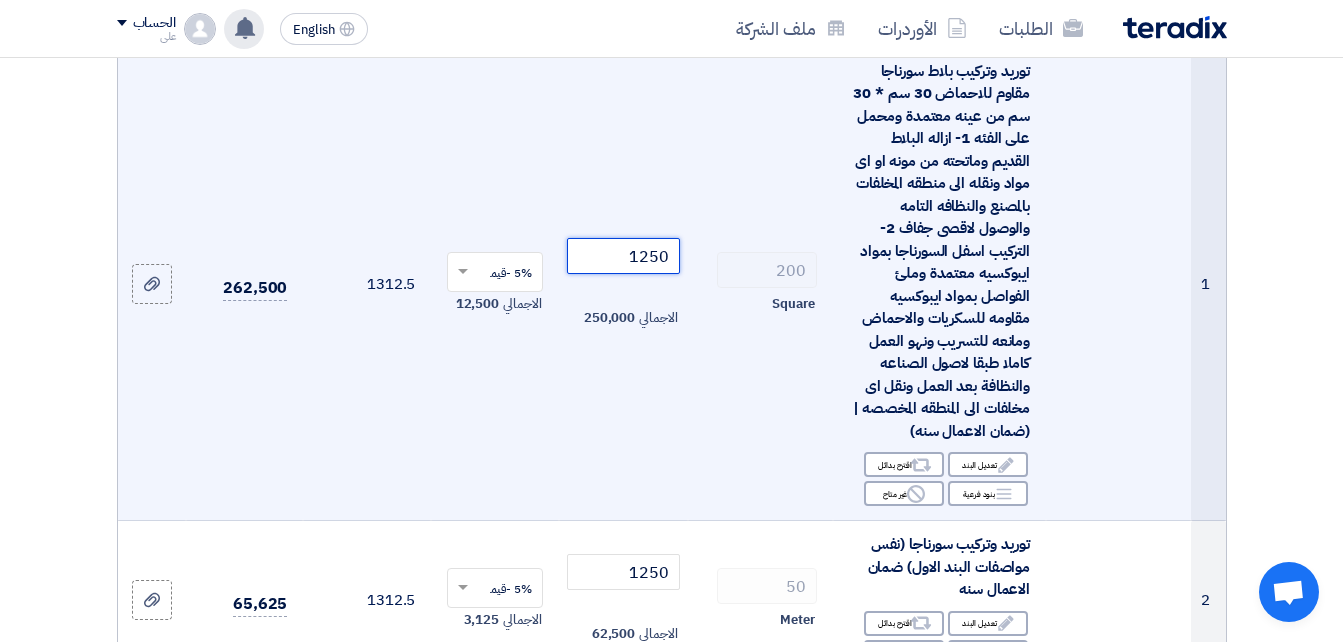 click on "1250" 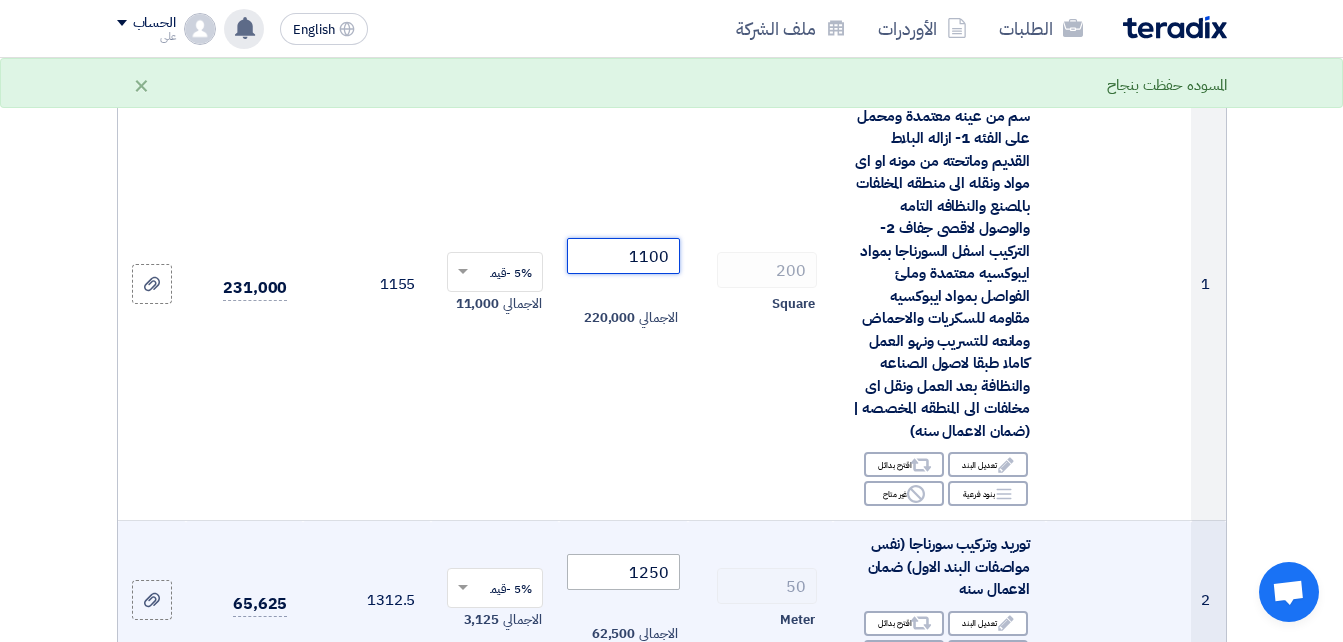 type on "1100" 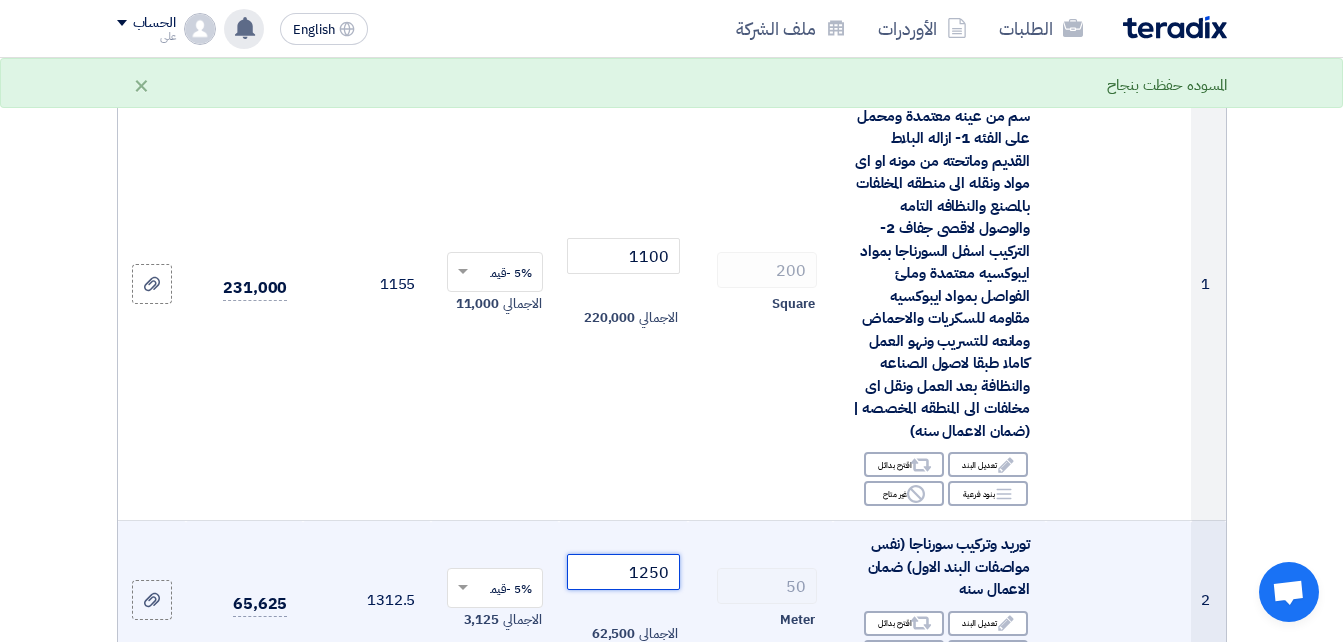 click on "1250" 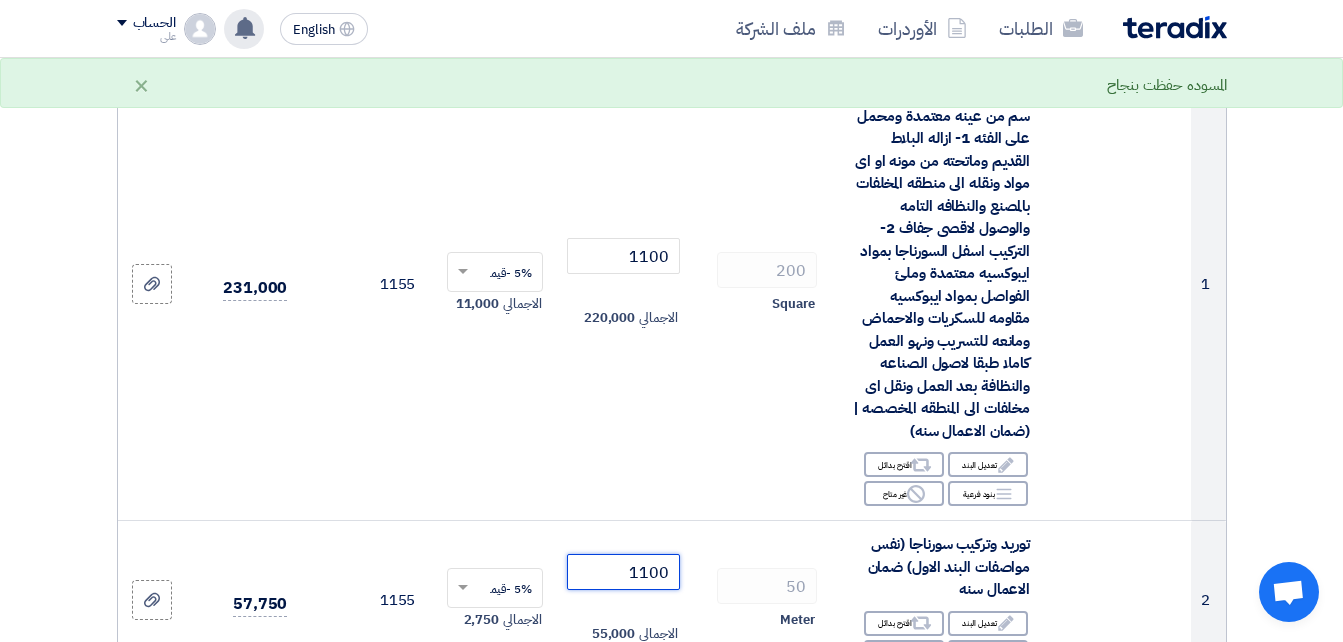 type on "1100" 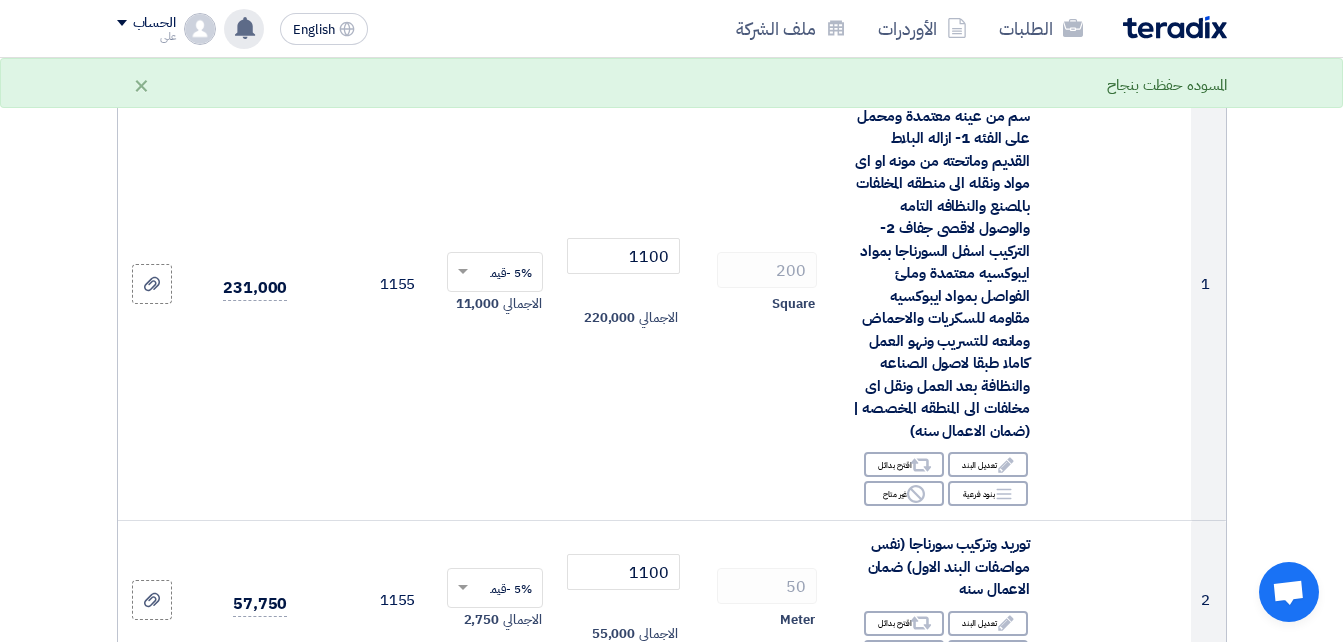 click on "تفاصيل الطلب
#
الكود/الموديل
البيان/الوصف
الكمية/العدد
سعر الوحدة (EGP)
الضرائب
+
'Select taxes...
1 Edit Reject" 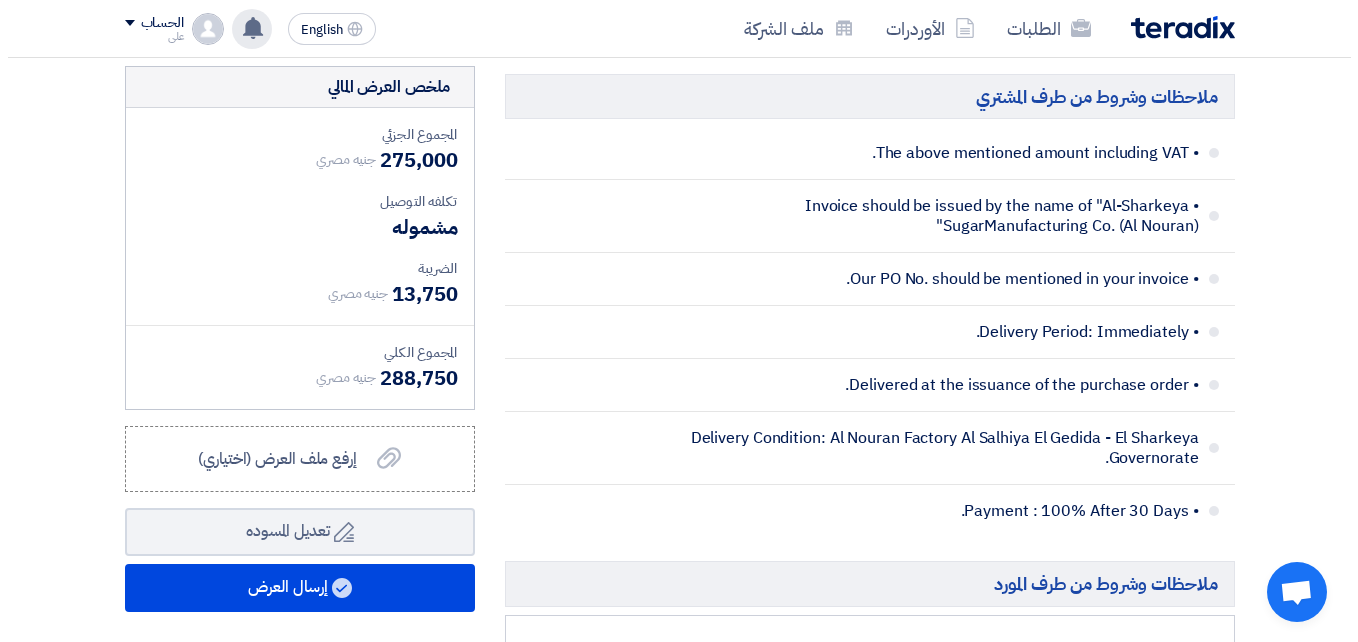 scroll, scrollTop: 1131, scrollLeft: 0, axis: vertical 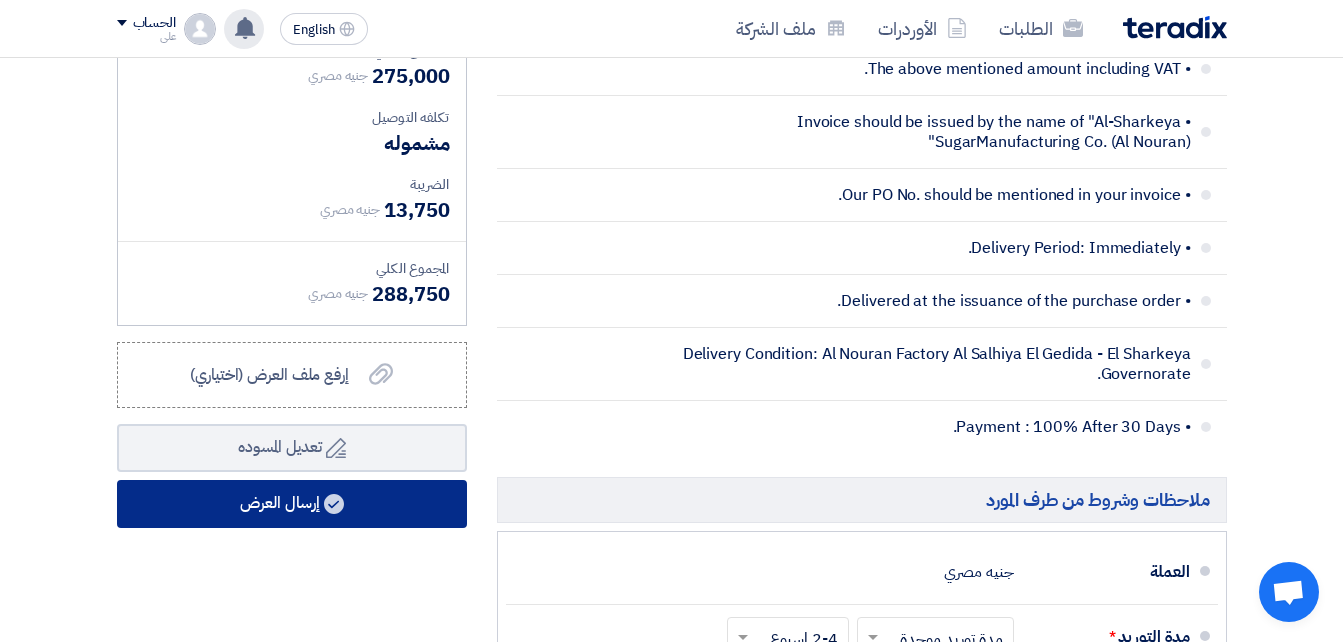 click on "إرسال العرض" 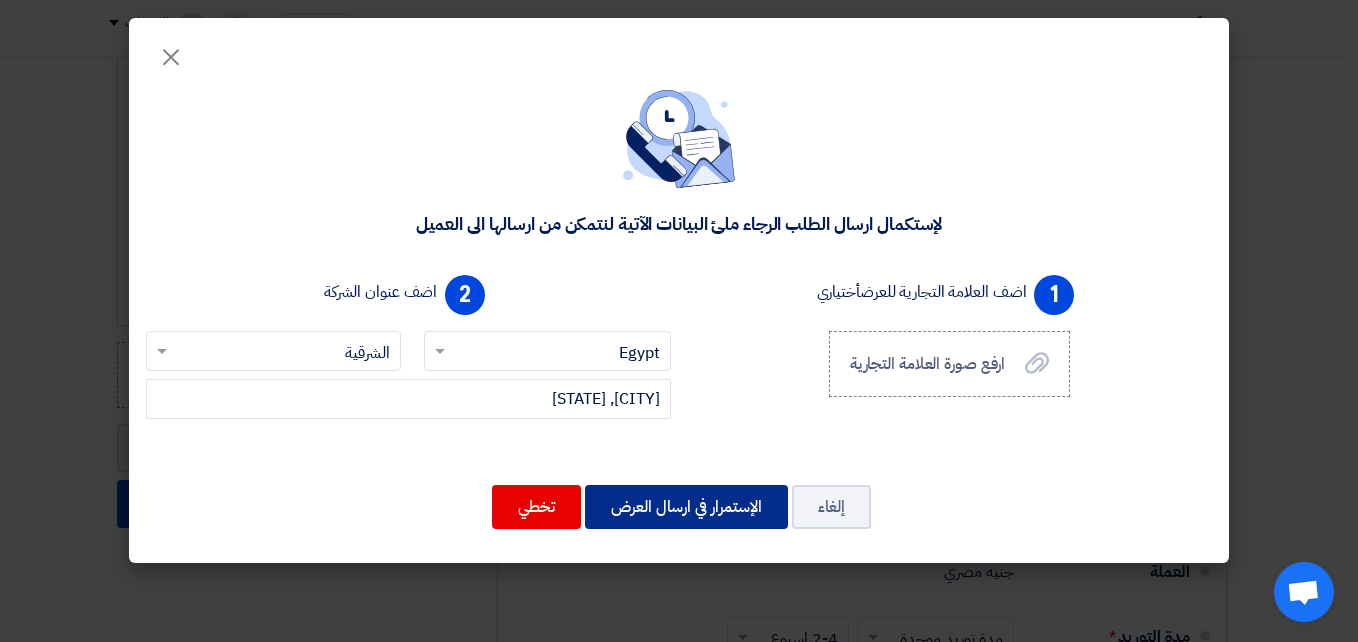 click on "الإستمرار في ارسال العرض" 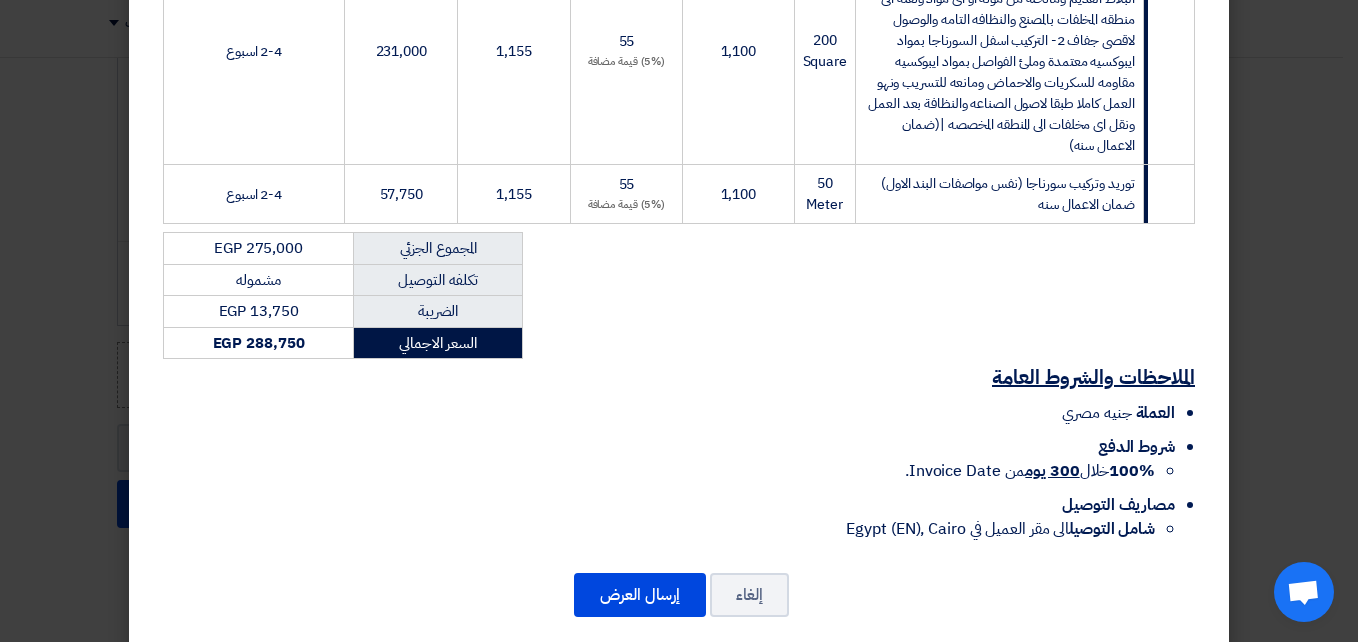 scroll, scrollTop: 462, scrollLeft: 0, axis: vertical 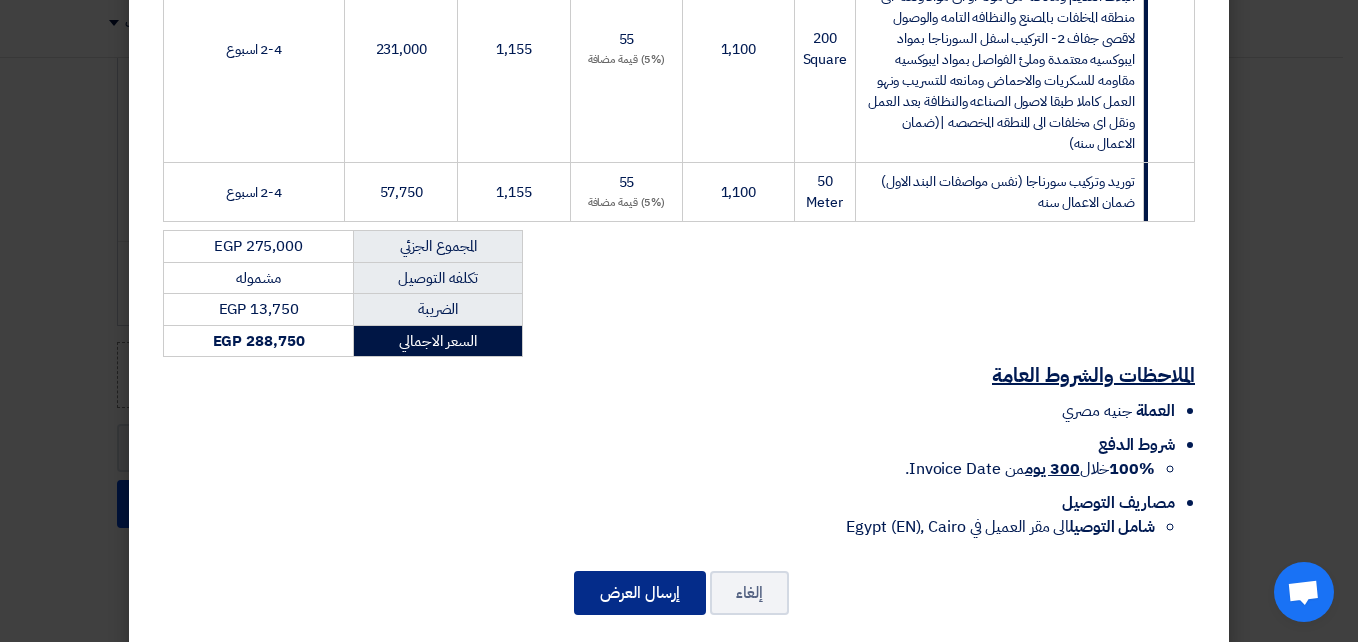 click on "إرسال العرض" 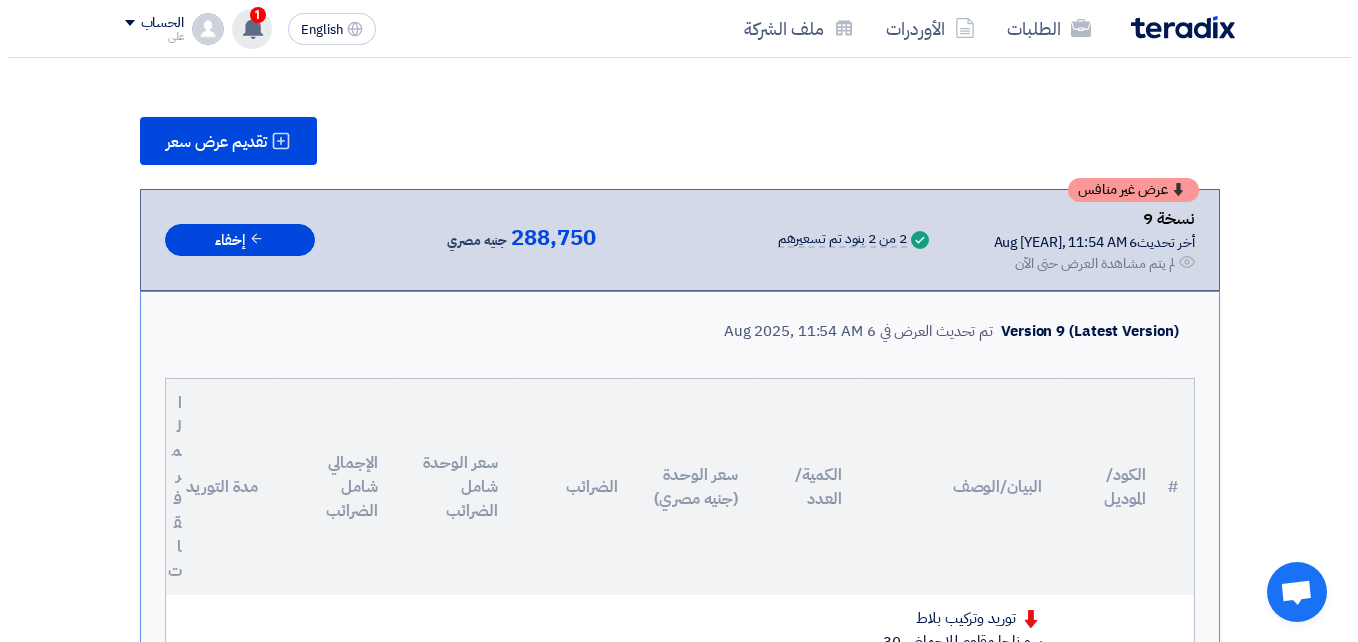 scroll, scrollTop: 242, scrollLeft: 0, axis: vertical 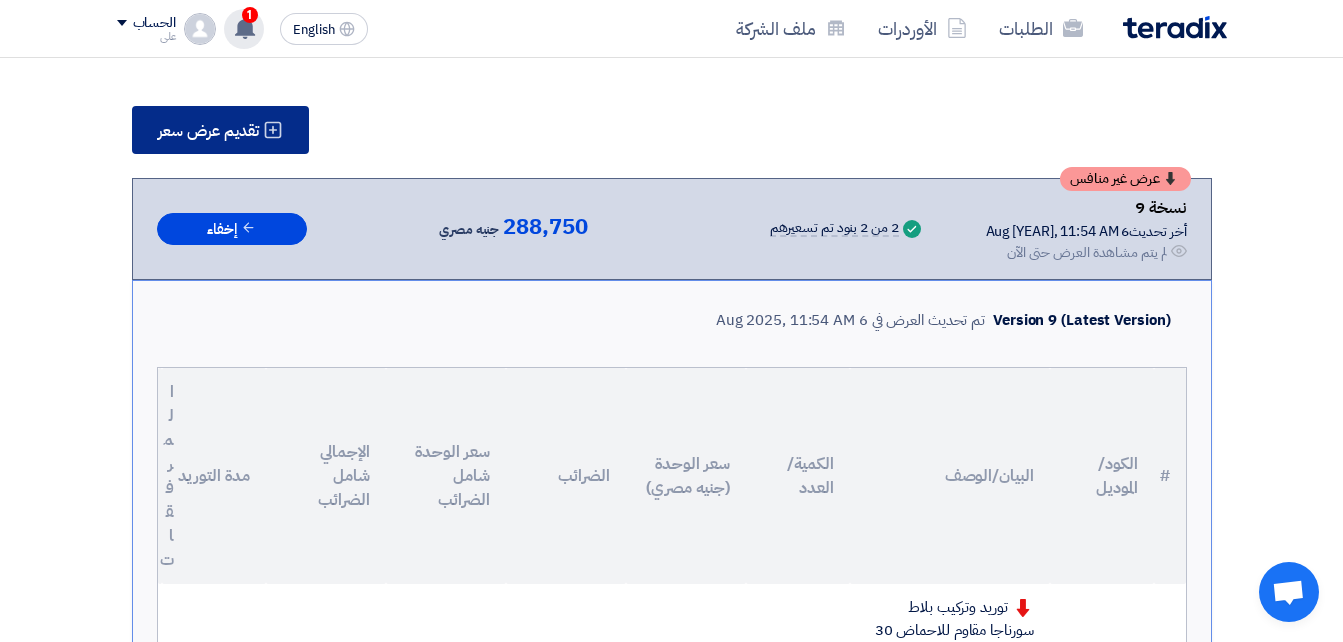 click on "تقديم عرض سعر" 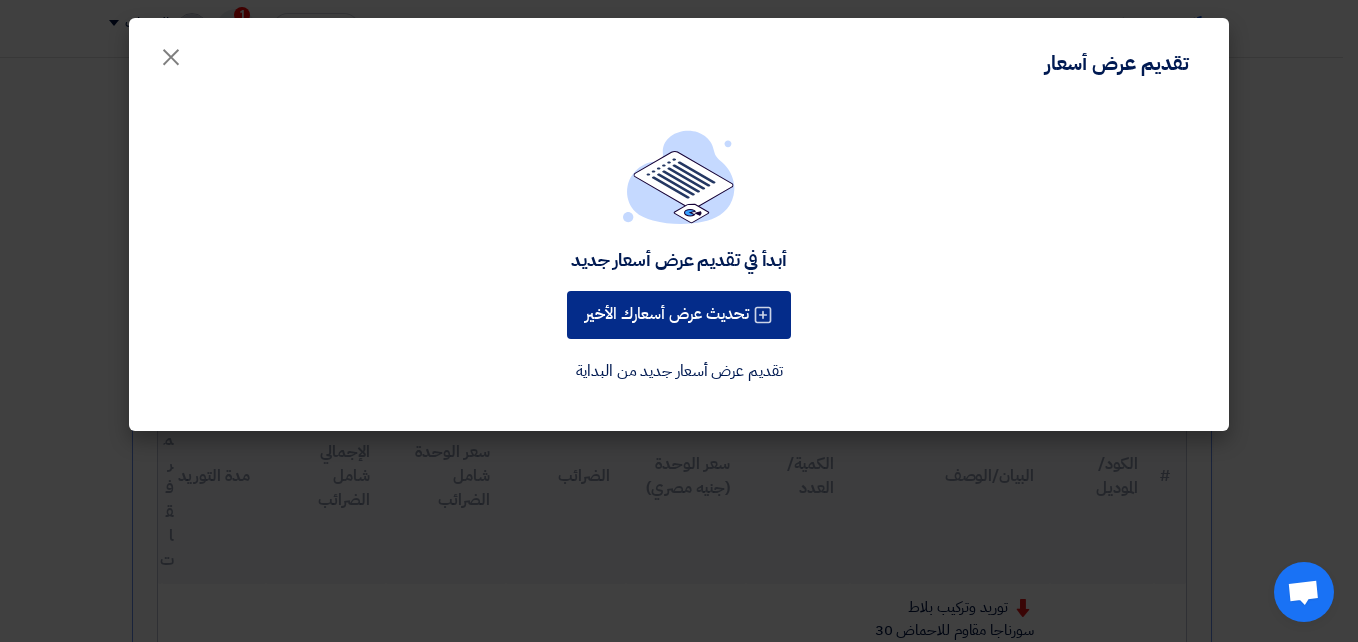 click on "تحديث عرض أسعارك الأخير" 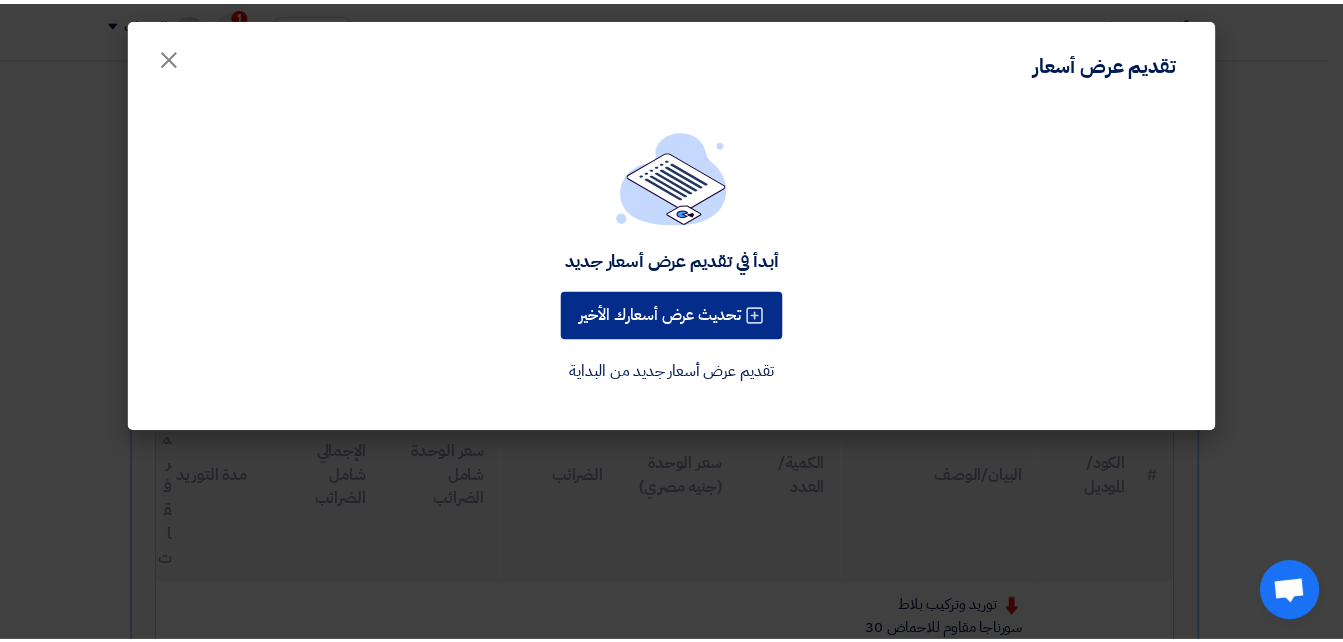 scroll, scrollTop: 0, scrollLeft: 0, axis: both 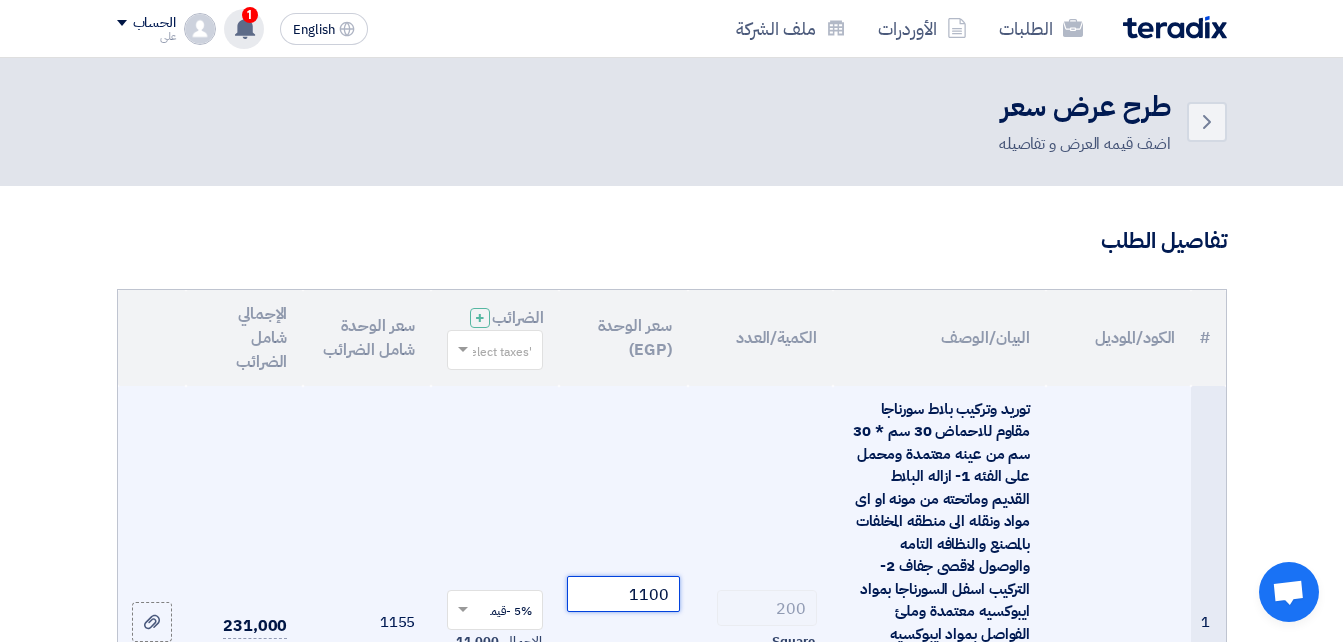 click on "1100" 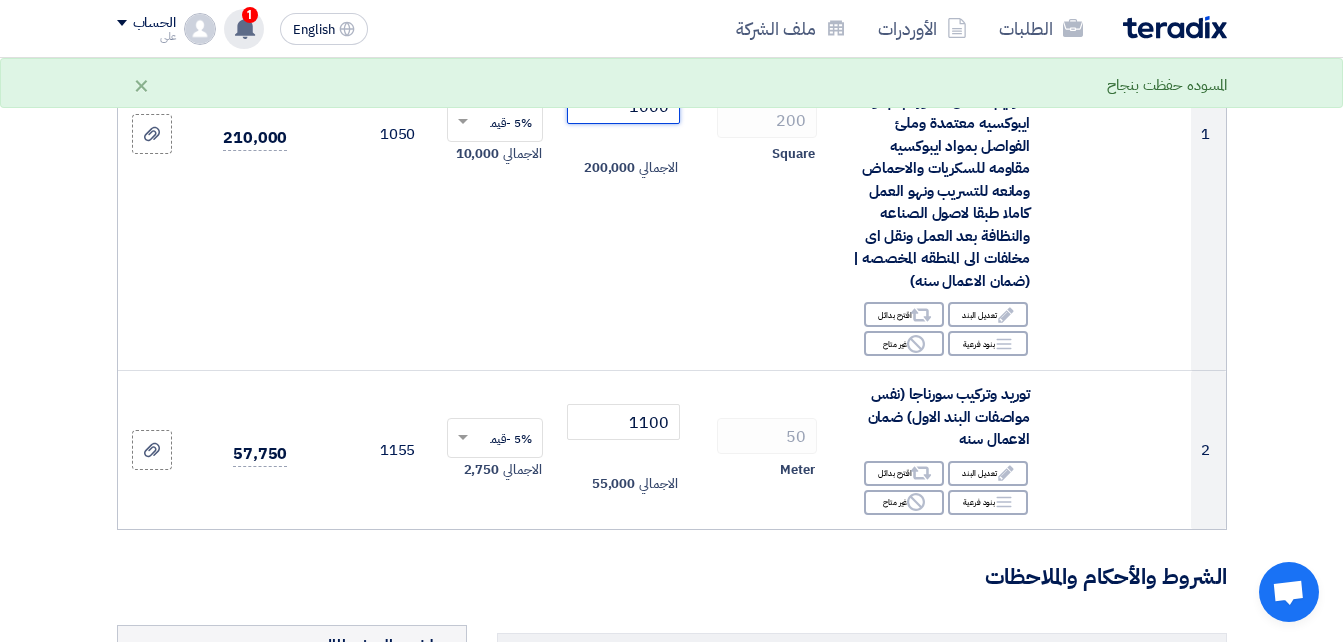 scroll, scrollTop: 493, scrollLeft: 0, axis: vertical 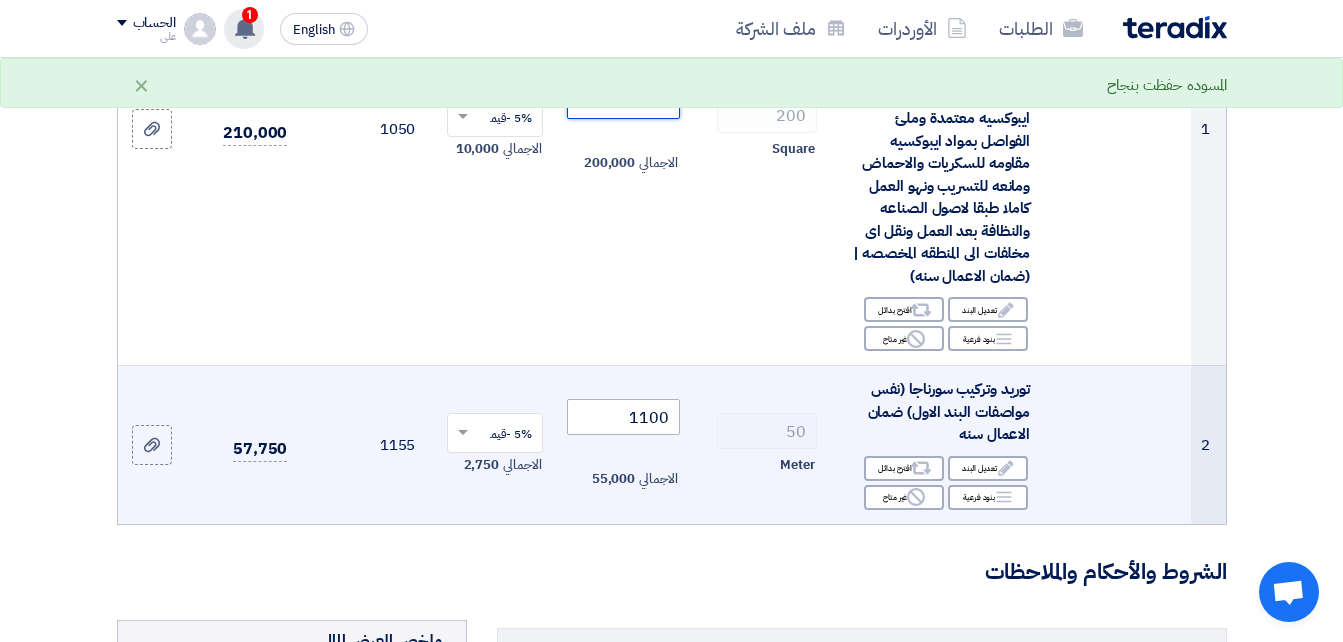 type on "1000" 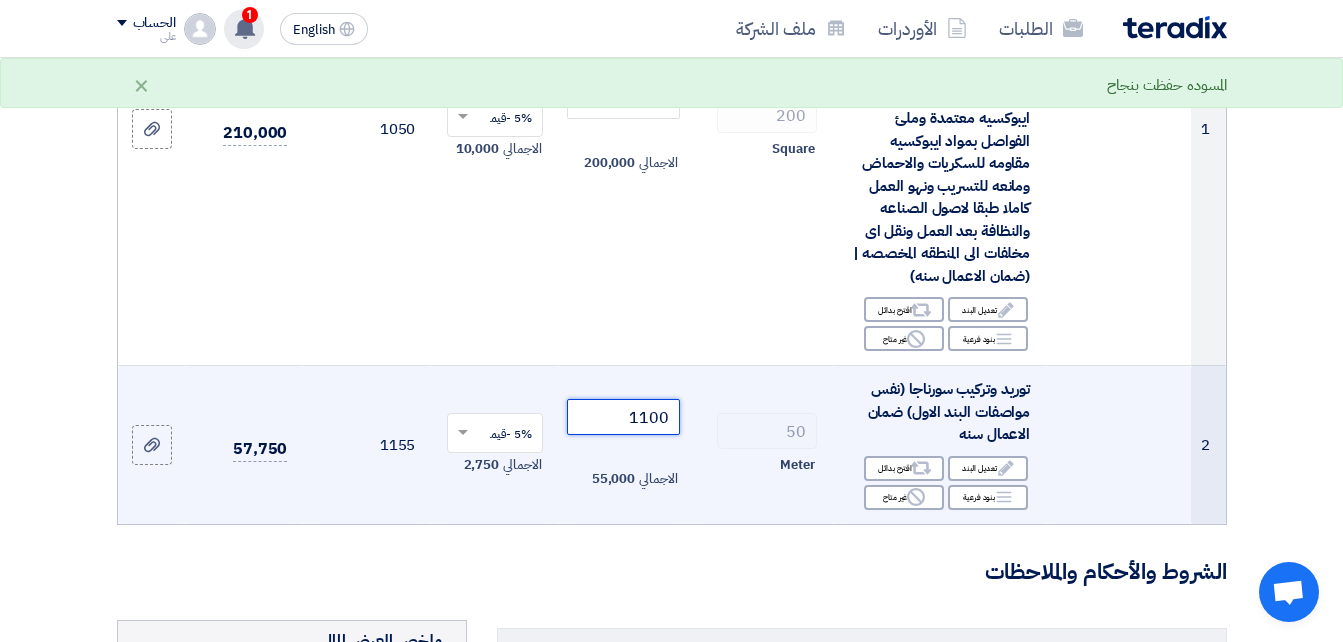 click on "1100" 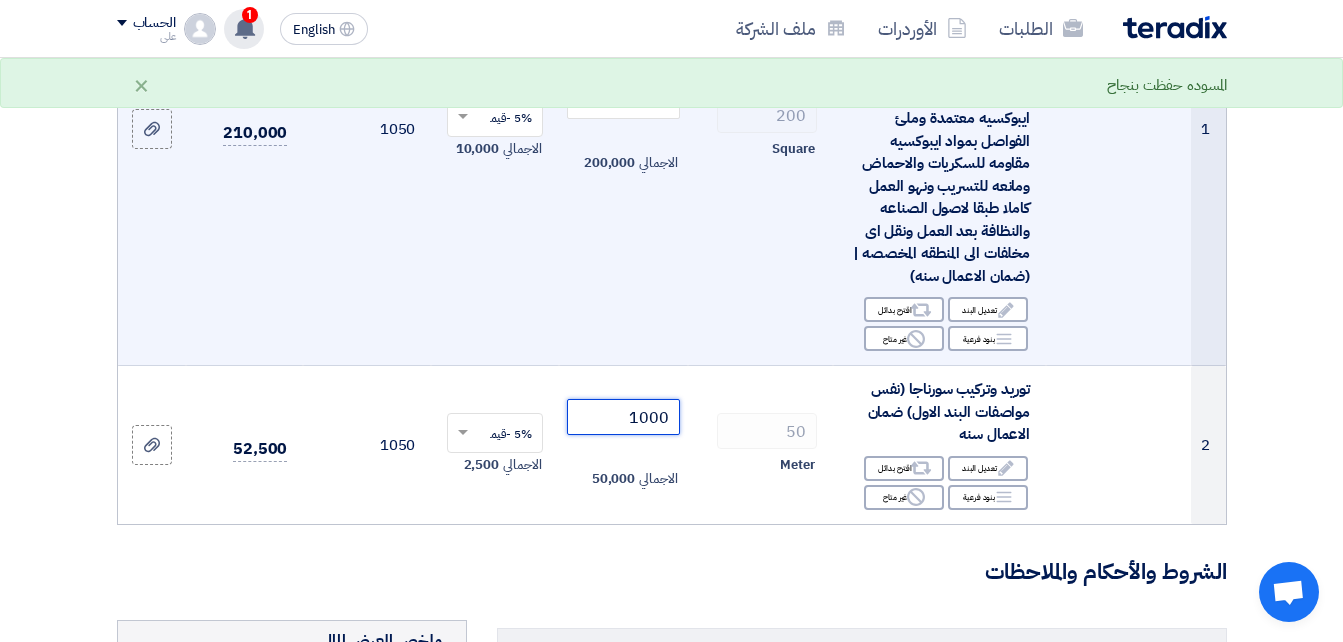 type on "1000" 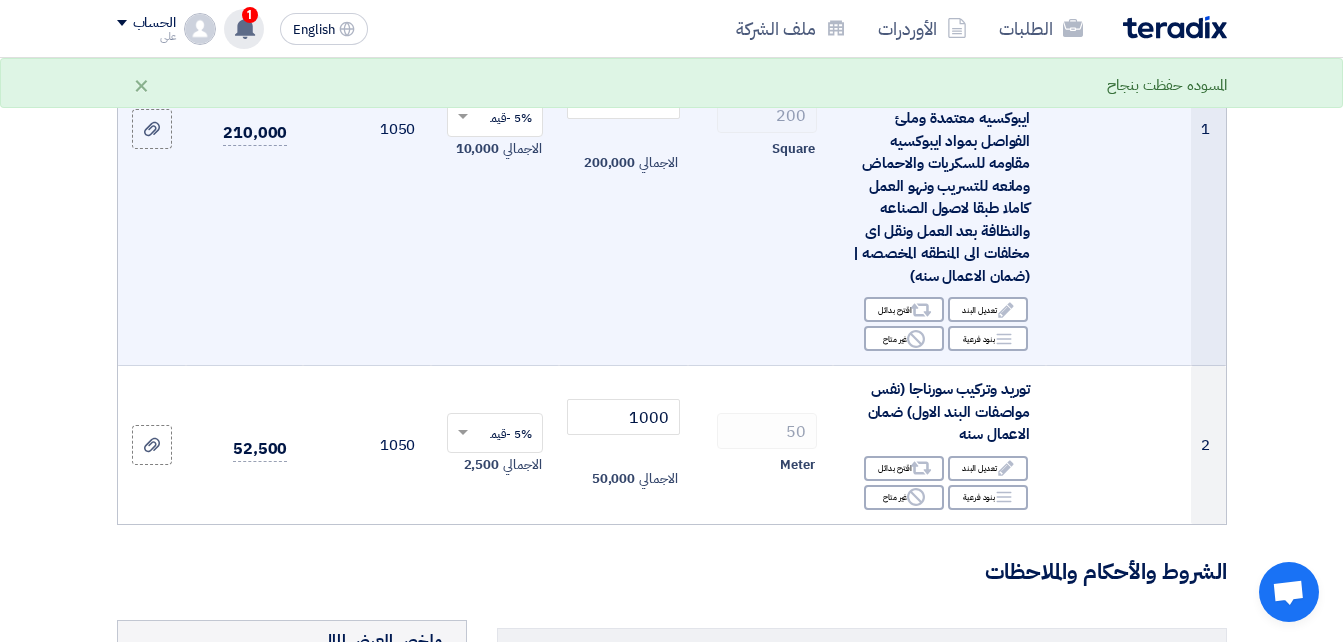 click on "1000
الاجمالي
200,000" 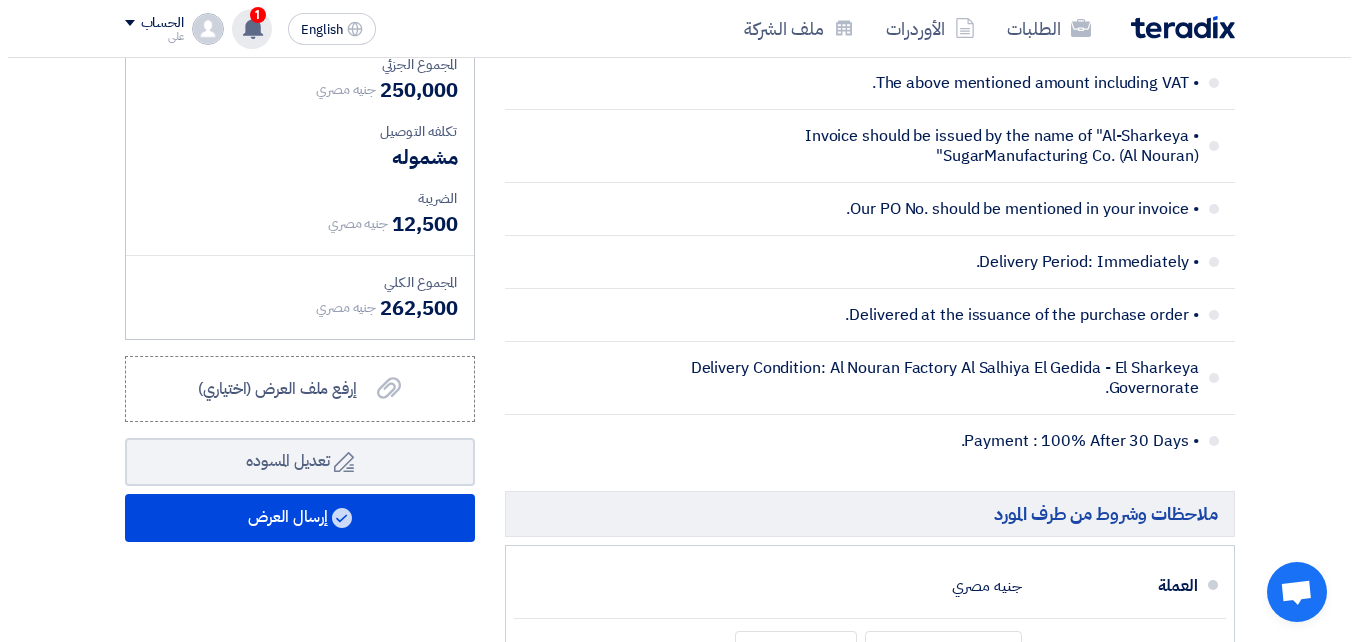 scroll, scrollTop: 1127, scrollLeft: 0, axis: vertical 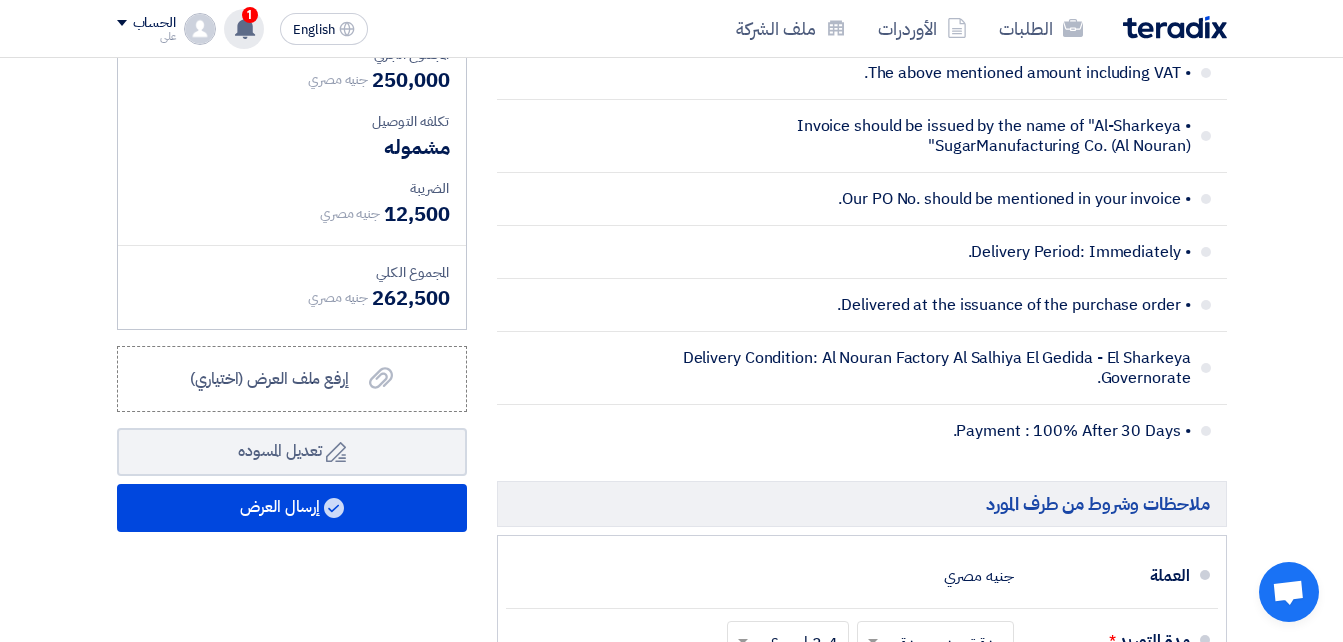 click on "تفاصيل الطلب
#
الكود/الموديل
البيان/الوصف
الكمية/العدد
سعر الوحدة (EGP)
الضرائب
+
'Select taxes...
1 Edit Reject" 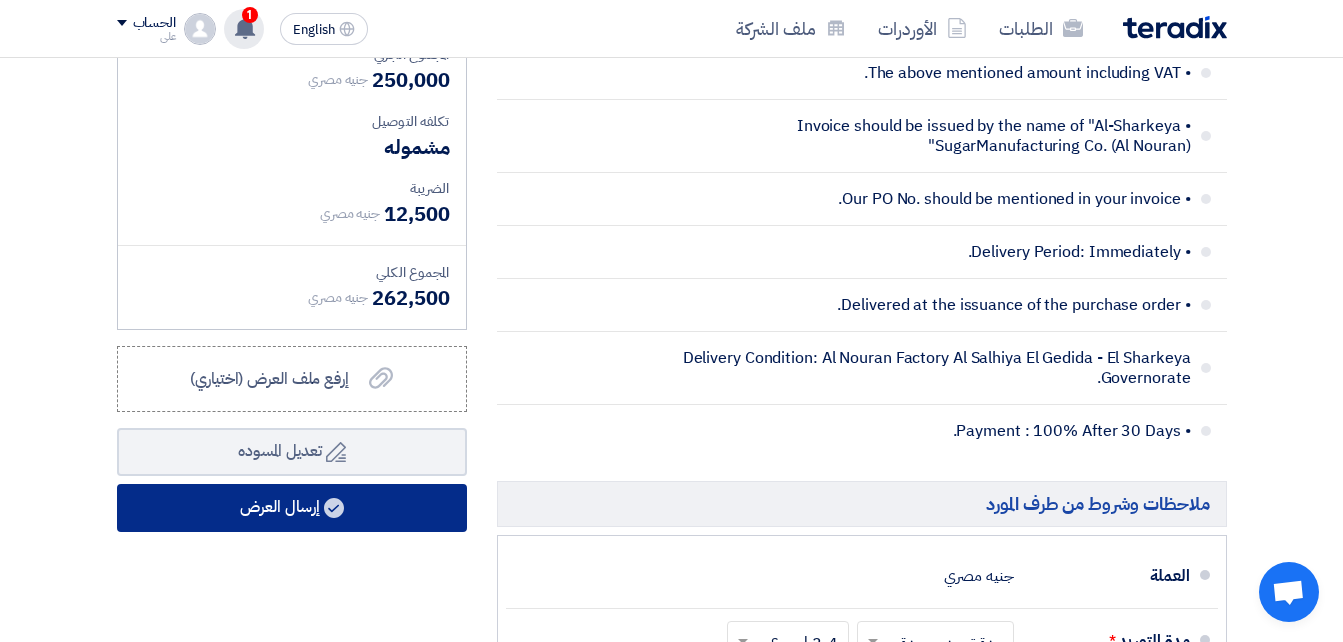 click on "إرسال العرض" 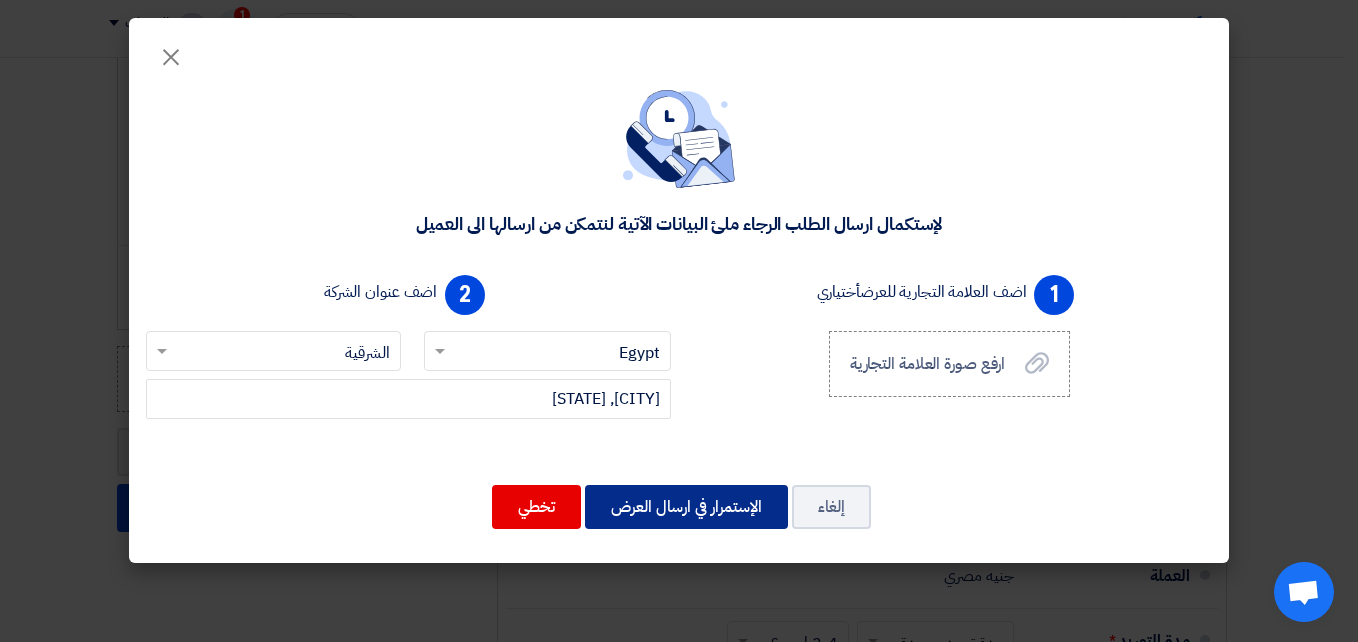 click on "الإستمرار في ارسال العرض" 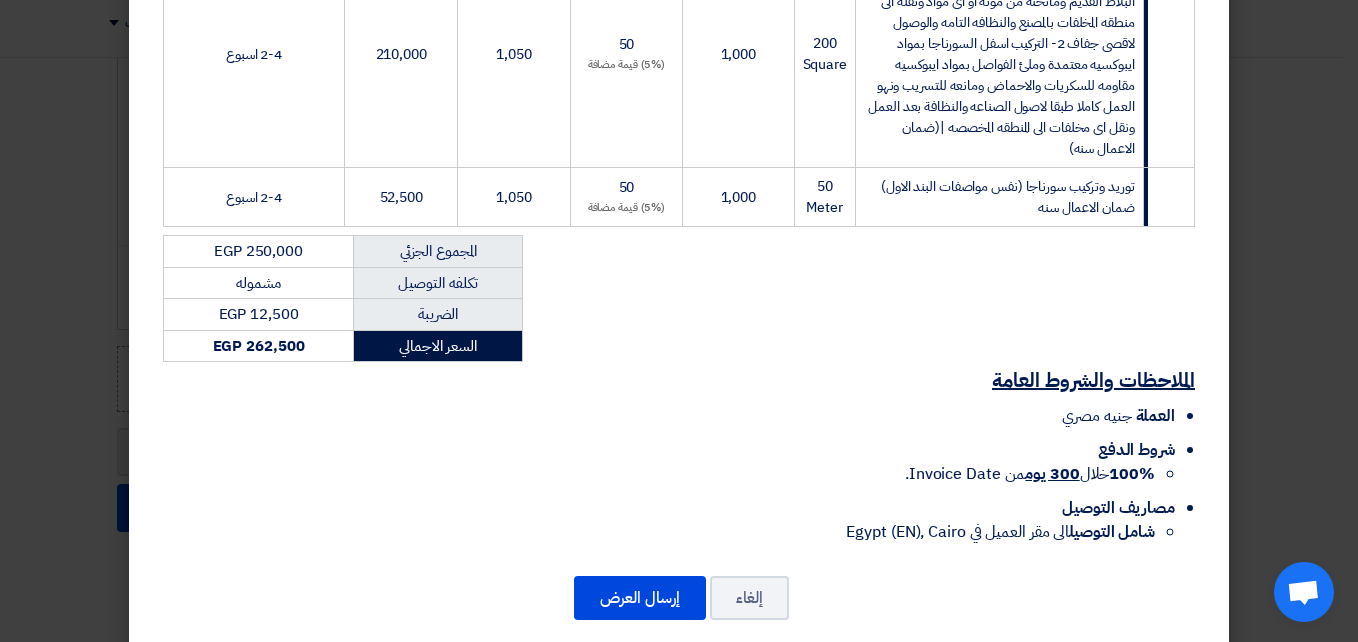 scroll, scrollTop: 487, scrollLeft: 0, axis: vertical 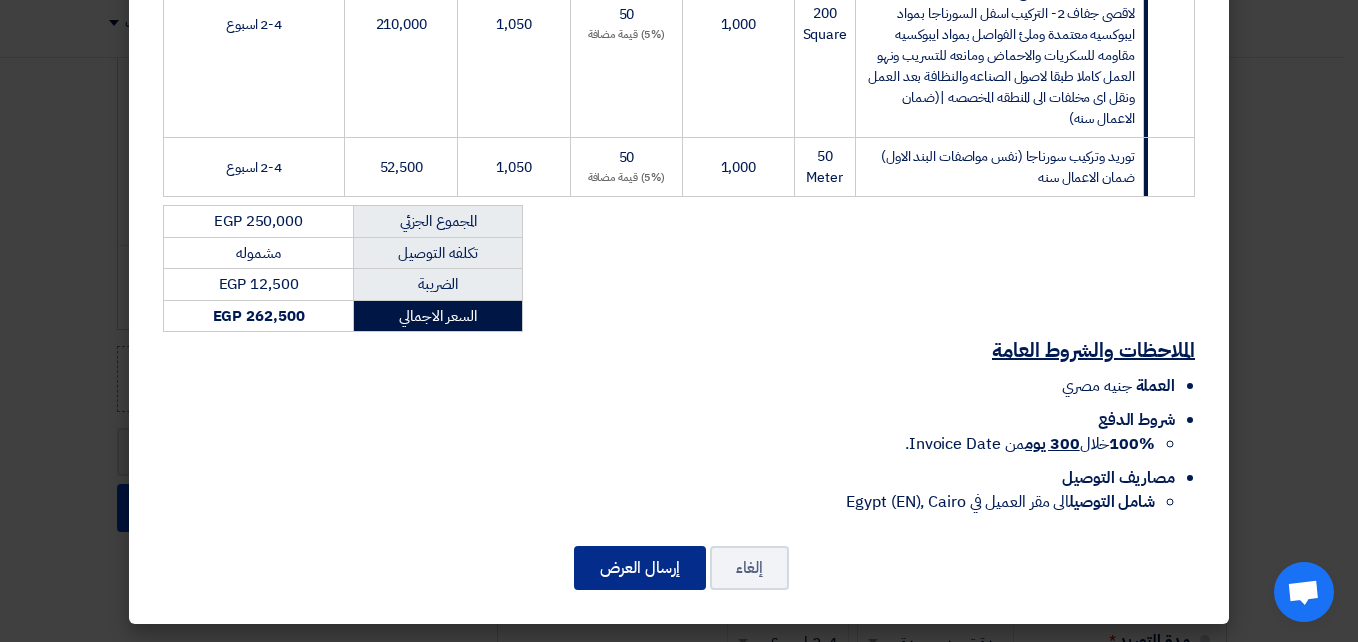 click on "إرسال العرض" 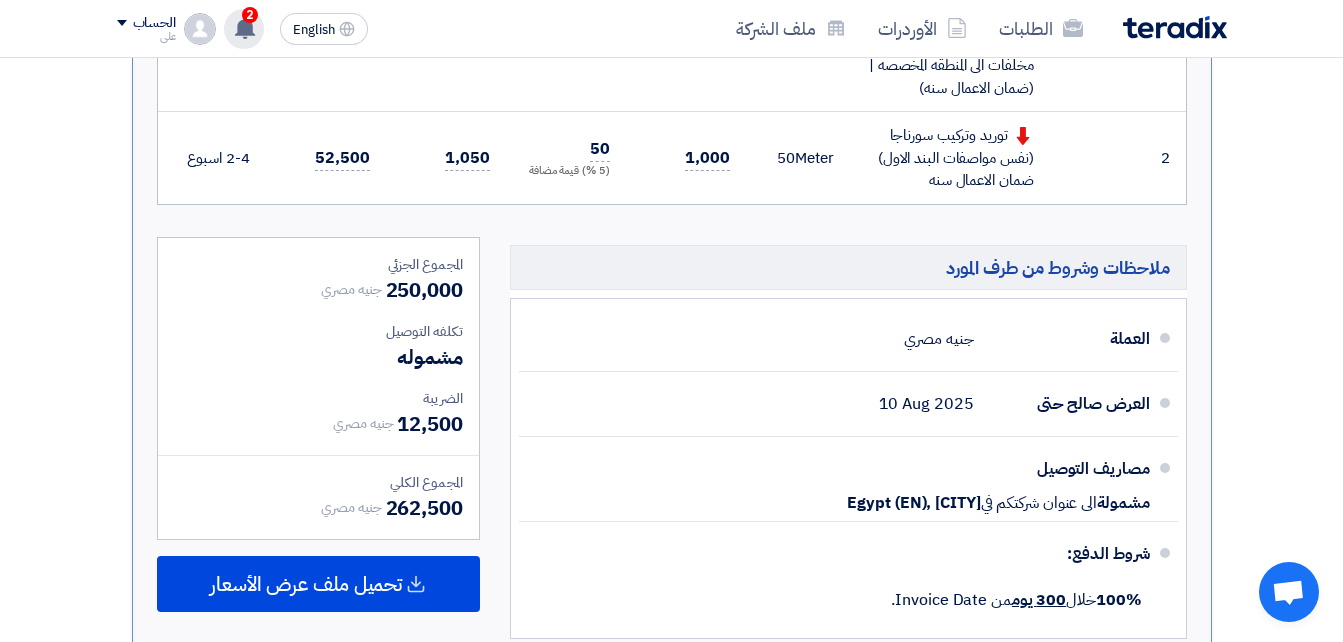 scroll, scrollTop: 1149, scrollLeft: 0, axis: vertical 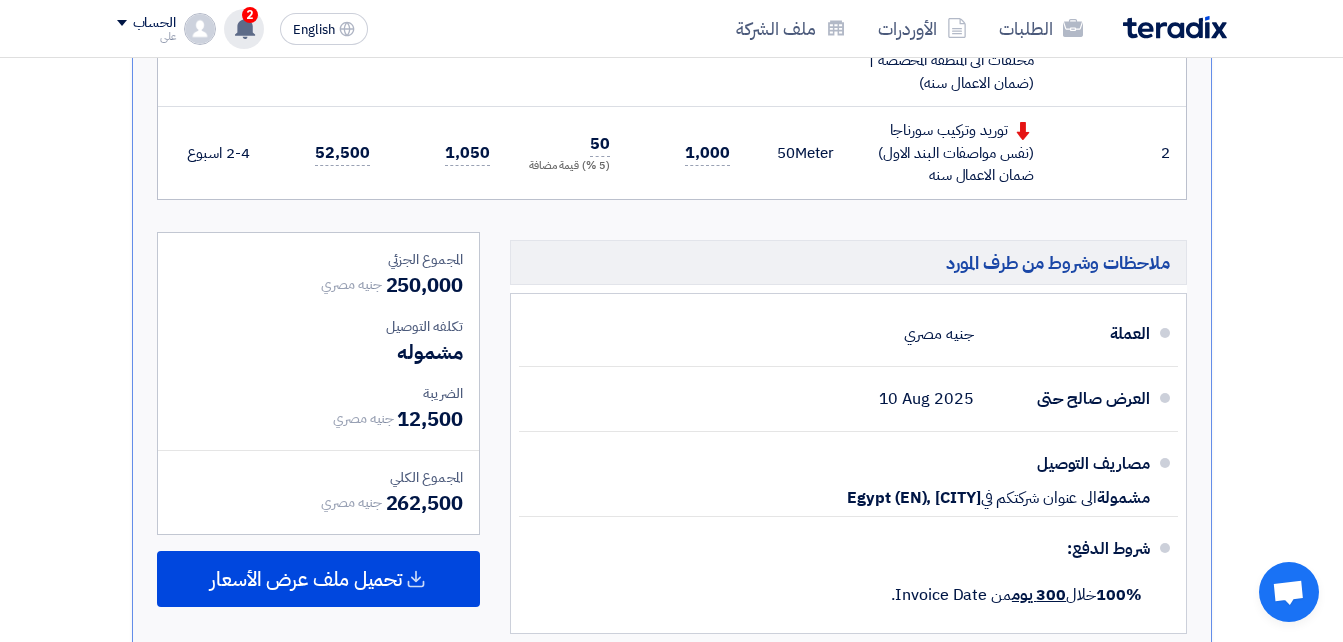 click 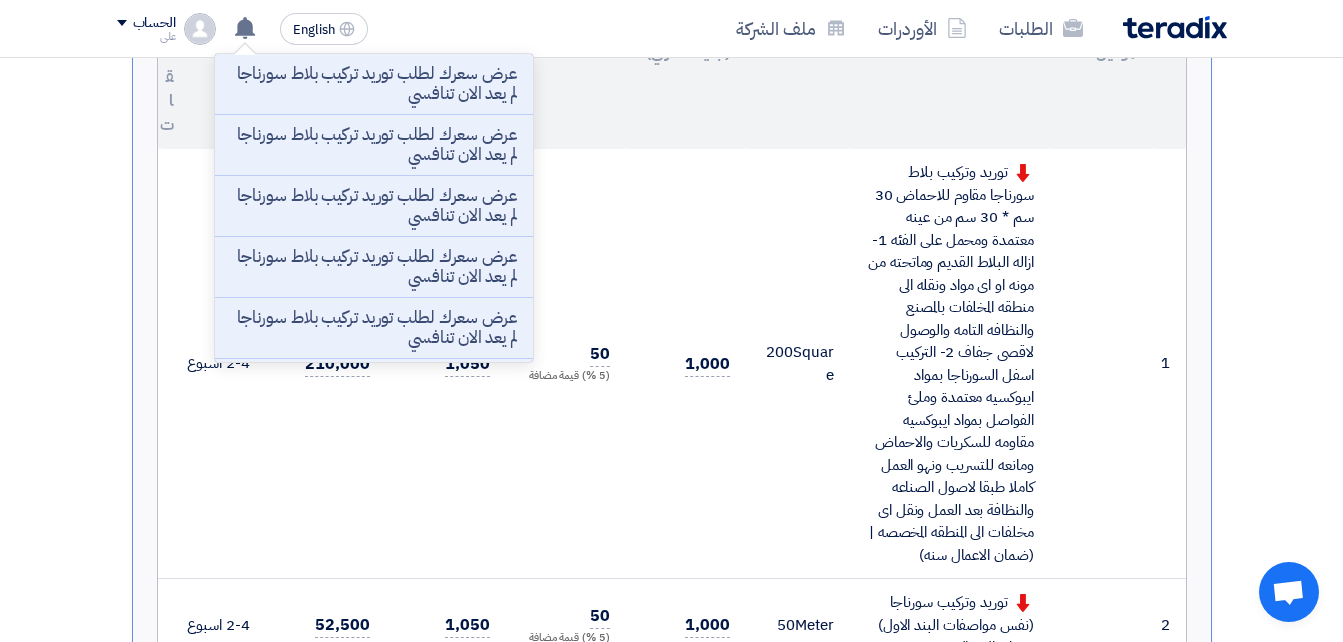 scroll, scrollTop: 653, scrollLeft: 0, axis: vertical 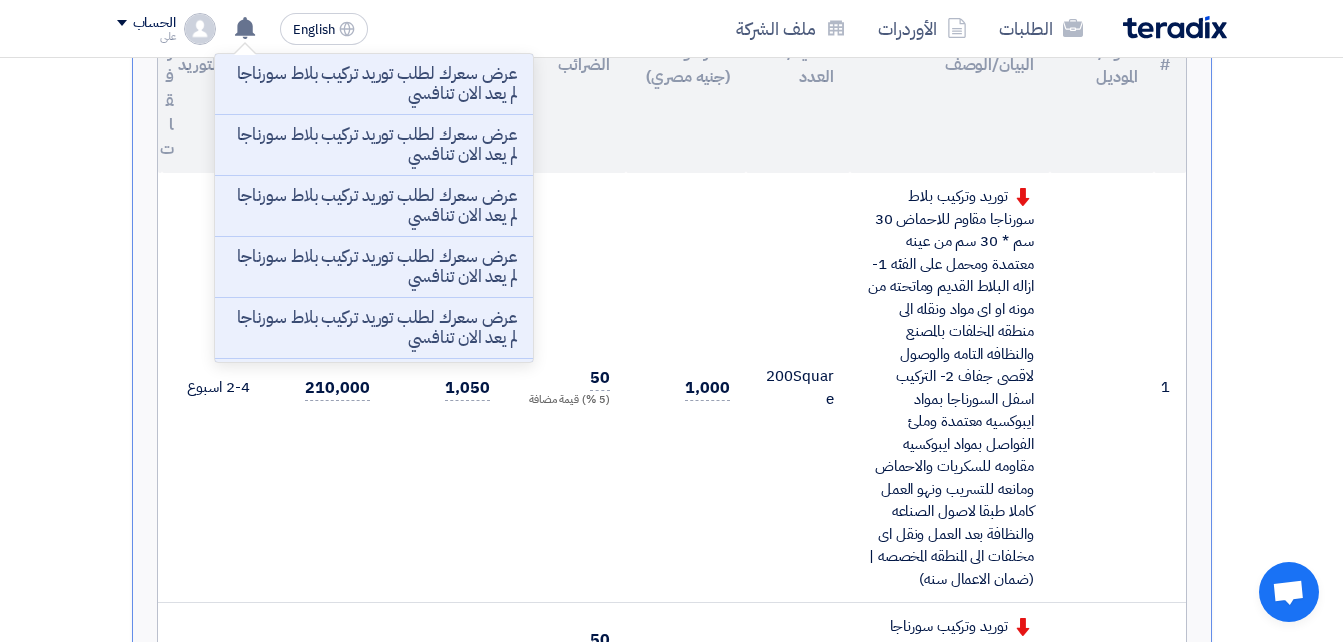 click on "تقديم عرض سعر
عرض غير منافس
نسخة 10
أخر تحديث
6 Aug 2025, 11:55 AM
Offer is Seen
لم يتم مشاهدة العرض حتى الآن
Success" 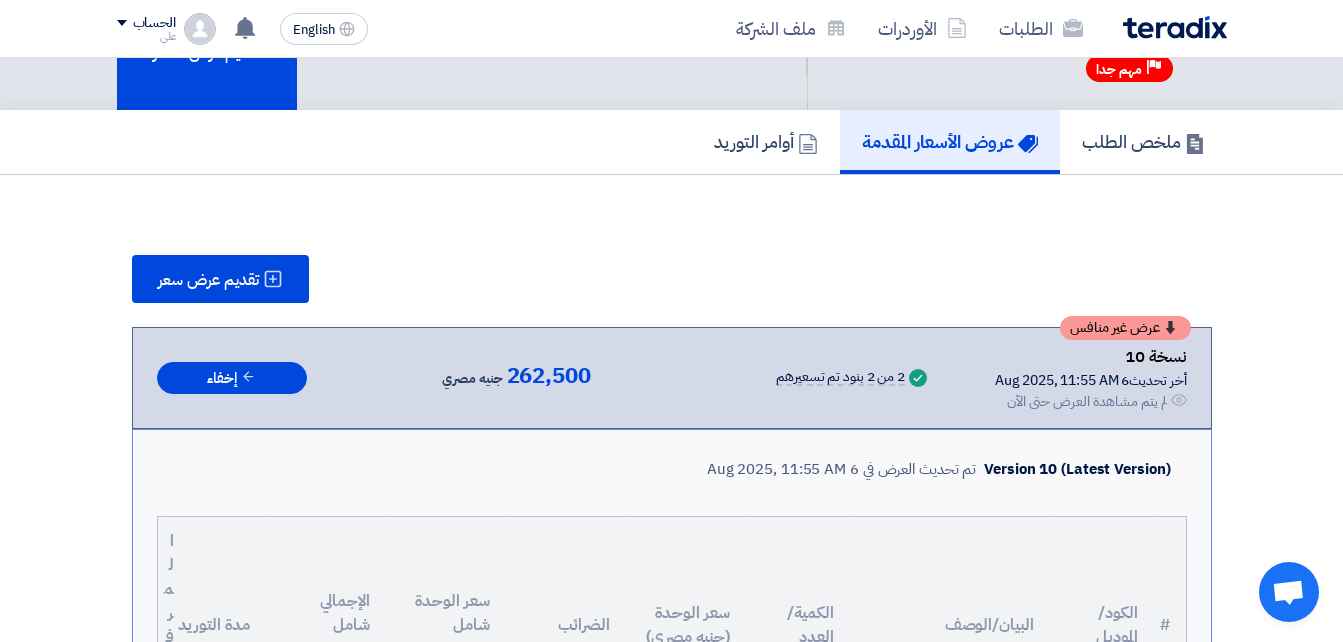 scroll, scrollTop: 35, scrollLeft: 0, axis: vertical 